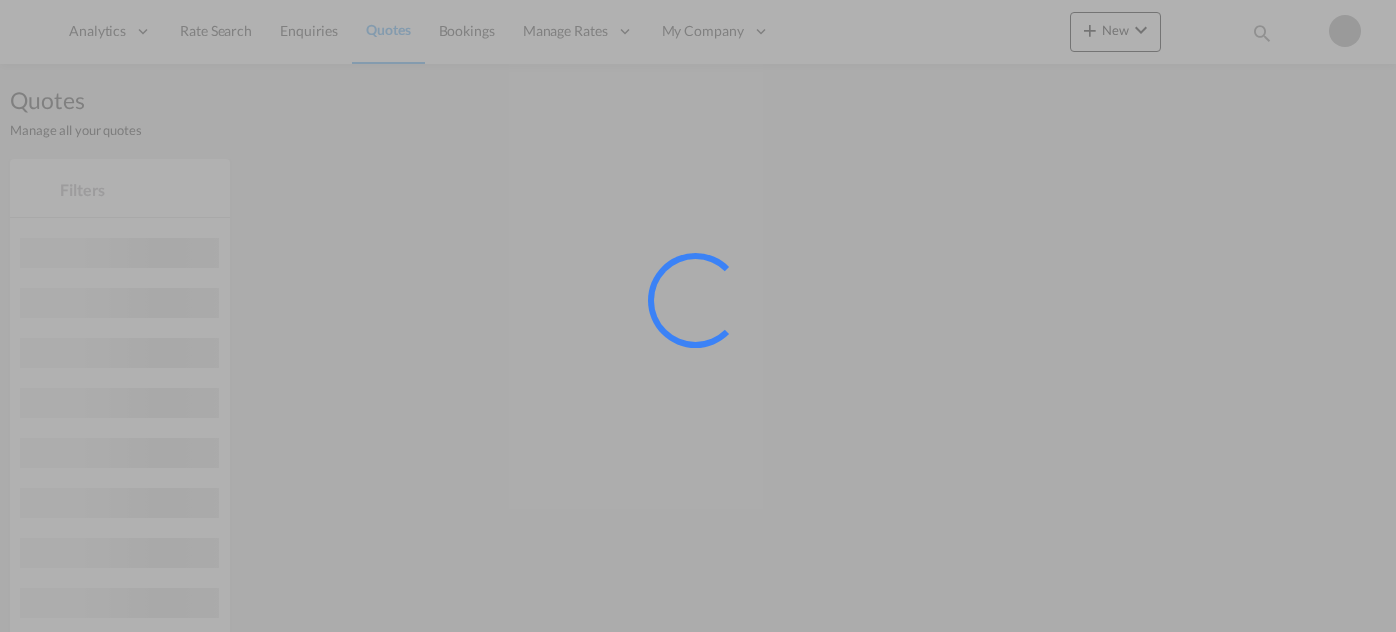 scroll, scrollTop: 0, scrollLeft: 0, axis: both 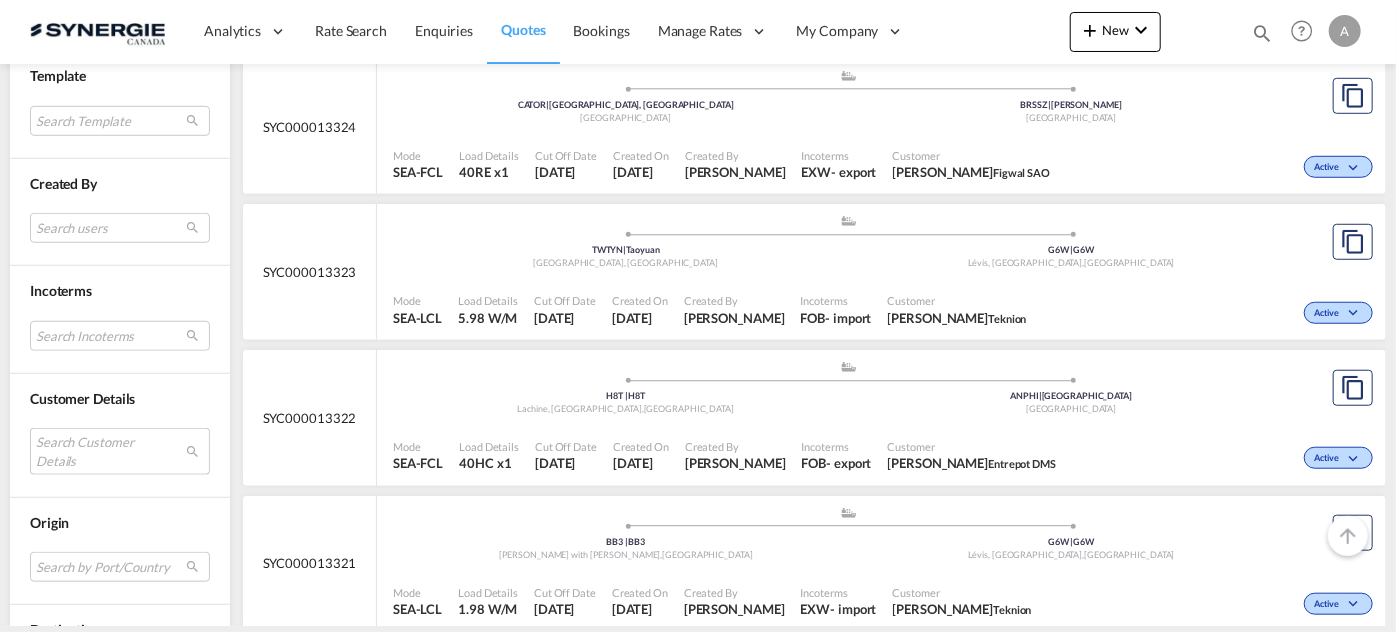 click on "Search Customer Details user name
user emma Wilbrenninck ewilbrenninck@geroquip.com    | geroquip
user rupali kalamkar . rkalamkar@logenix.in    | logenix logistics india pvt lt
user barbara costa . bcosta.for@figwal.com.br    | figwal
user lilian Li lilianl_ngb@everokgroup.com    | everokgroup int'l forwarding co.,ltd.ningbo branch
user anup Petey anup.petey@iss-gf.com    | integrated service solutions
user richard Juodaitis richard.juodaitis@astracon.com    | astracon
user janek Schmidt janek.schmidt@skyline-express.de    | syline express
user titas Khan titas.khan@ease.com.bd    | ease logistics
user fulya Yesil fyesil@mershipping.com    | mer shipping transport
user dave Vigneault dave@cheffrankie.ca    | chef frankie
user tevfik Toygun toygunkayhan@altunlojistik.com.tr    | altun logistics
user aniket Yadav aniket.yadav@iss-gf.com    | iss ff
user precilla Pinto precilla@seamarkdubai.com    | seamark shipping
user nathan Grell nagr@abldissaco.com" at bounding box center [120, 451] 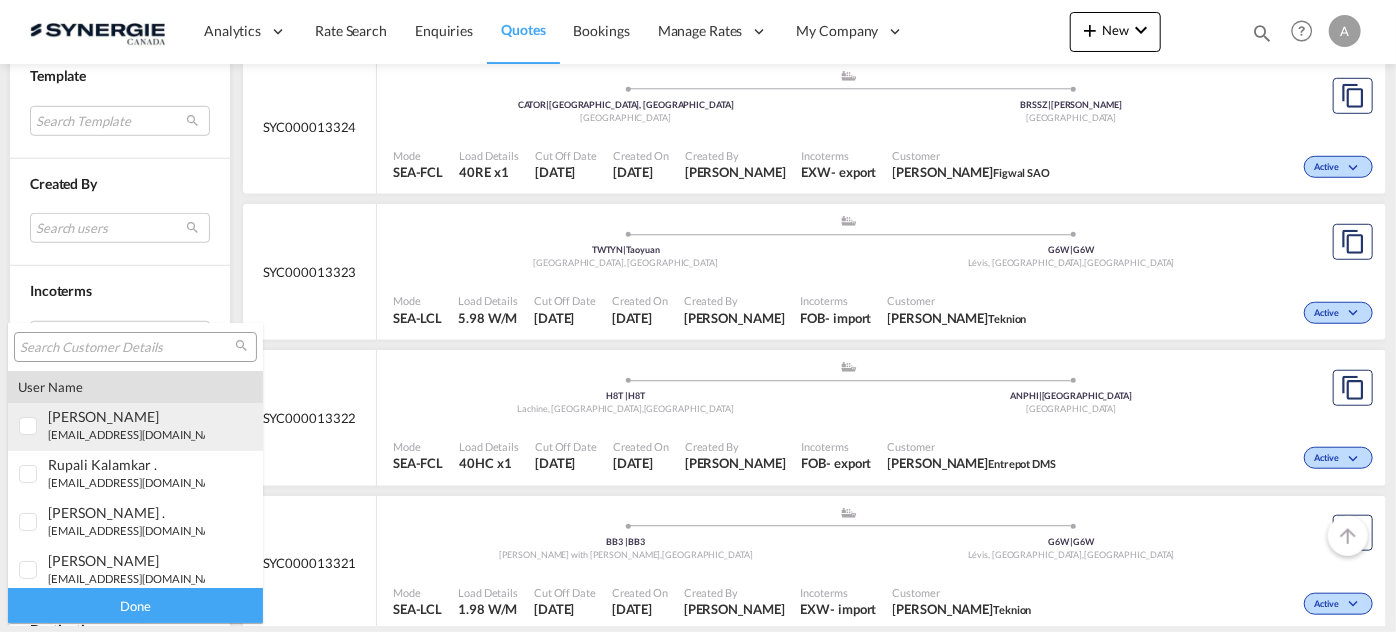type on "[object Object]" 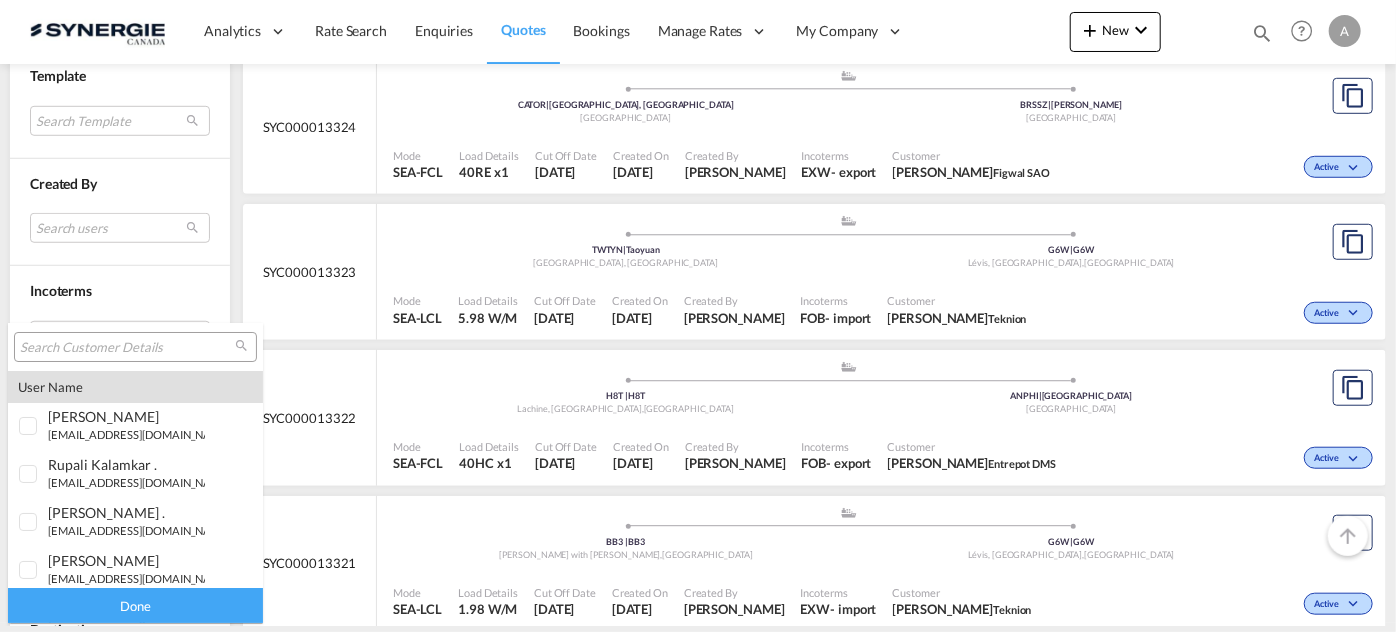 type on "[object Object]" 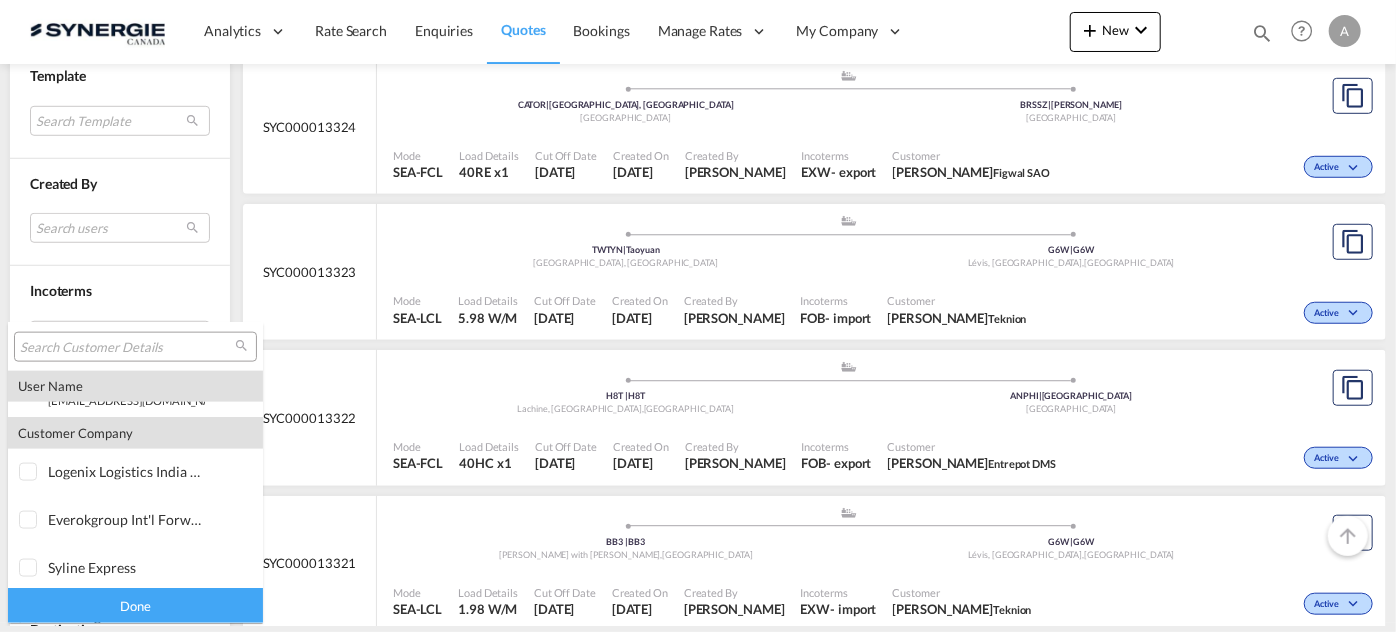 click at bounding box center [127, 348] 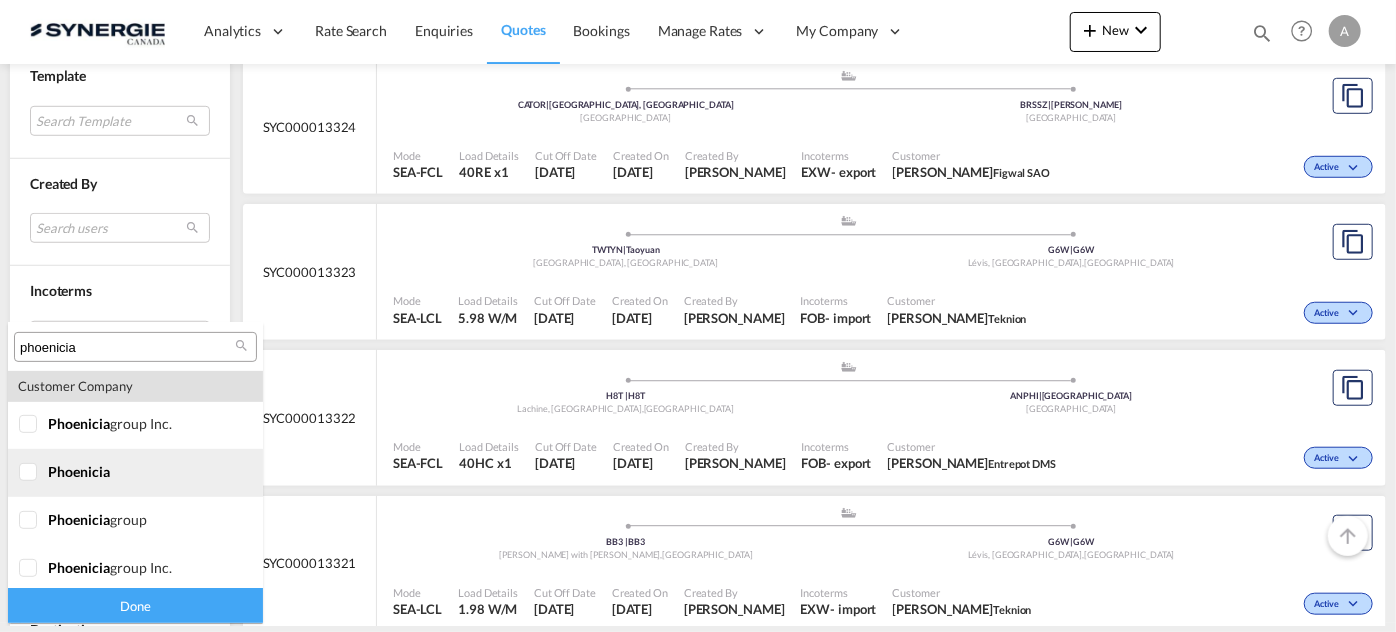 scroll, scrollTop: 183, scrollLeft: 0, axis: vertical 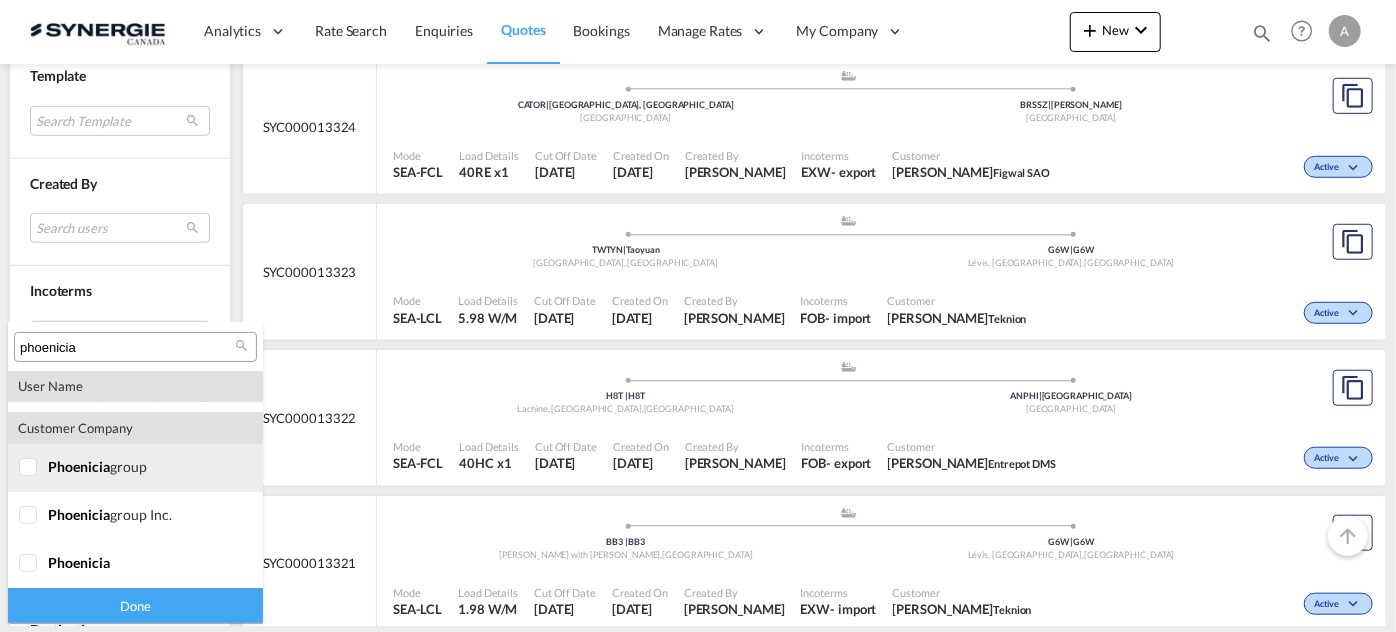 type on "phoenicia" 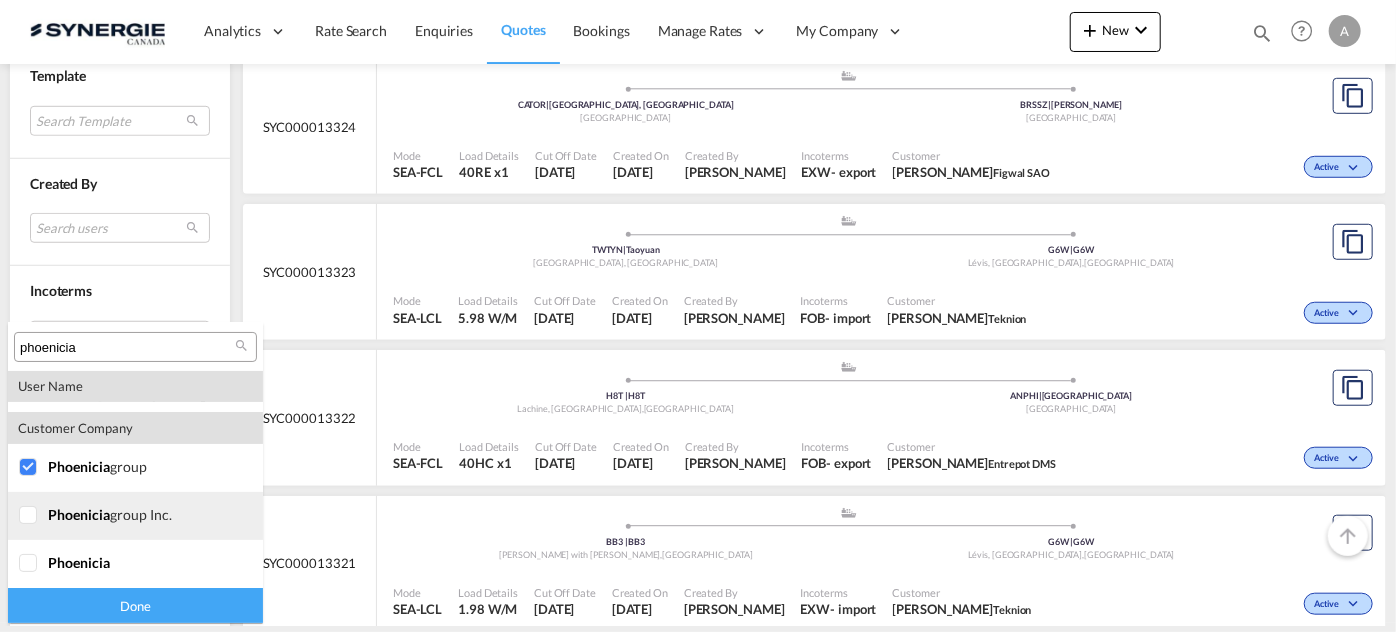 click at bounding box center [29, 516] 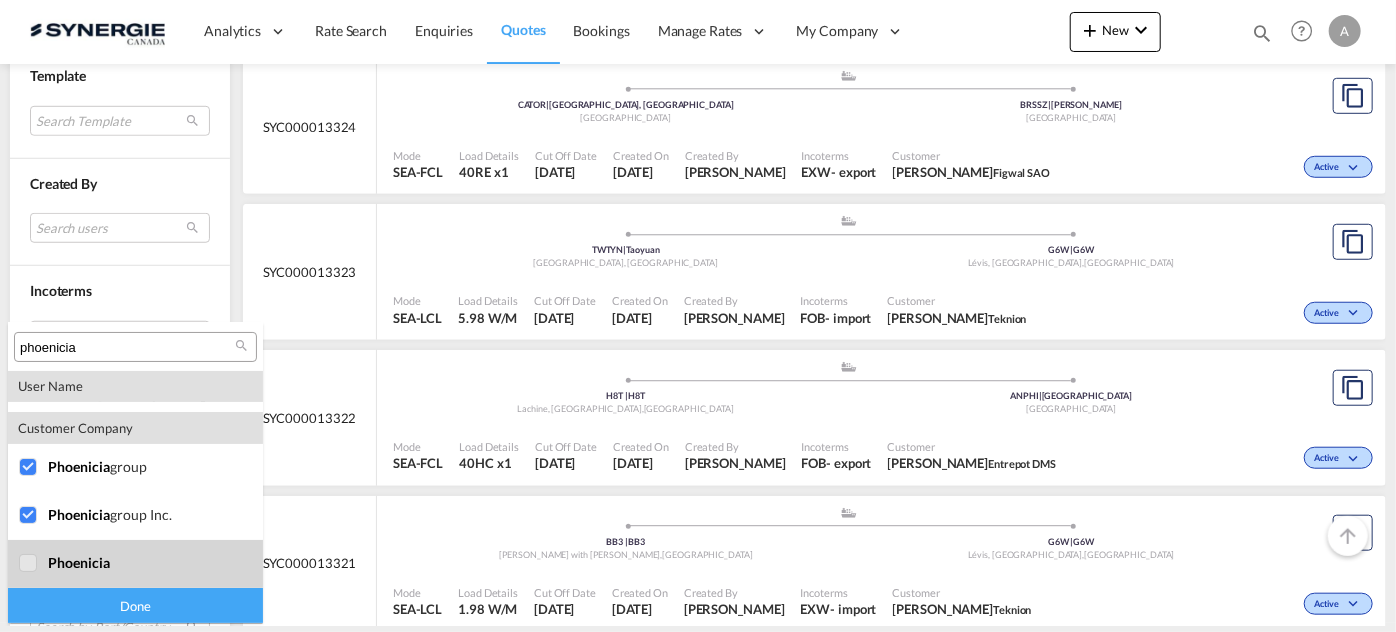 click at bounding box center (29, 564) 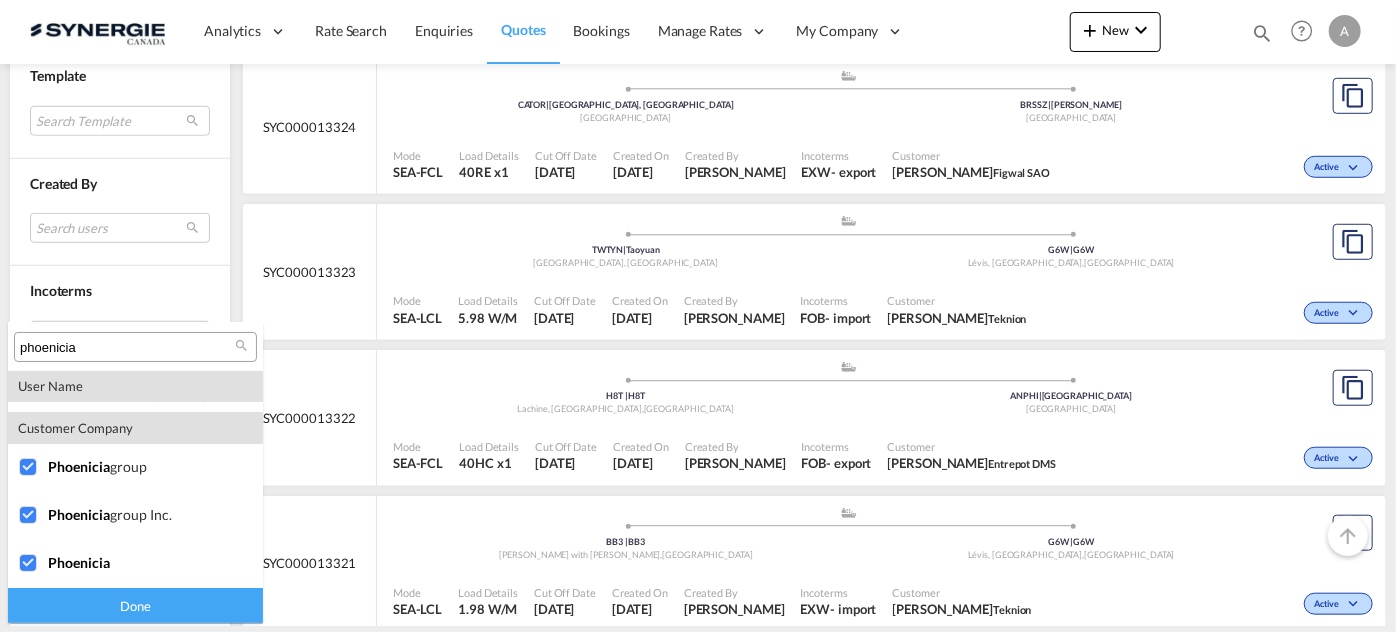 click on "Done" at bounding box center (135, 605) 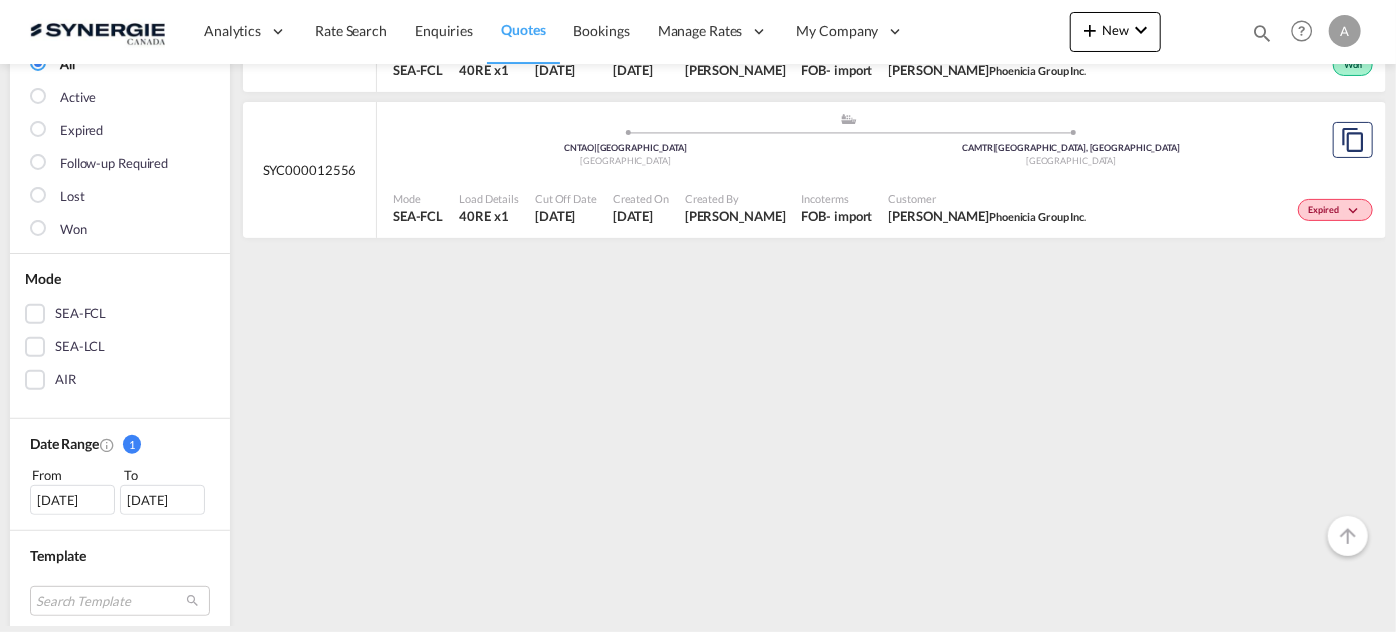 scroll, scrollTop: 272, scrollLeft: 0, axis: vertical 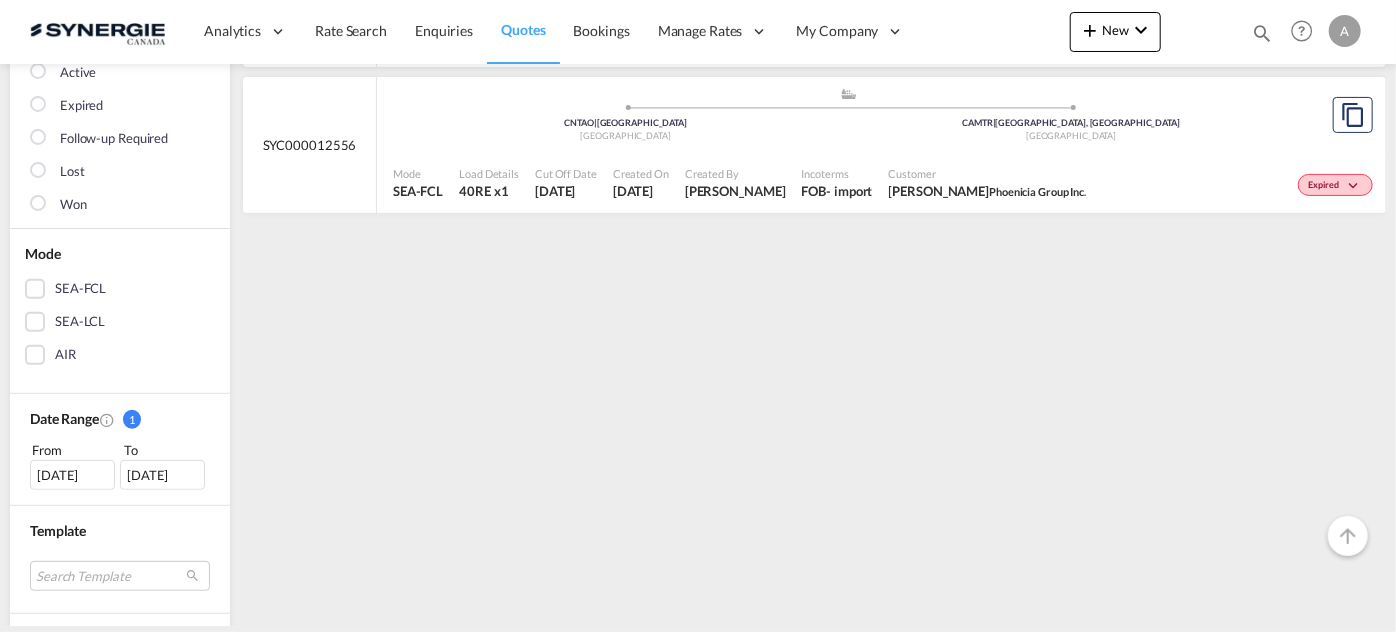 click on "17 Jun 2025" at bounding box center (72, 475) 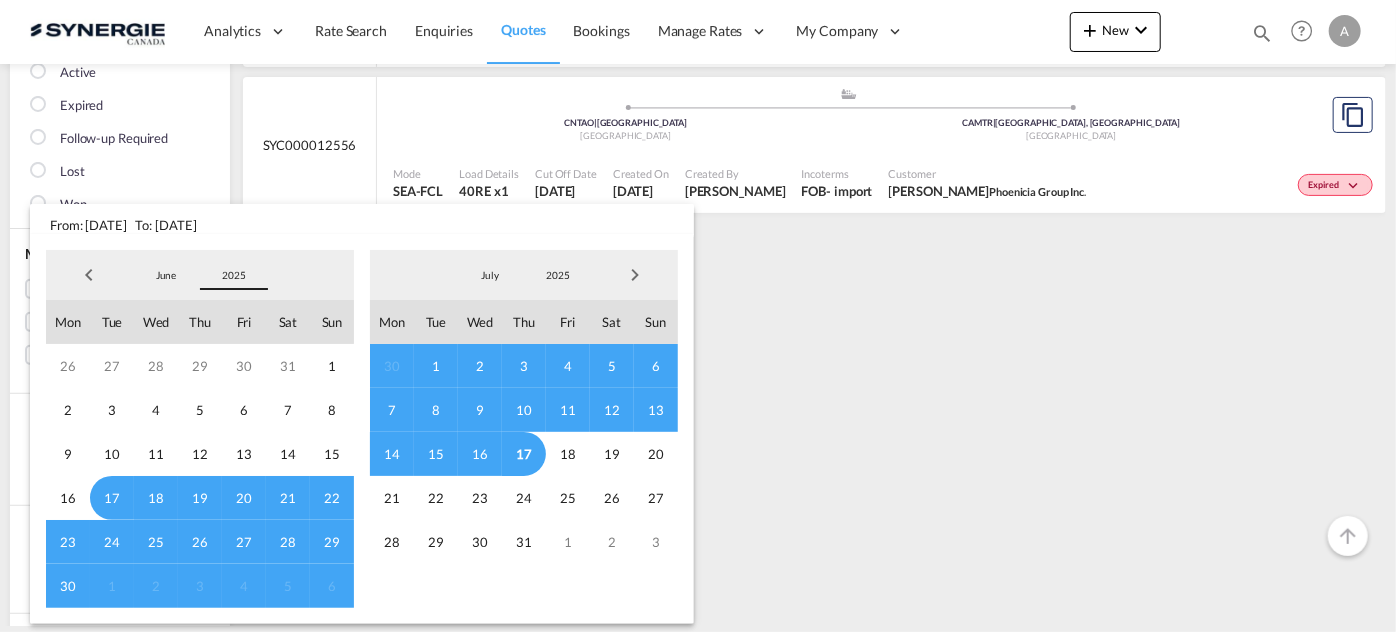 click on "2025" at bounding box center [234, 275] 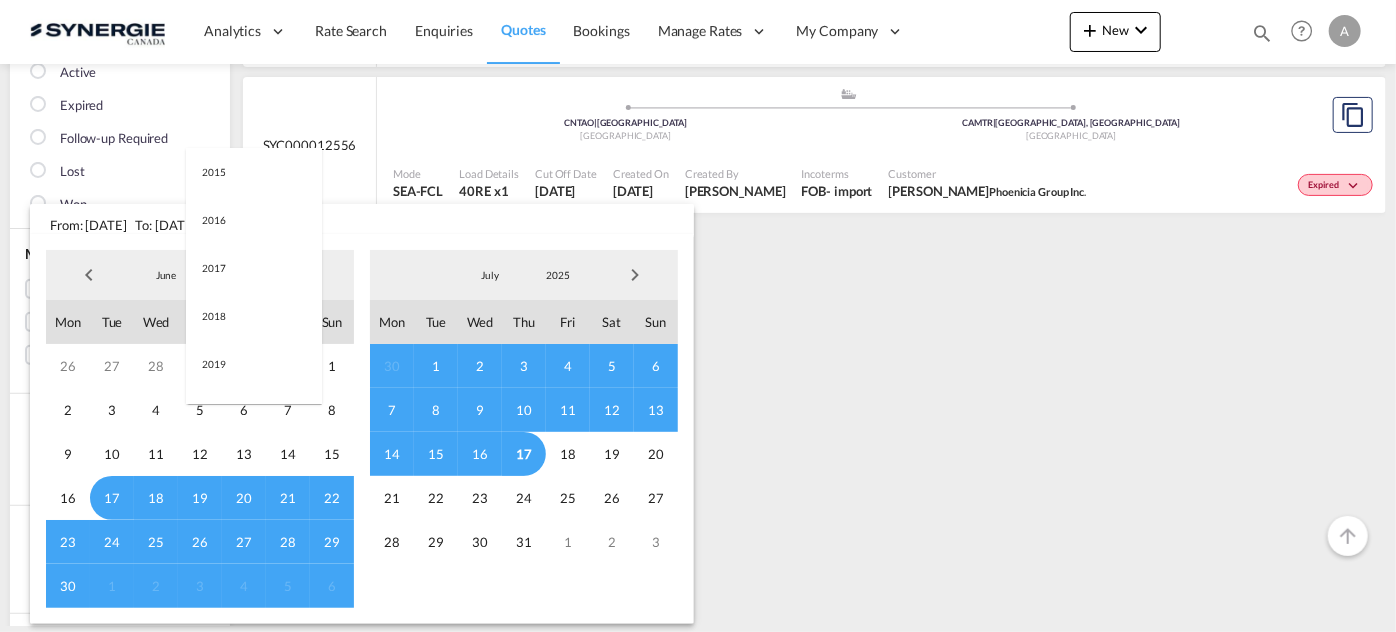 scroll, scrollTop: 376, scrollLeft: 0, axis: vertical 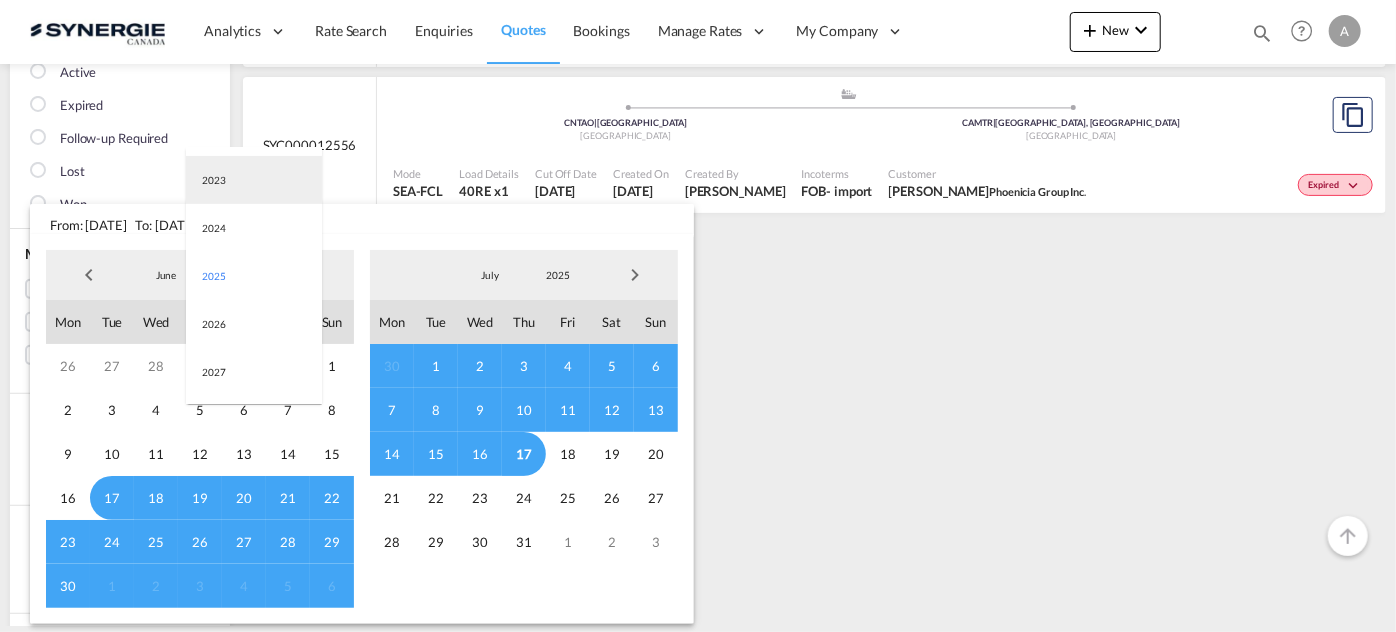 click on "2023" at bounding box center (254, 180) 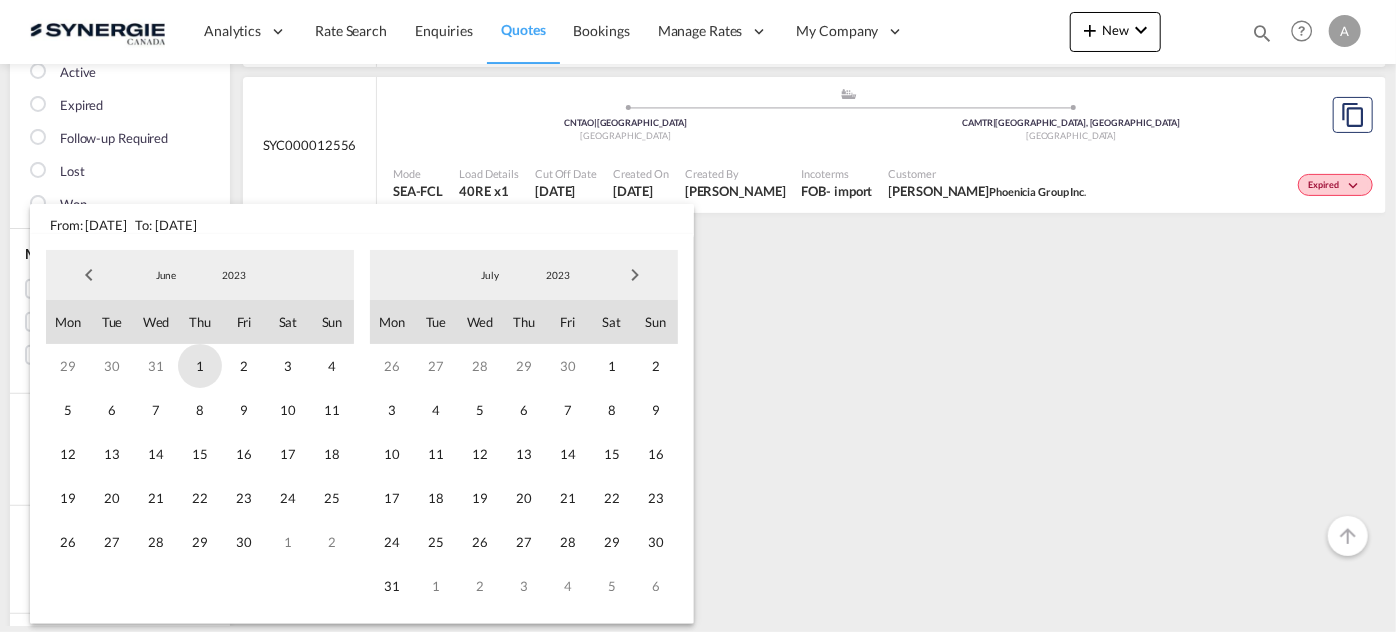 click on "1" at bounding box center (200, 366) 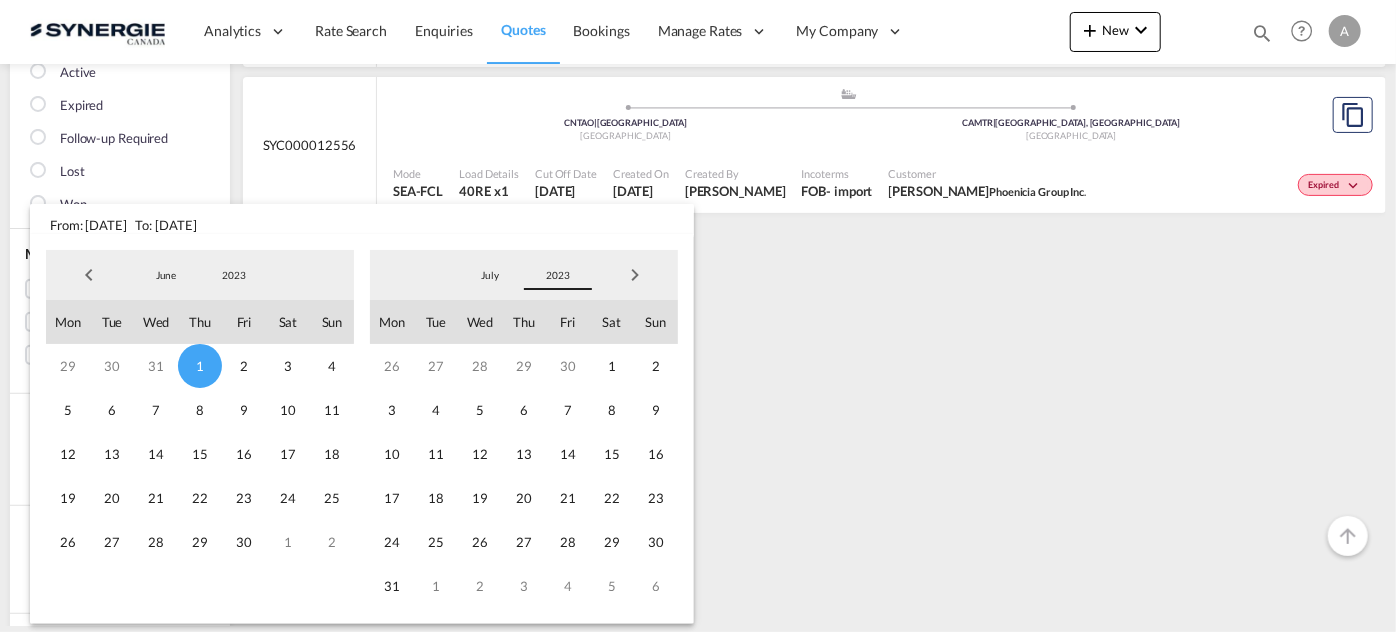 click on "2023" at bounding box center [558, 275] 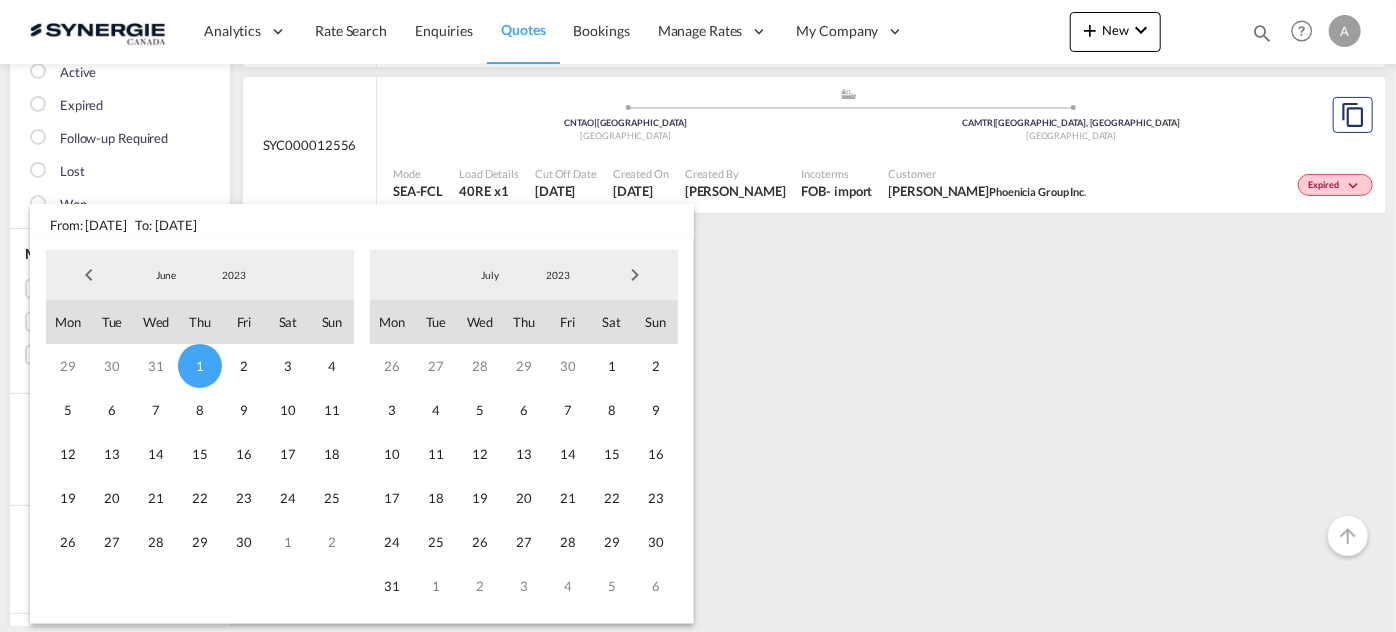 scroll, scrollTop: 280, scrollLeft: 0, axis: vertical 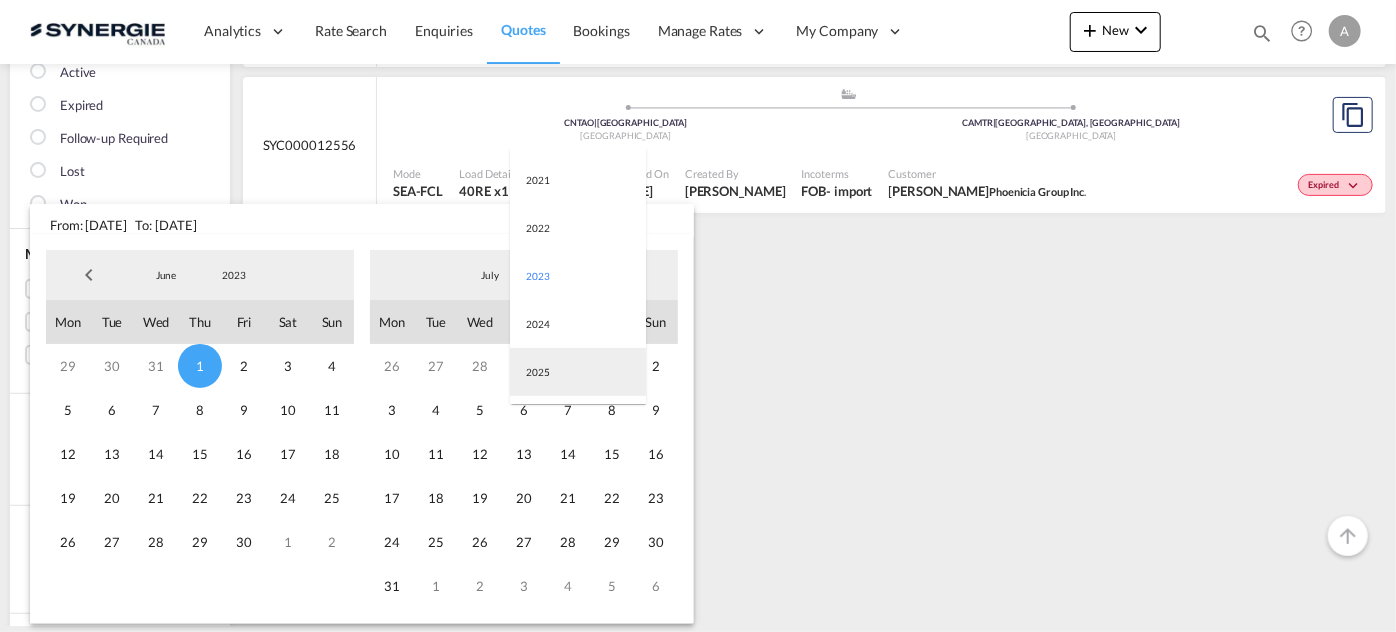 click on "2025" at bounding box center [578, 372] 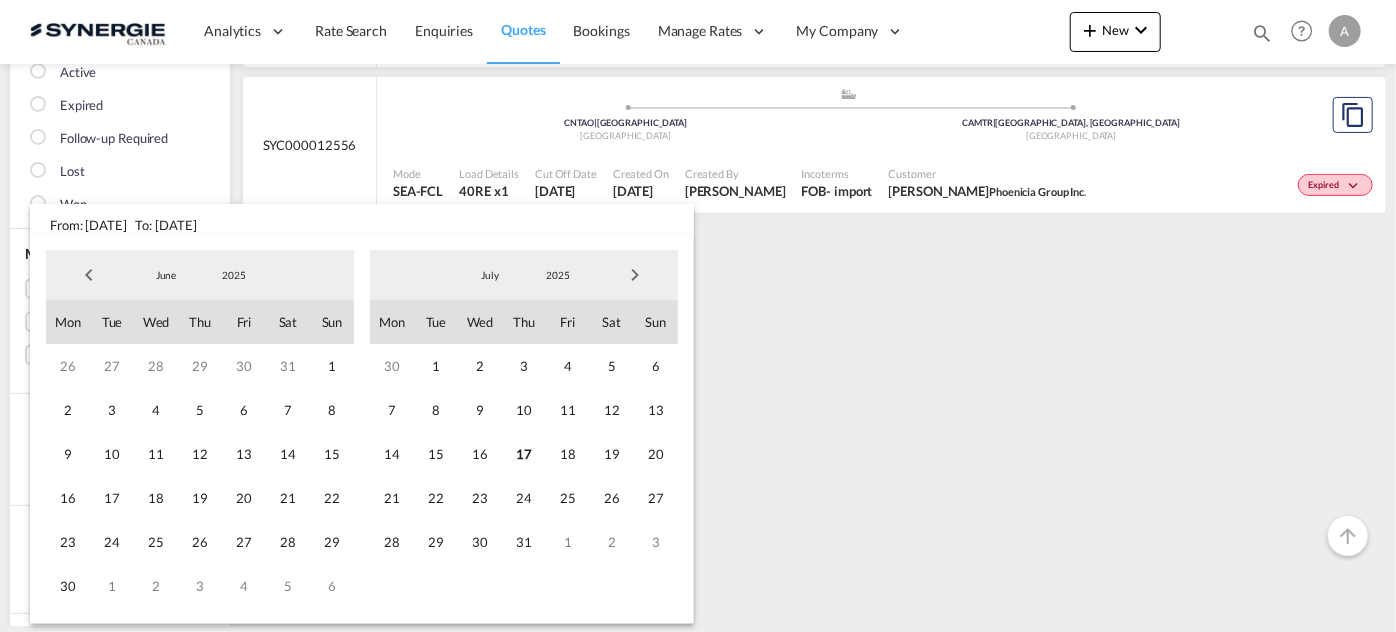 click on "17" at bounding box center (524, 454) 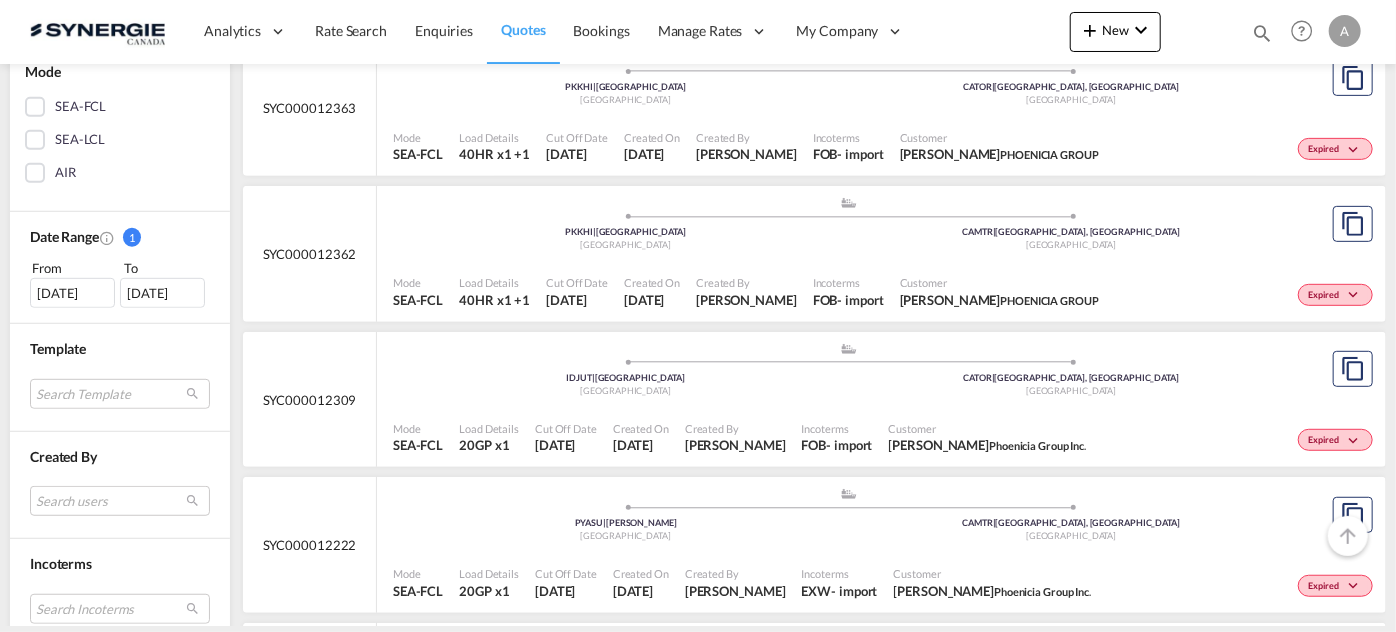 scroll, scrollTop: 636, scrollLeft: 0, axis: vertical 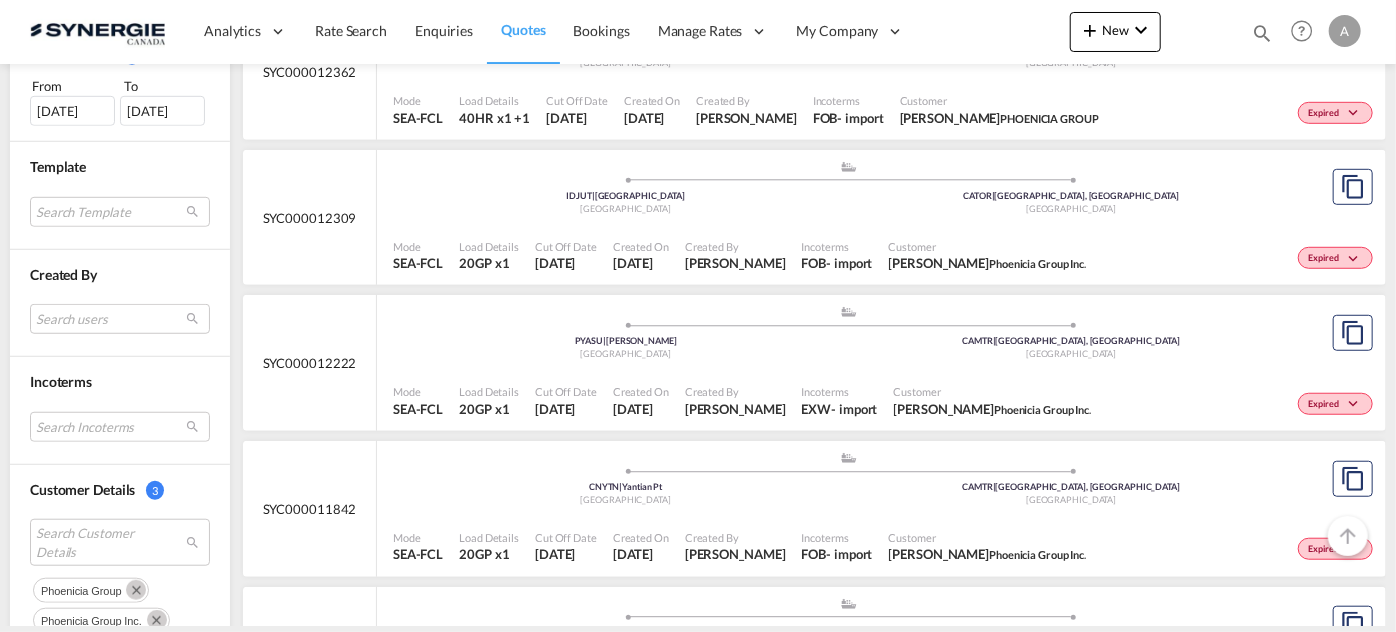 click on ".a{fill:#aaa8ad;} .a{fill:#aaa8ad;} IDJUT  |  Jakarta Utara
Indonesia
CATOR
|  Toronto, ON
Canada" at bounding box center (848, -390) 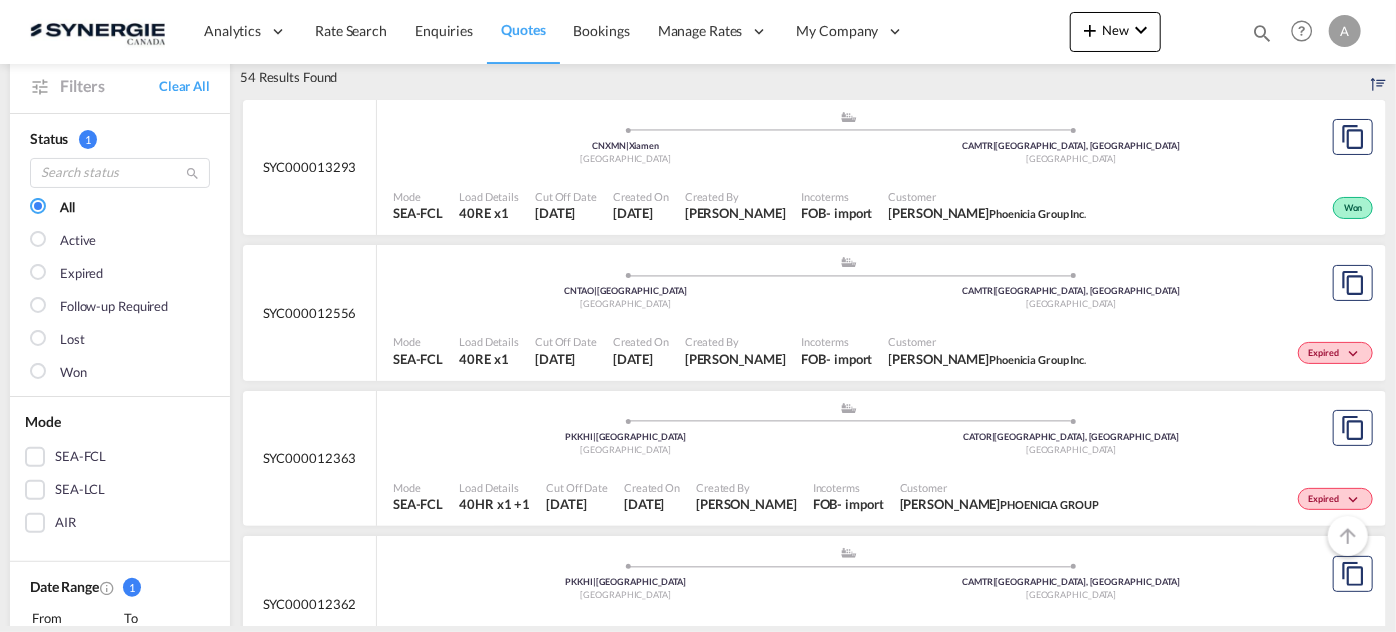 scroll, scrollTop: 0, scrollLeft: 0, axis: both 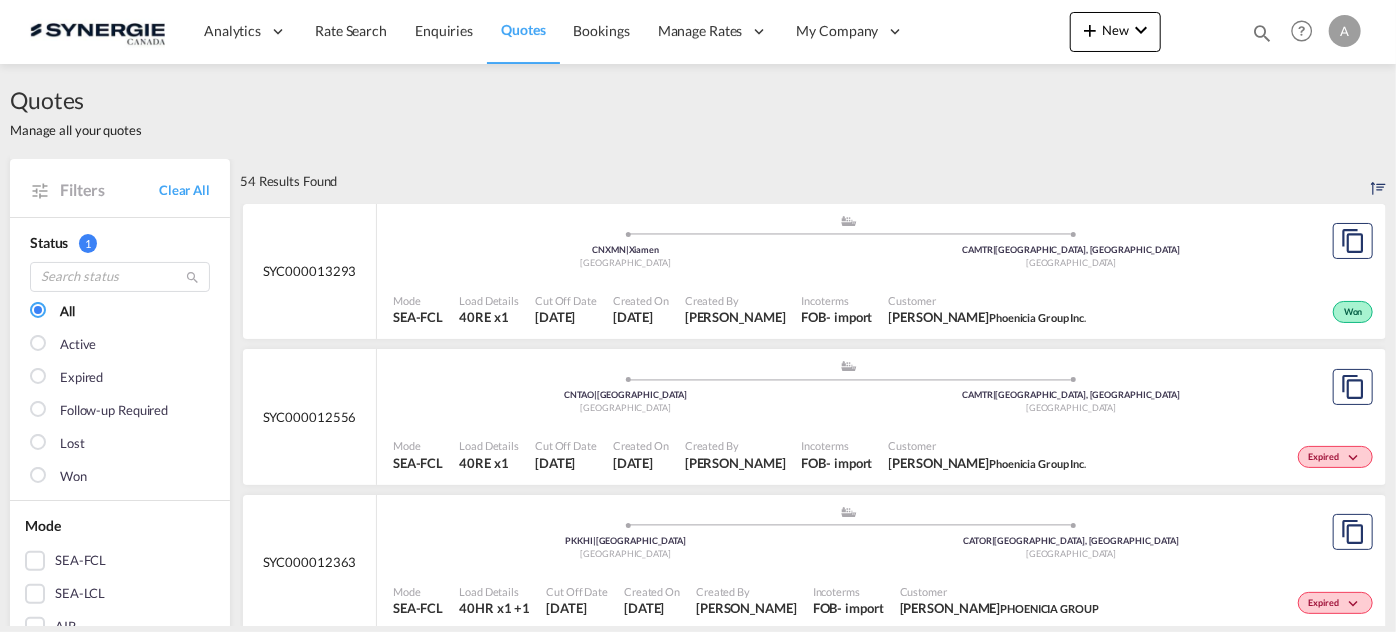 click on "Created By
Adriana Groposila" at bounding box center (735, 310) 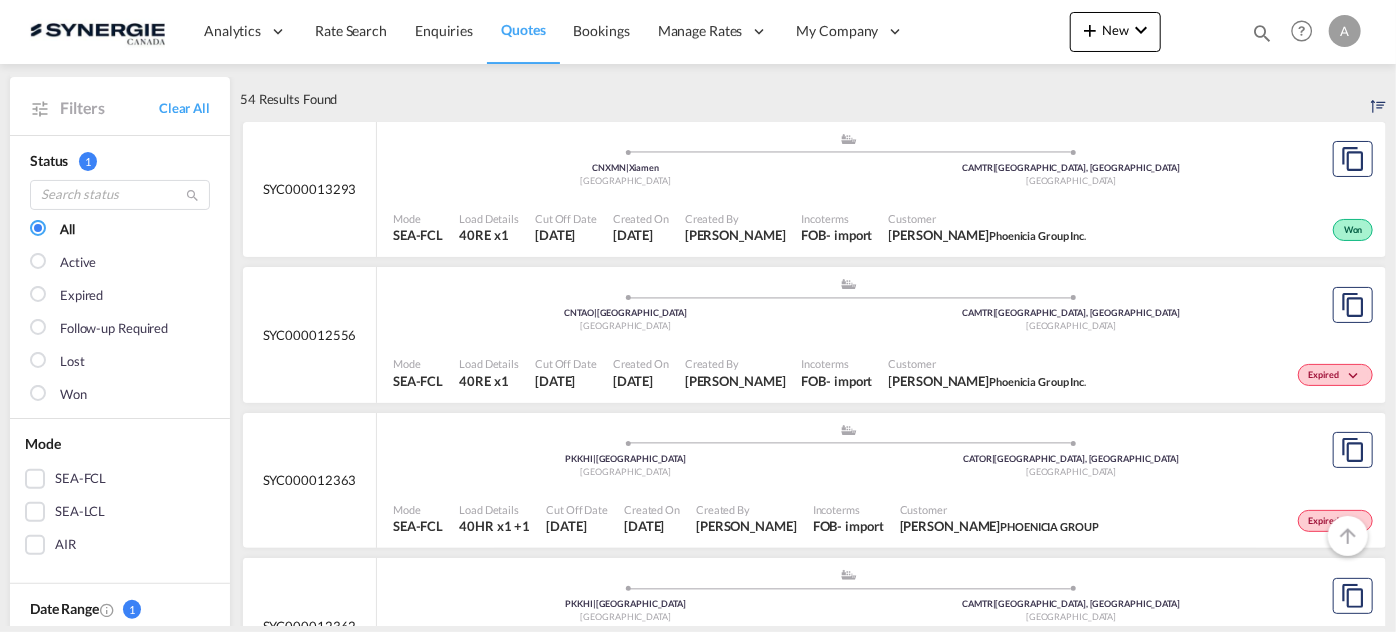 scroll, scrollTop: 181, scrollLeft: 0, axis: vertical 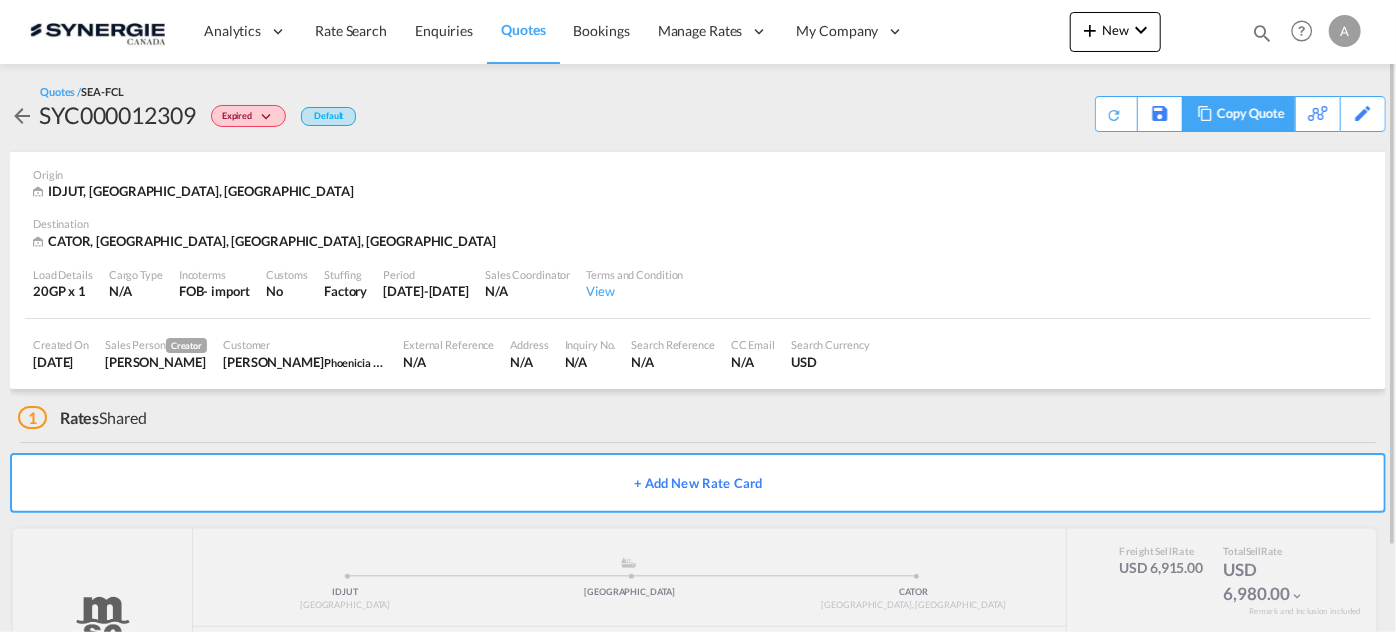 click on "Copy Quote" at bounding box center (1251, 114) 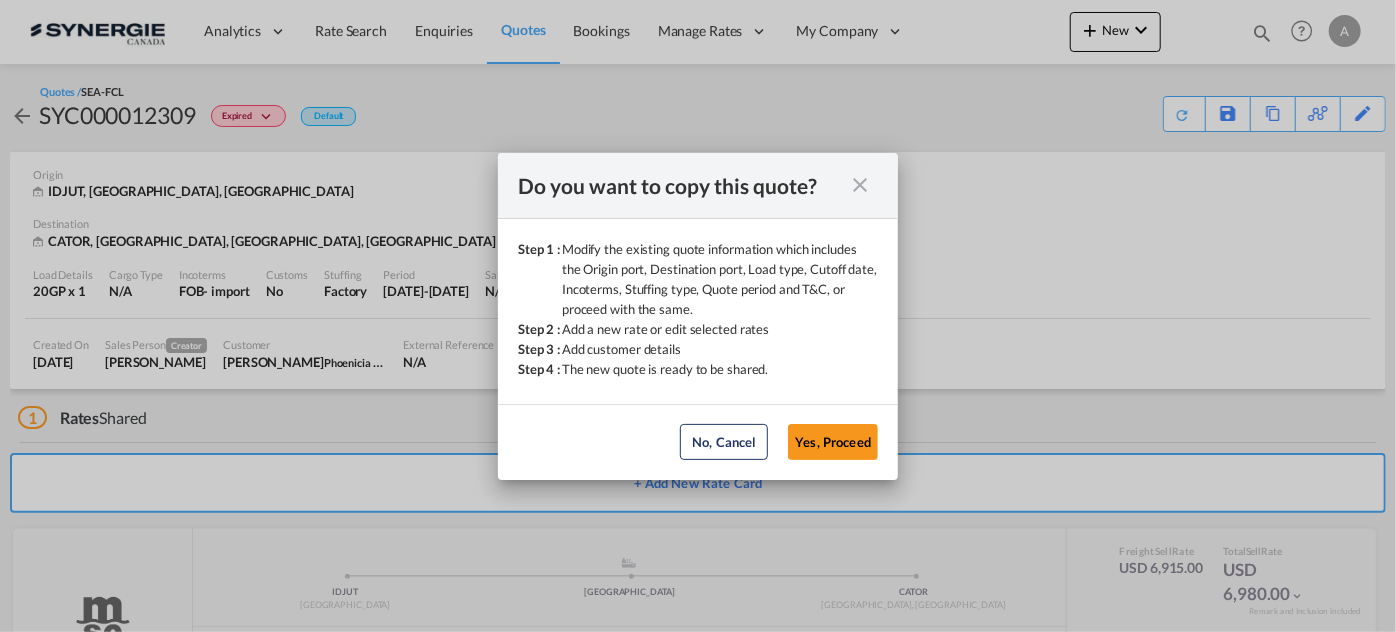 drag, startPoint x: 864, startPoint y: 447, endPoint x: 864, endPoint y: 428, distance: 19 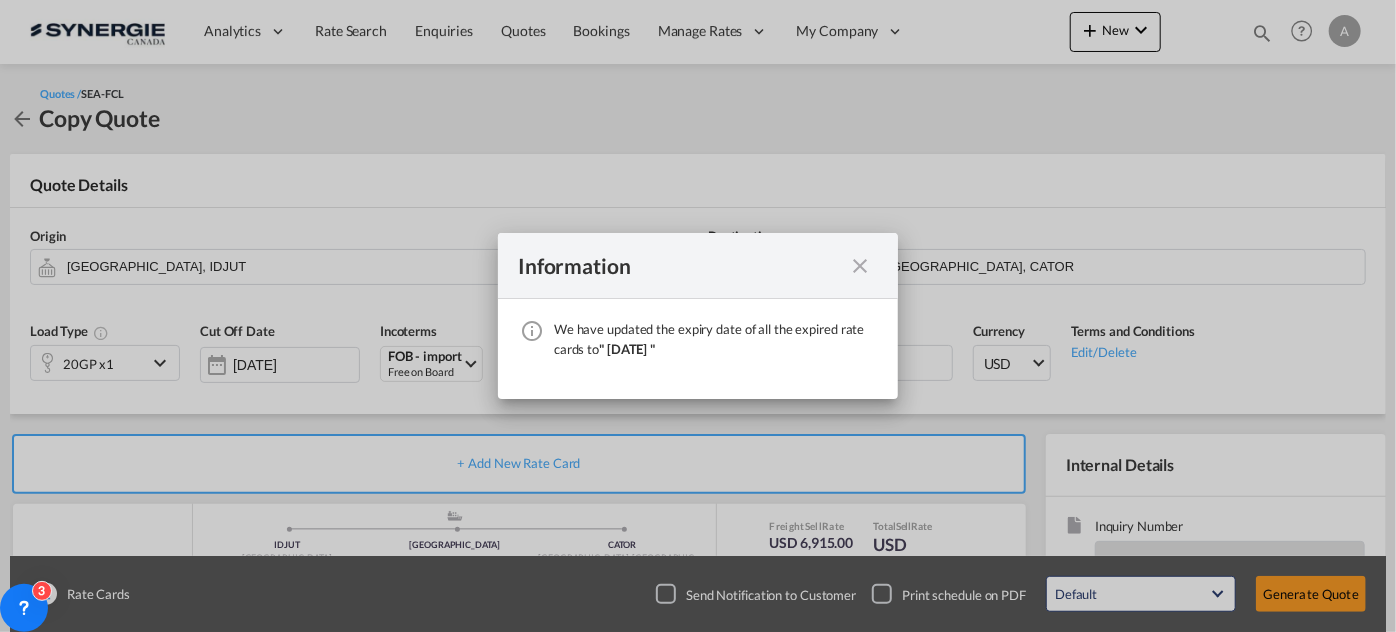 click at bounding box center (860, 265) 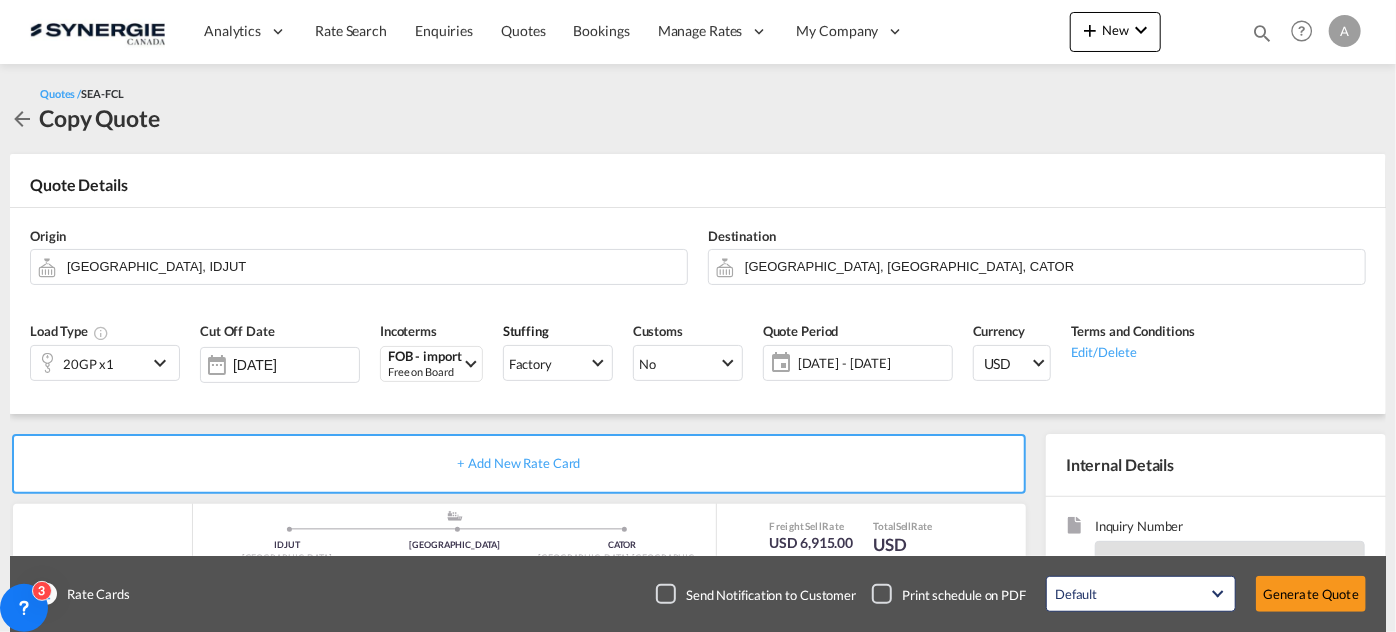 click on "[GEOGRAPHIC_DATA], IDJUT" at bounding box center (372, 266) 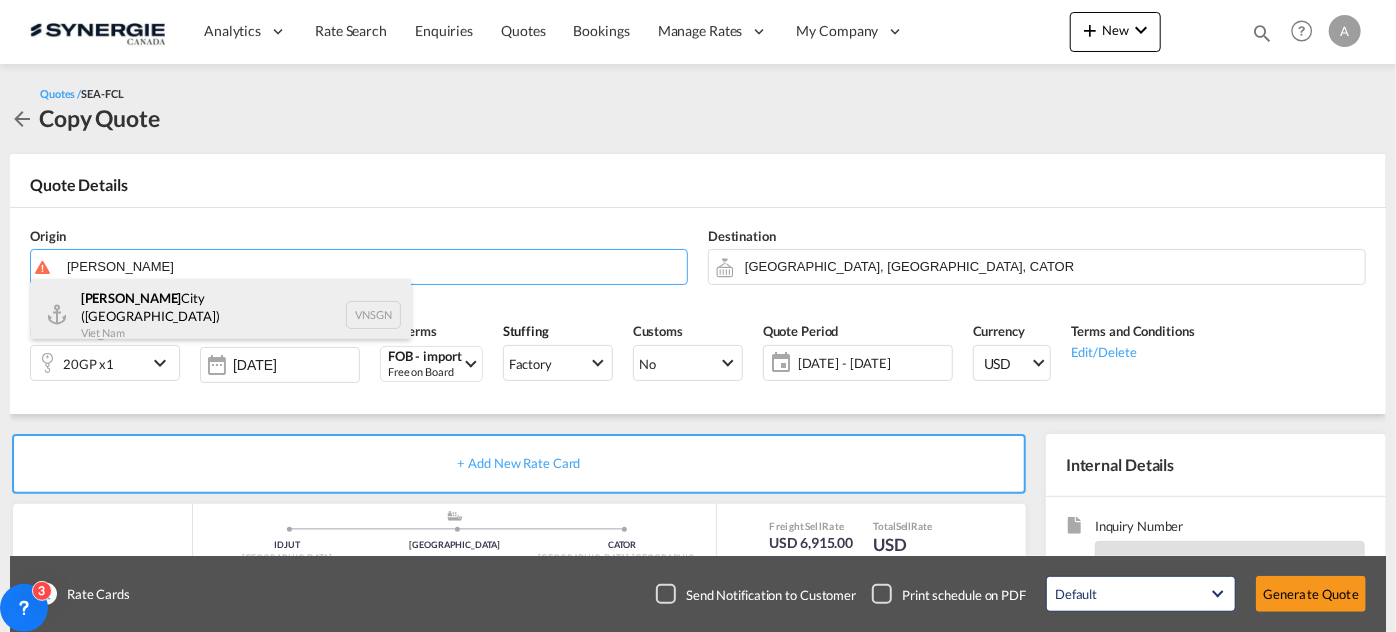 click on "Ho Chi Minh  City ([GEOGRAPHIC_DATA]) Viet Nam
VNSGN" at bounding box center (221, 315) 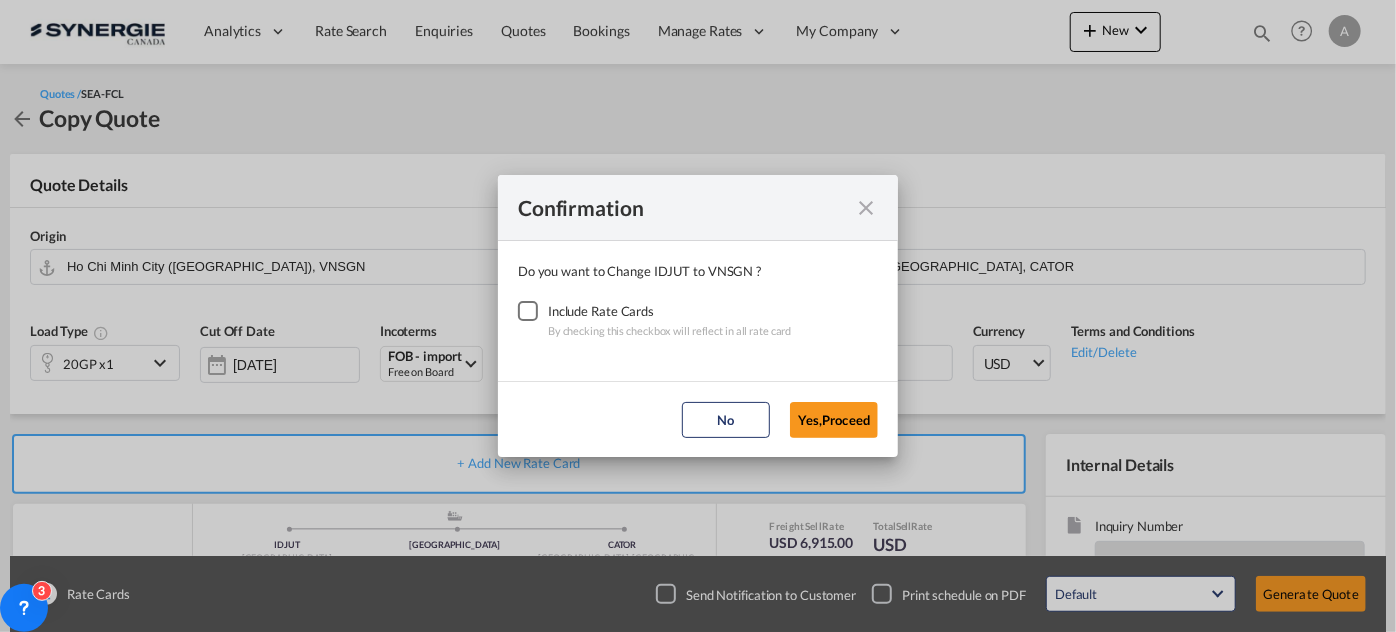 click at bounding box center (528, 311) 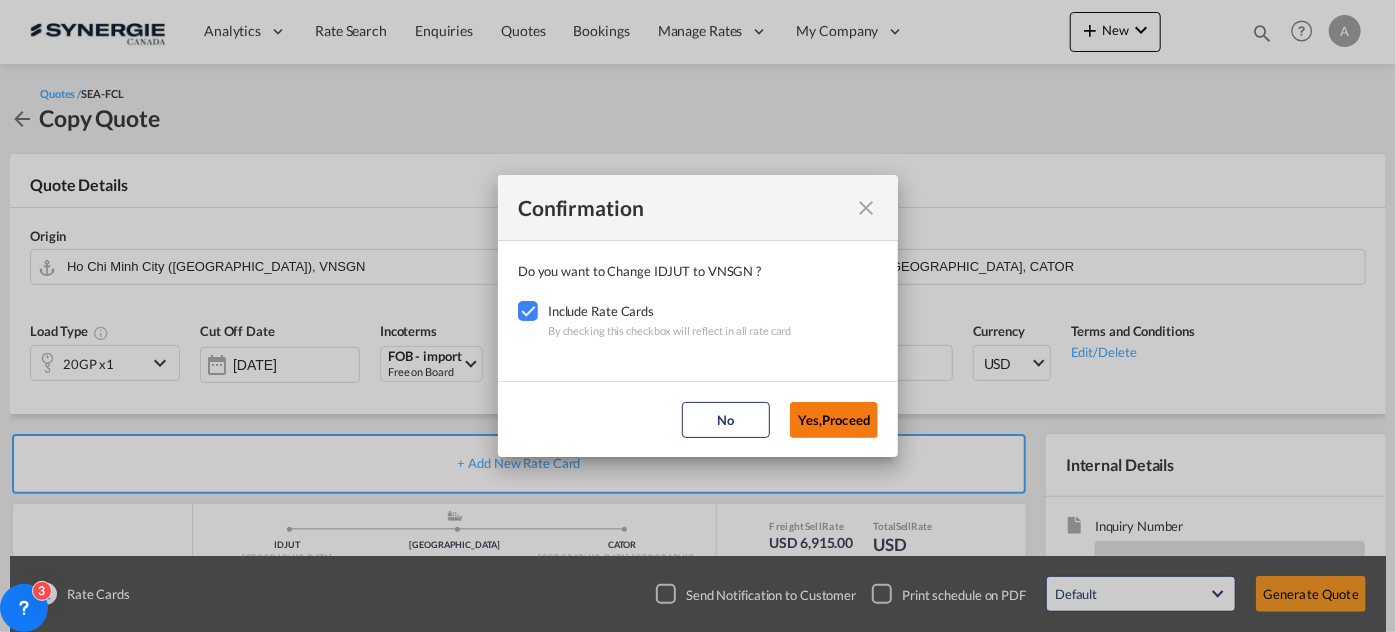 click on "Yes,Proceed" at bounding box center [834, 420] 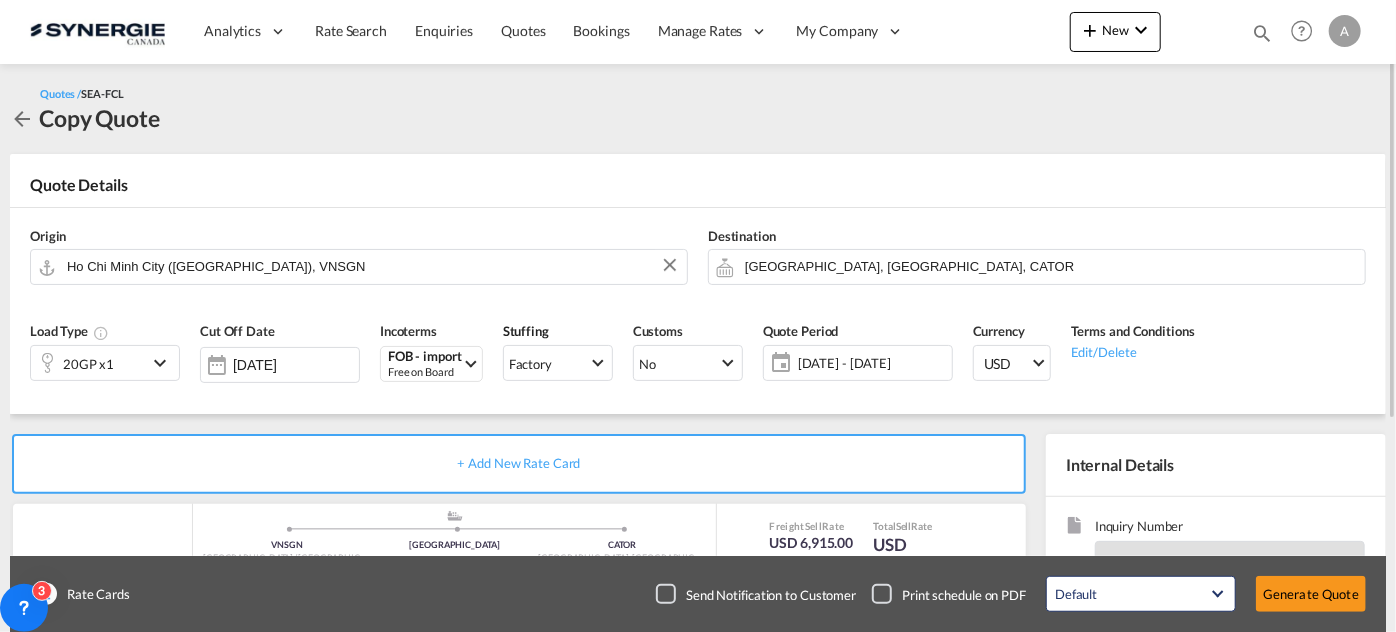 click on "20GP x1" at bounding box center (89, 363) 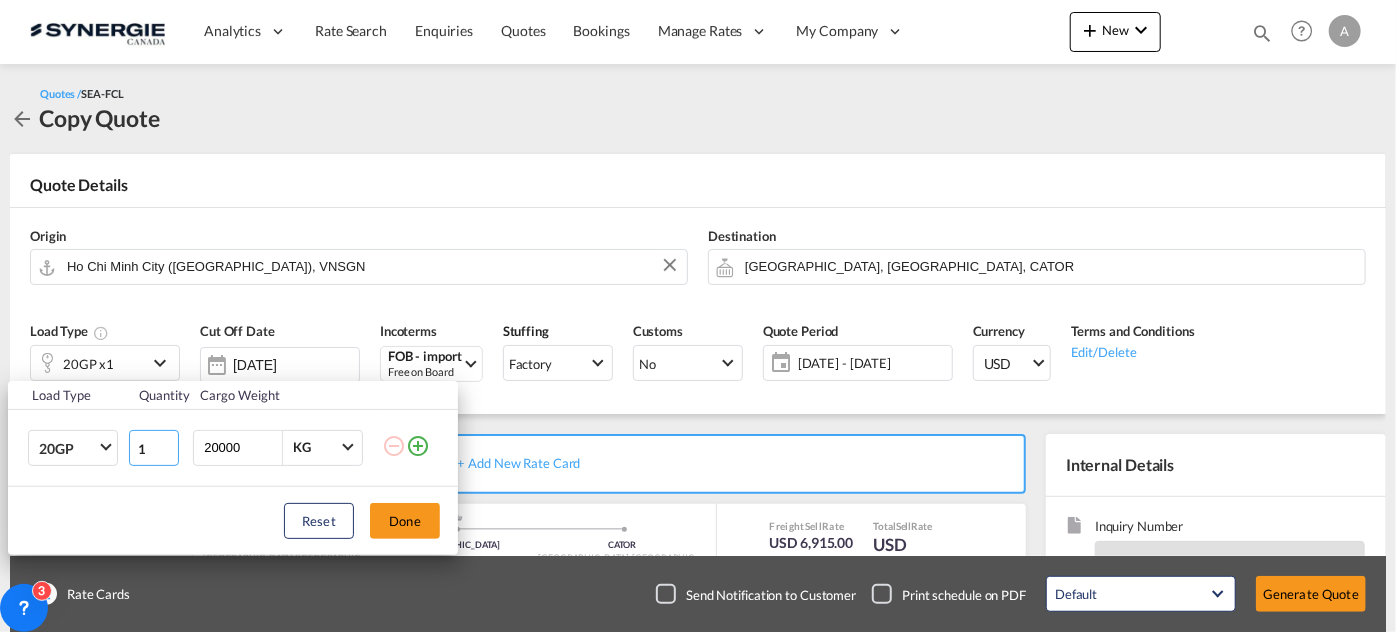 click on "1" at bounding box center [154, 448] 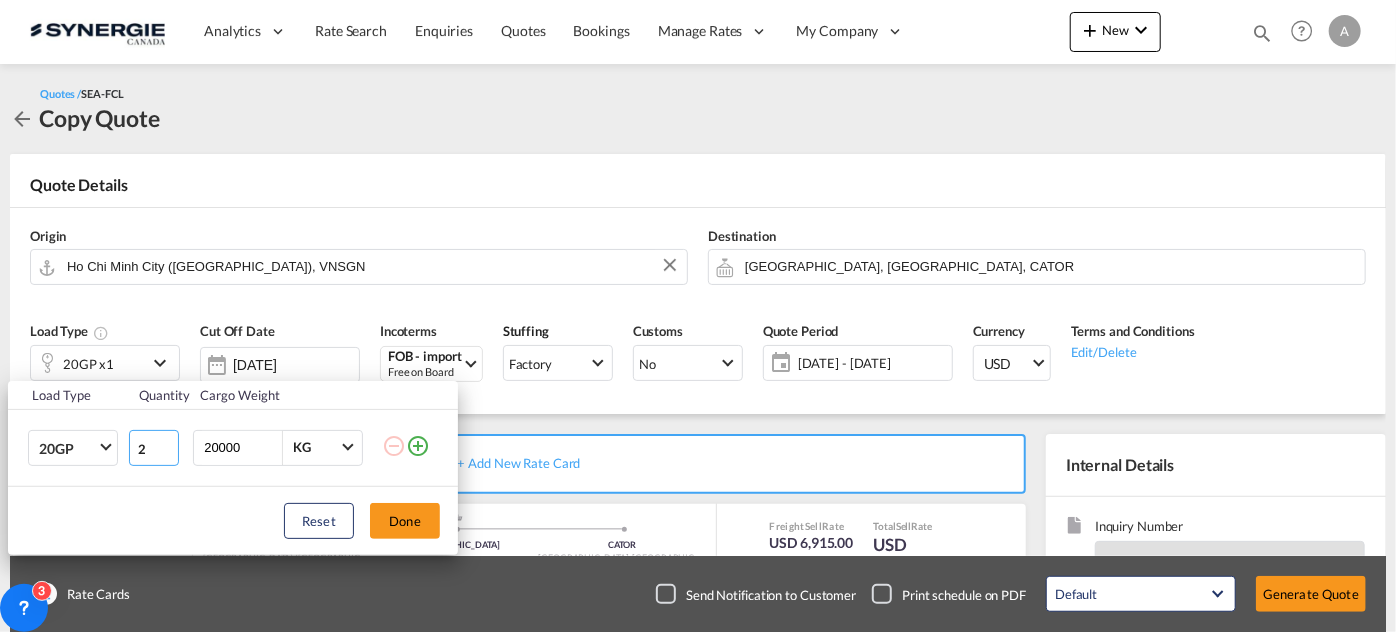 type on "2" 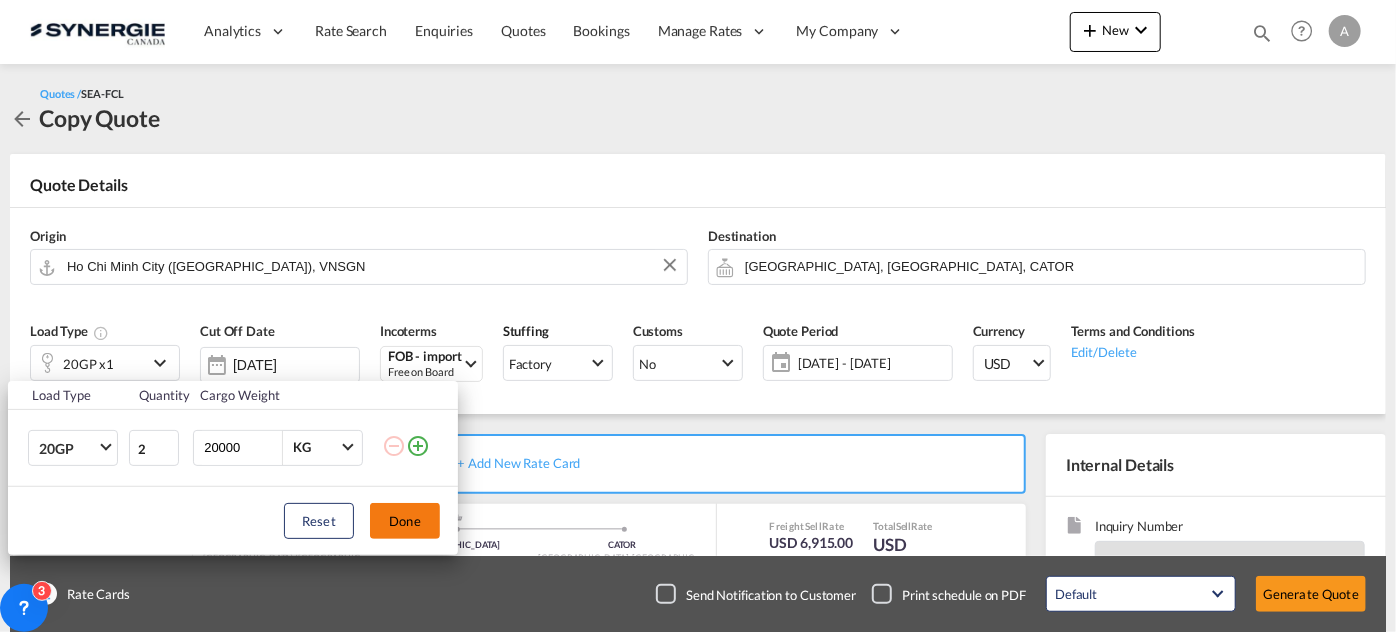 click on "Done" at bounding box center [405, 521] 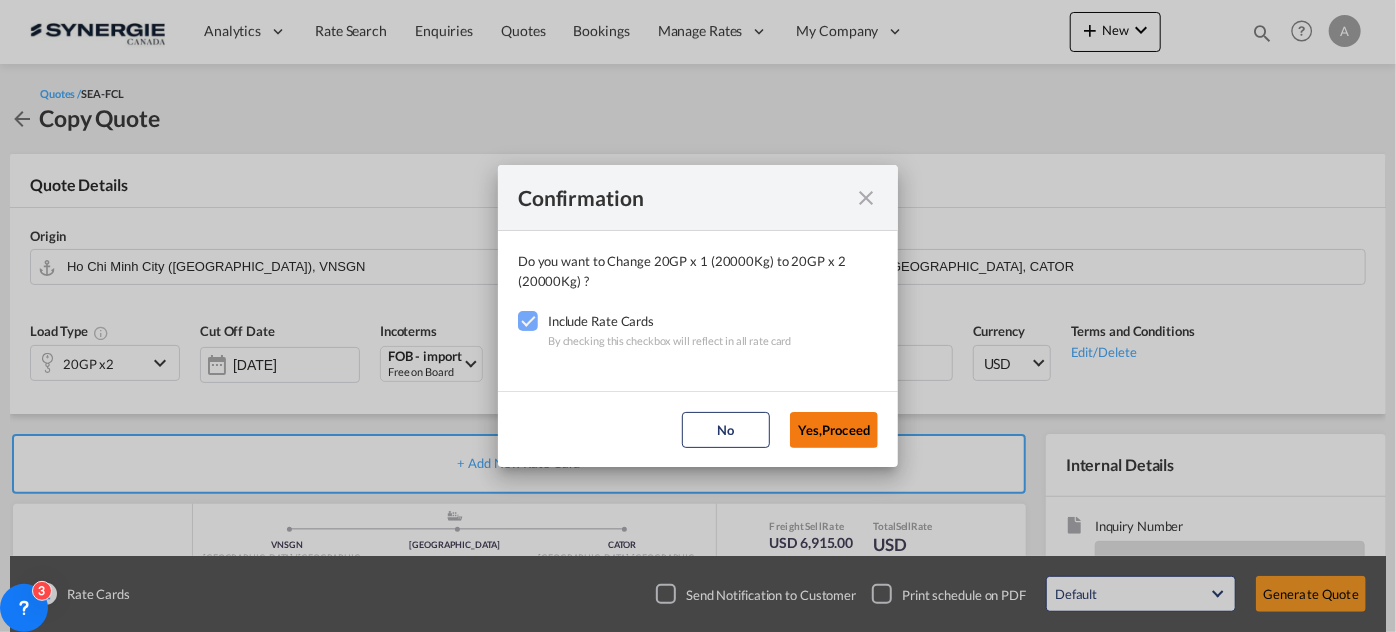 click on "Yes,Proceed" at bounding box center [834, 430] 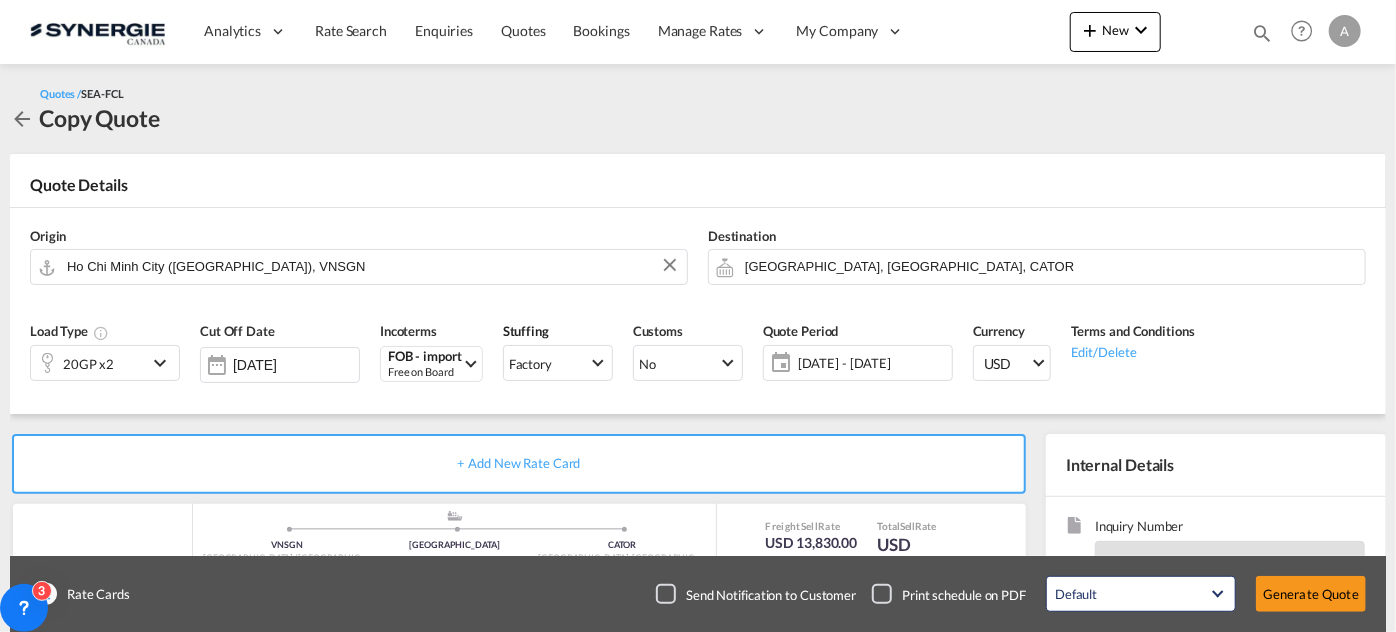 scroll, scrollTop: 181, scrollLeft: 0, axis: vertical 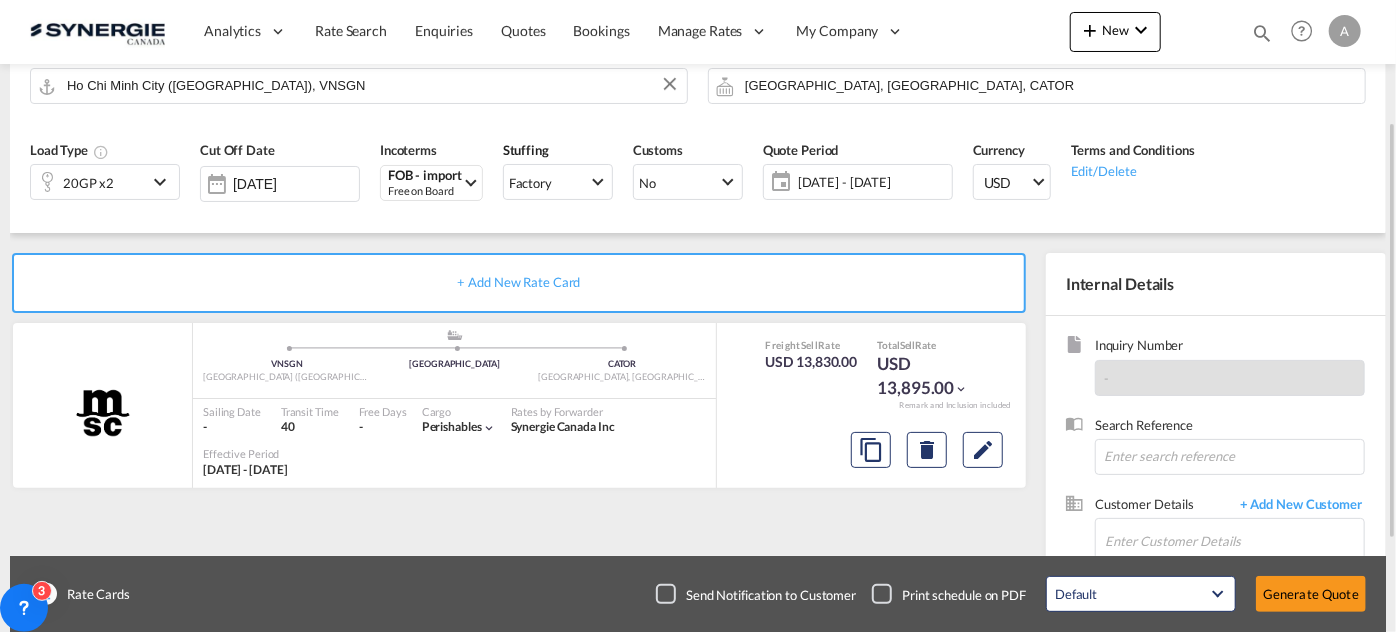 click on "17 Jul - 16 Aug 2025         17 Jul - 16 Aug 2025      July January February March April May June July August September October November December 2025 2015 2016 2017 2018 2019 2020 2021 2022 2023 2024 2025 2026 2027 2028 2029 2030 2031 2032 2033 2034 Mon Tue Wed Thu Fri Sat Sun 30 1 2 3 4 5 6 7 8 9 10 11 12 13 14 15 16 17 18 19 20 21 22 23 24 25 26 27 28 29 30 31 1 2 3 August January February March April May June July August September October November December 2025 2015 2016 2017 2018 2019 2020 2021 2022 2023 2024 2025 2026 2027 2028 2029 2030 2031 2032 2033 2034 28 29 30 31 1 2 3 4 5 6 7 8 9 10 11 12 13 14 15 16 17 18 19 20 21 22 23 24 25 26 27 28 29 30 31" at bounding box center [858, 182] 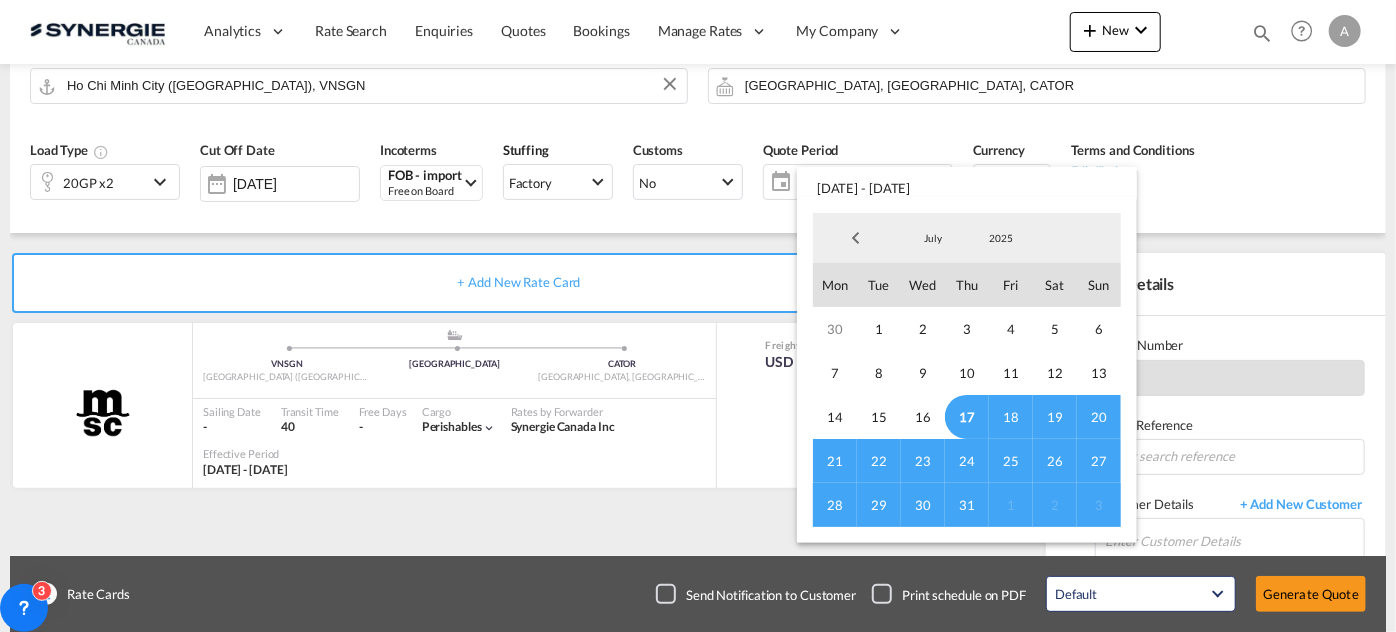 click on "17" at bounding box center [967, 417] 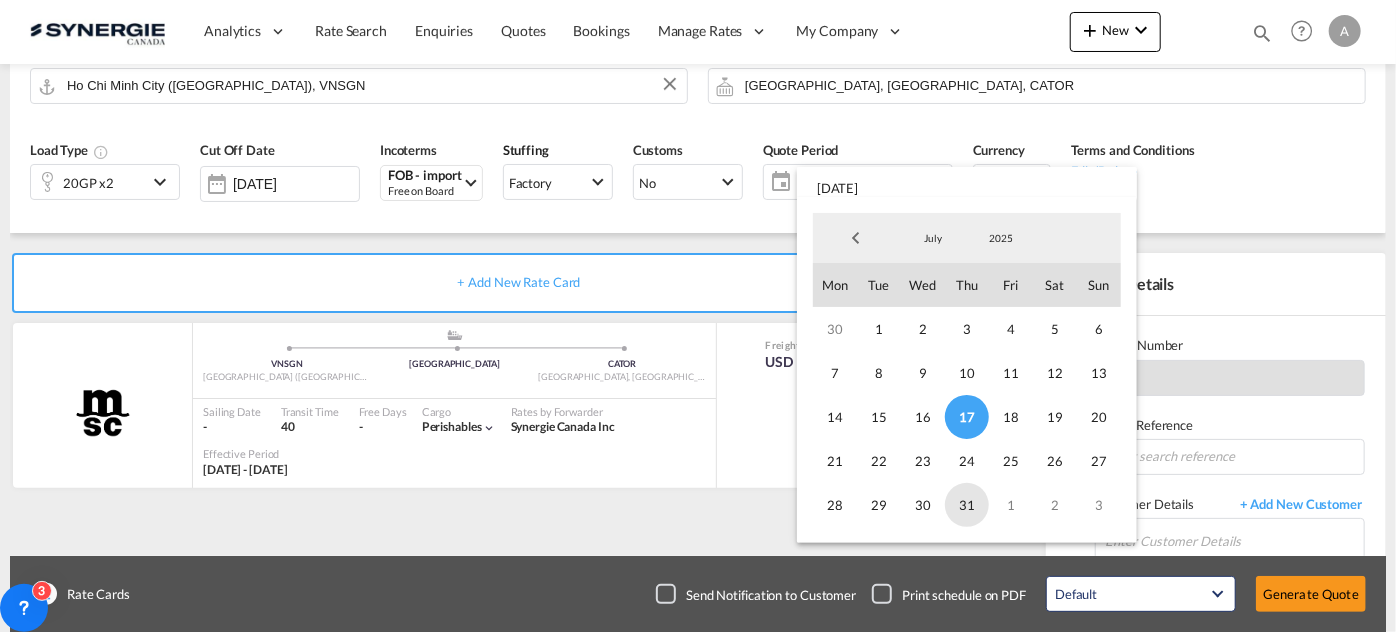 click on "31" at bounding box center (967, 505) 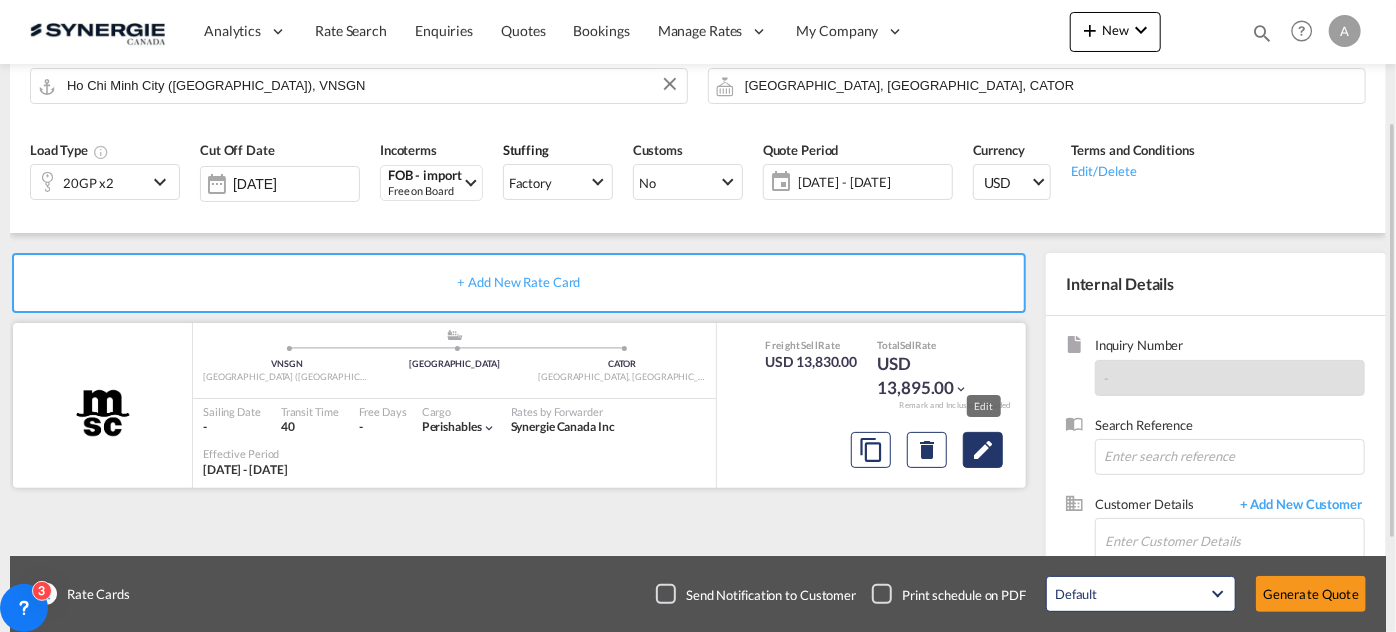 click at bounding box center (983, 450) 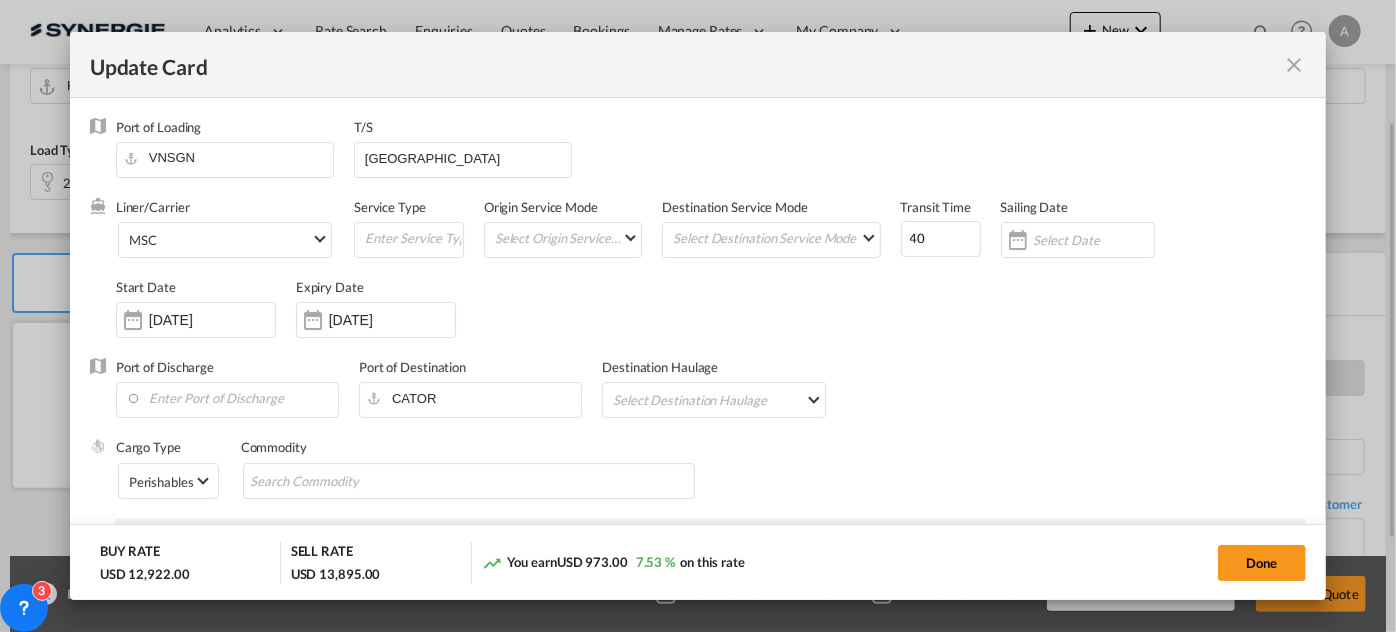 select on "per equipment" 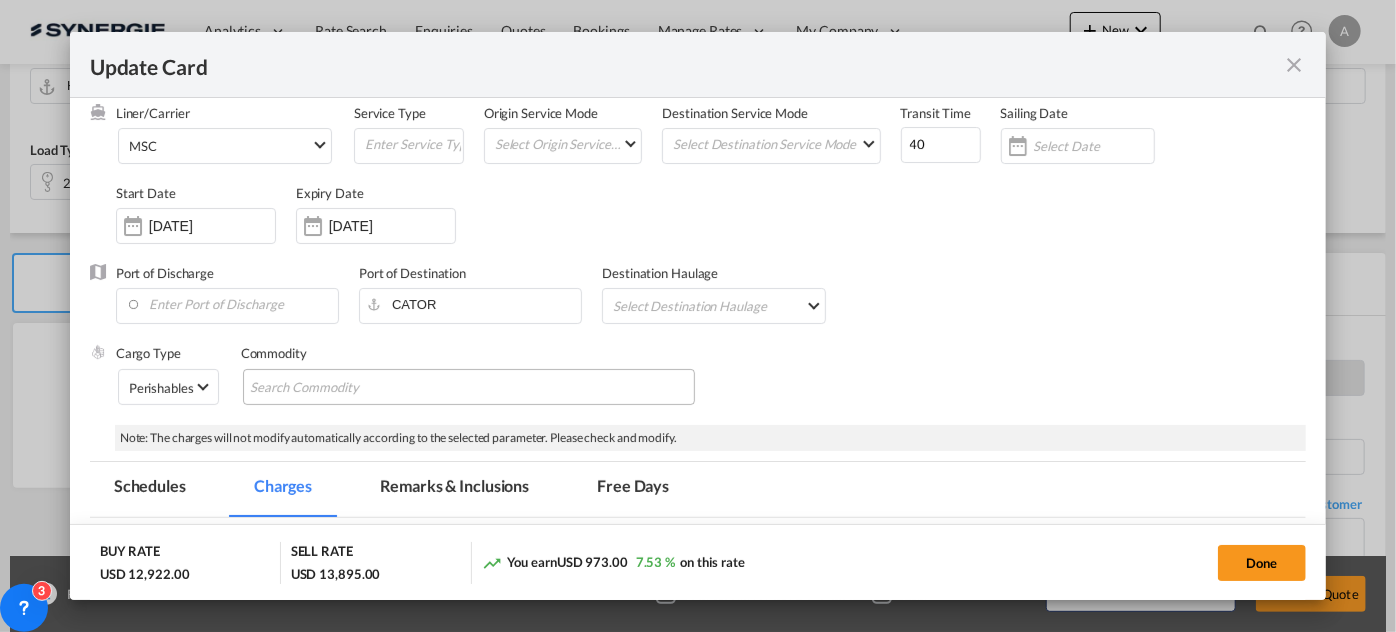 scroll, scrollTop: 0, scrollLeft: 0, axis: both 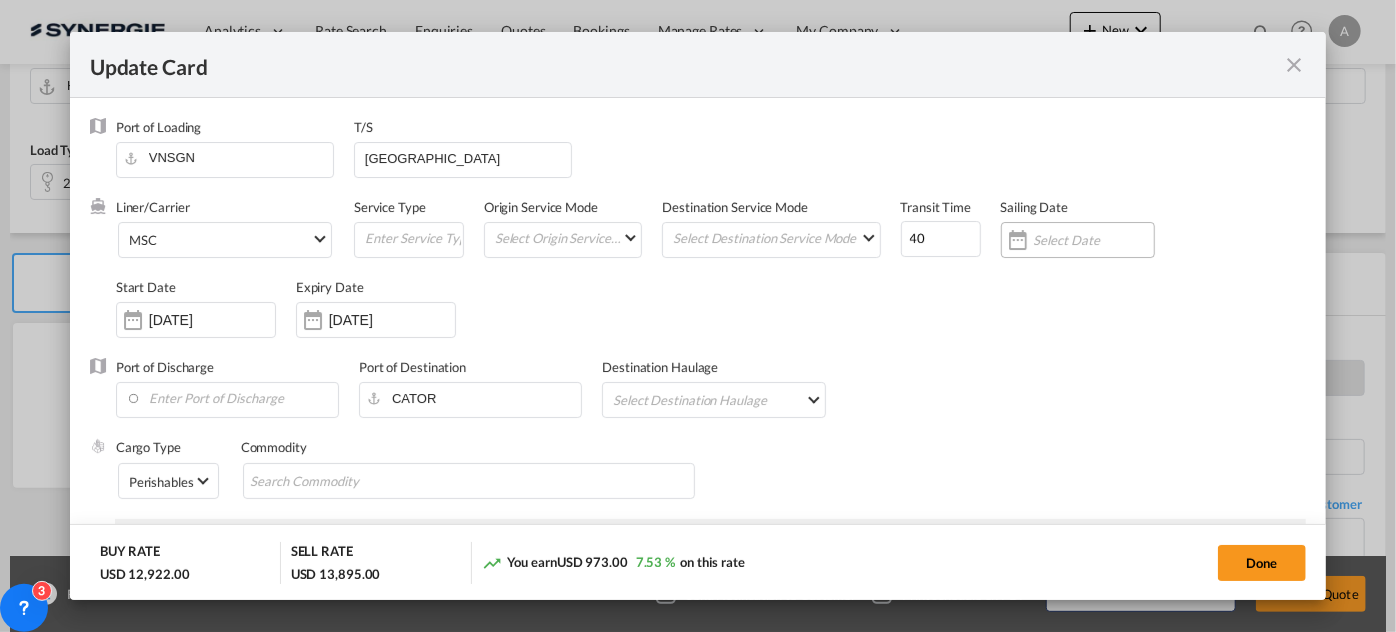 click at bounding box center [1078, 240] 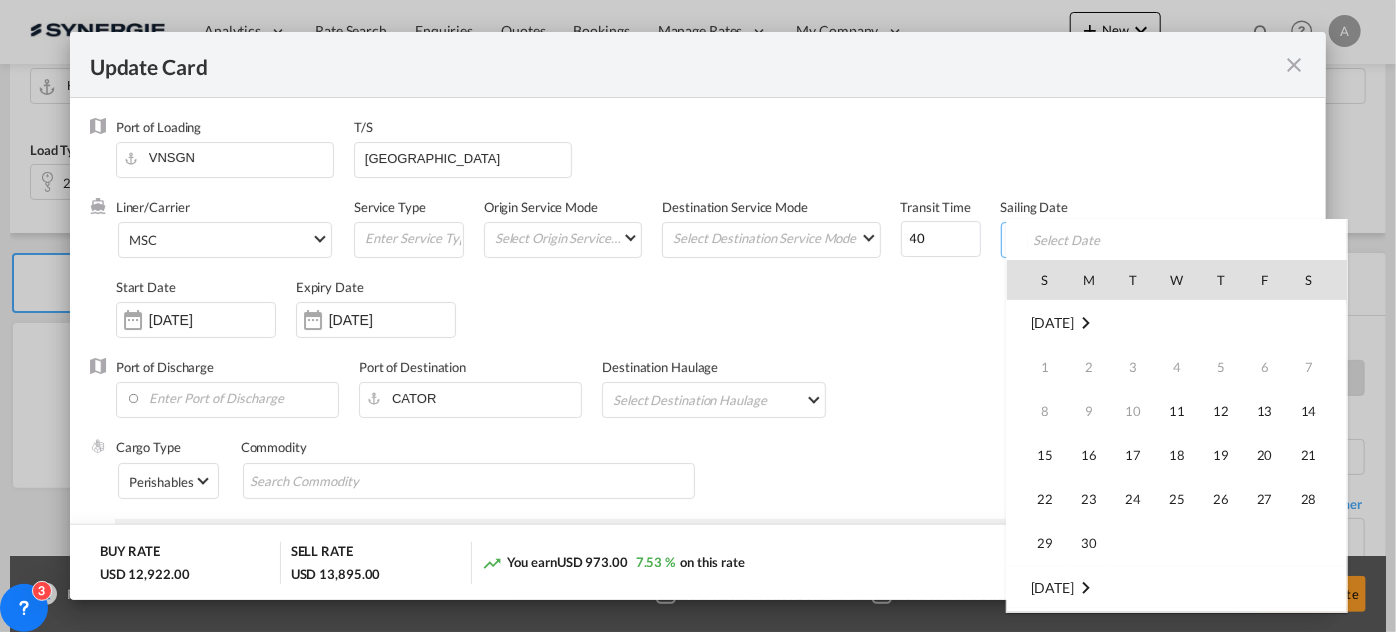 scroll, scrollTop: 264, scrollLeft: 0, axis: vertical 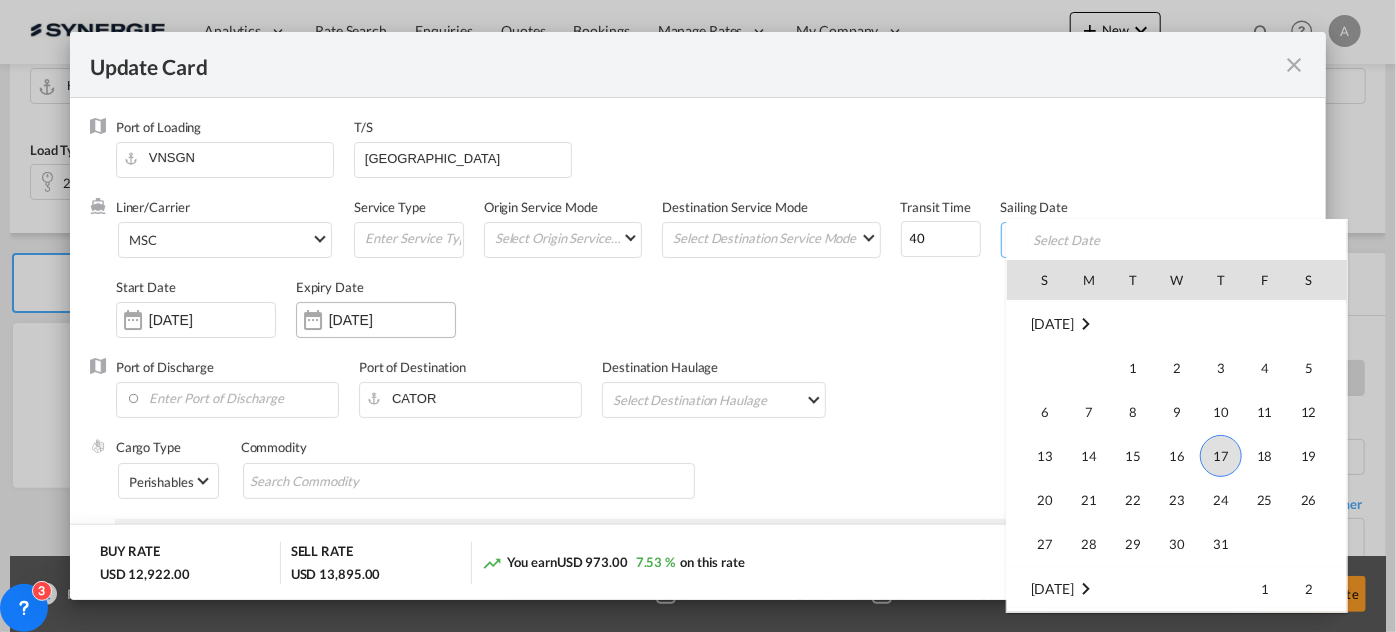 click at bounding box center (698, 316) 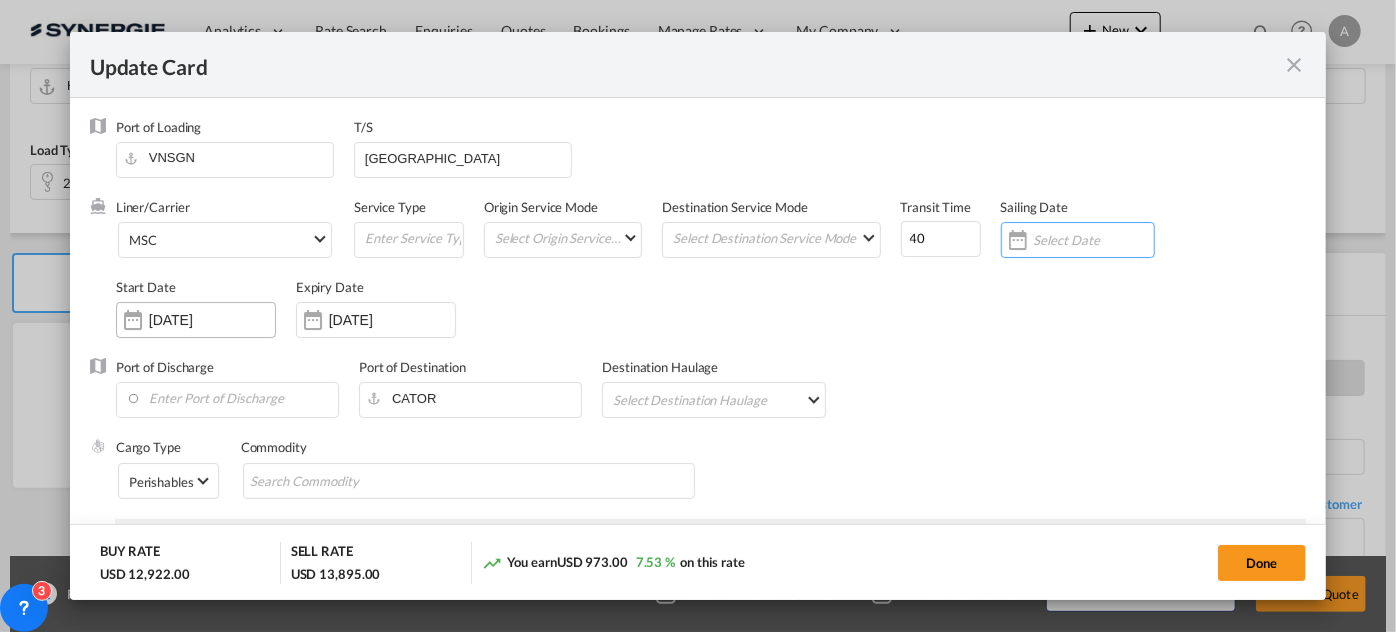 click on "11 Jun 2025" at bounding box center (196, 320) 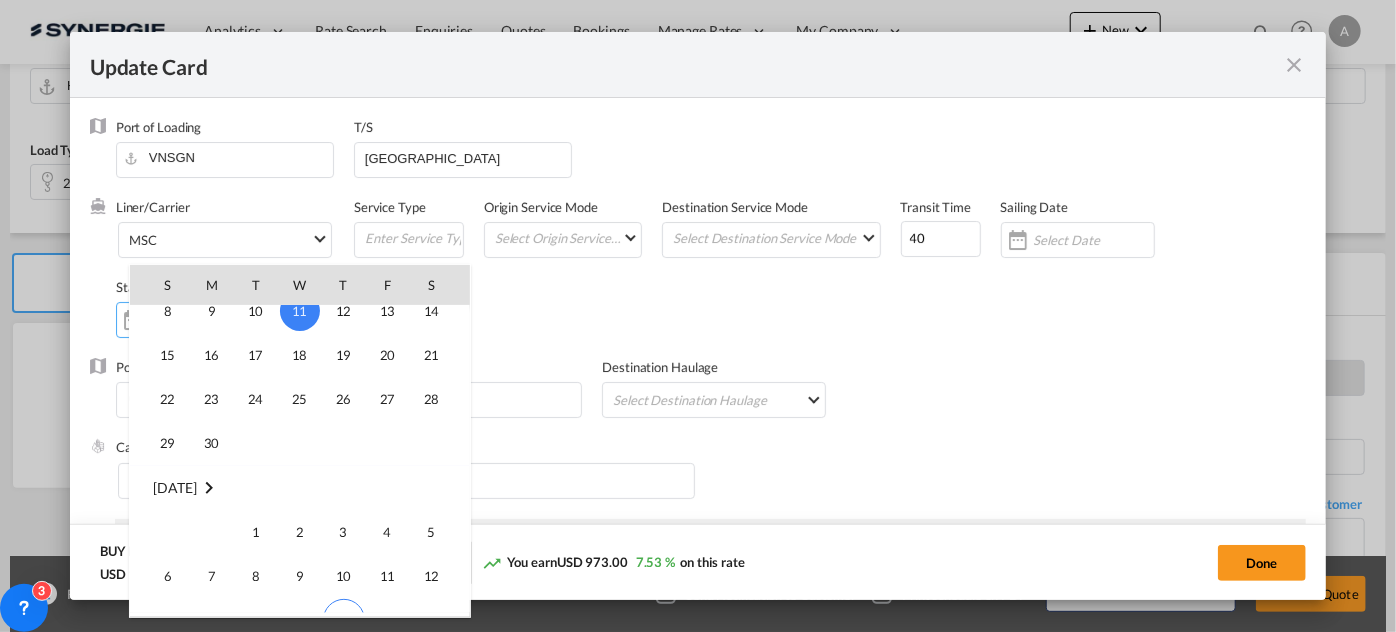 scroll, scrollTop: 462606, scrollLeft: 0, axis: vertical 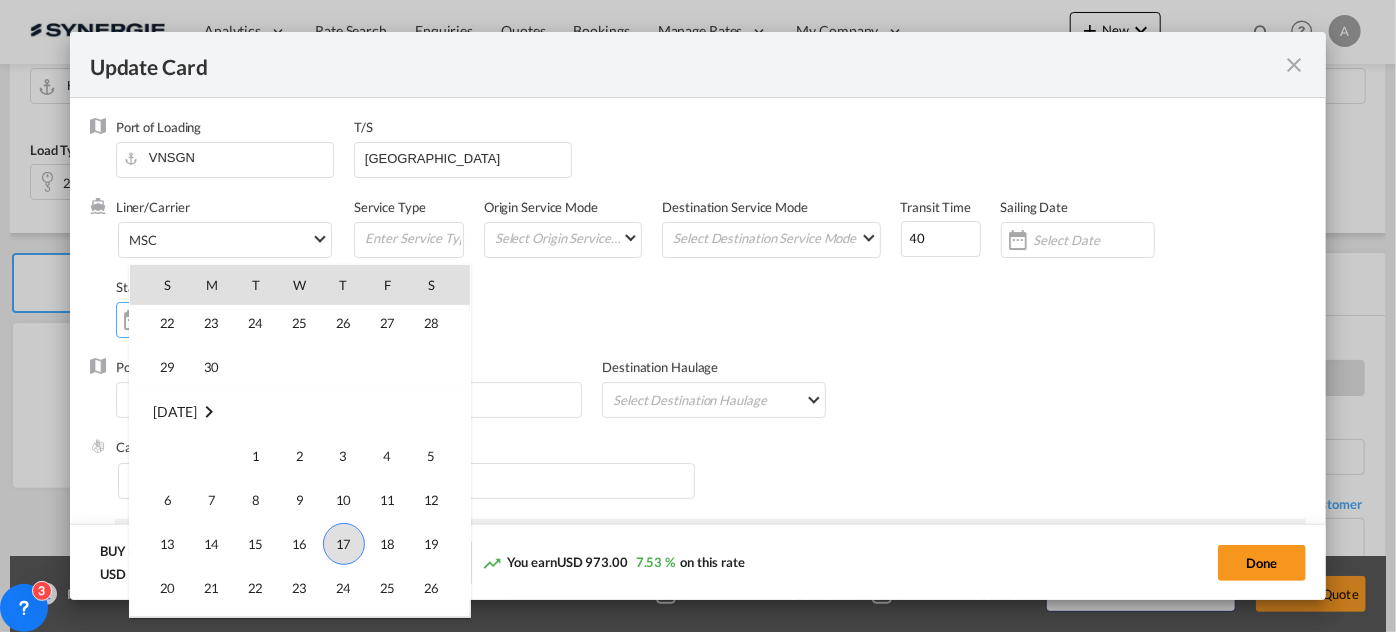 click on "17" at bounding box center (344, 544) 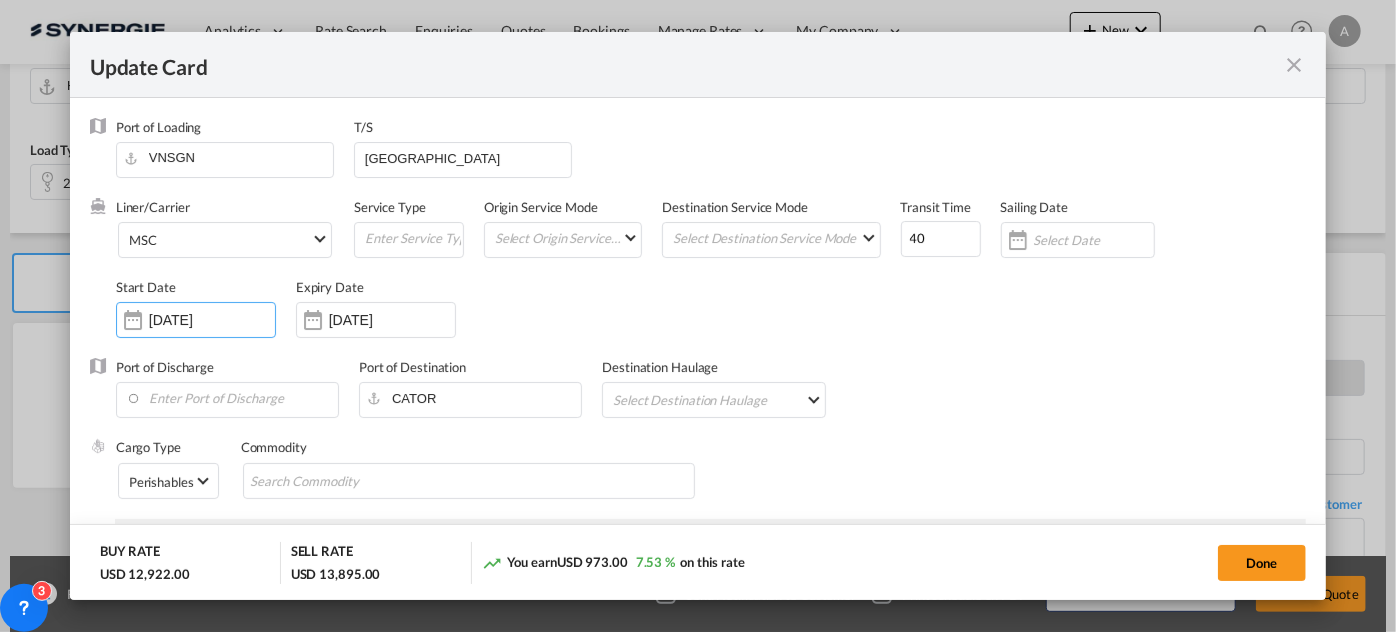 type on "17 Jul 2025" 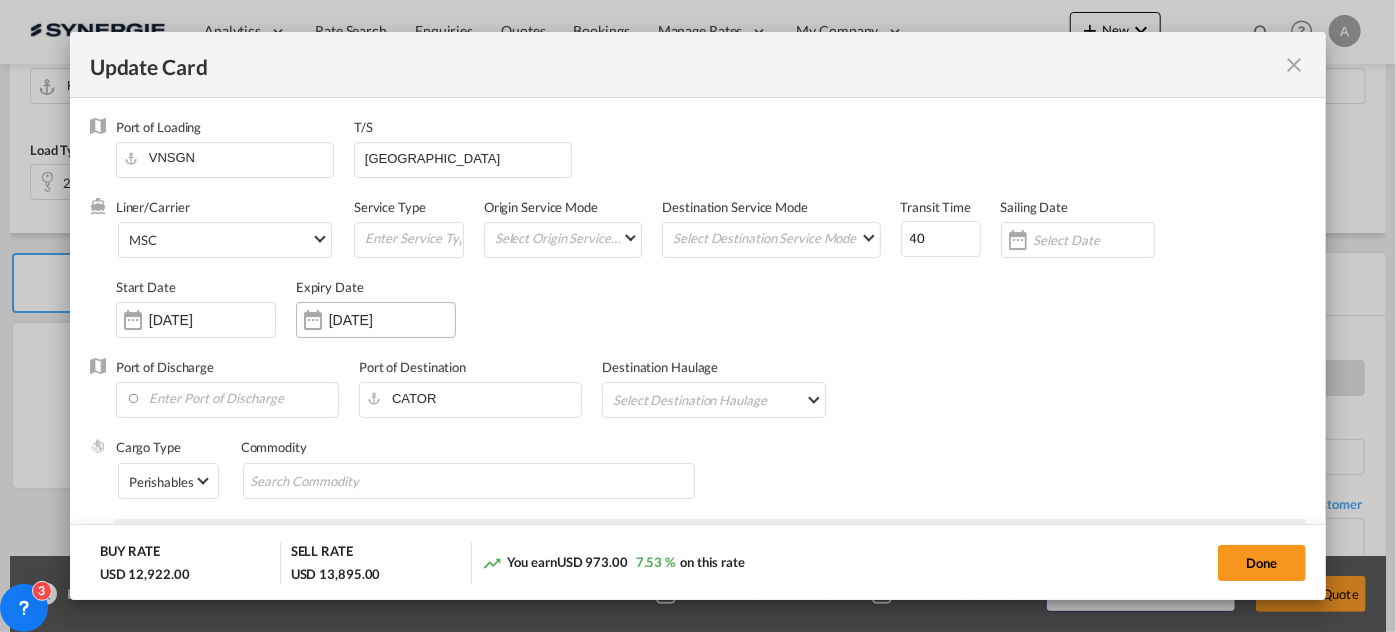 click on "16 Aug 2025" at bounding box center (392, 320) 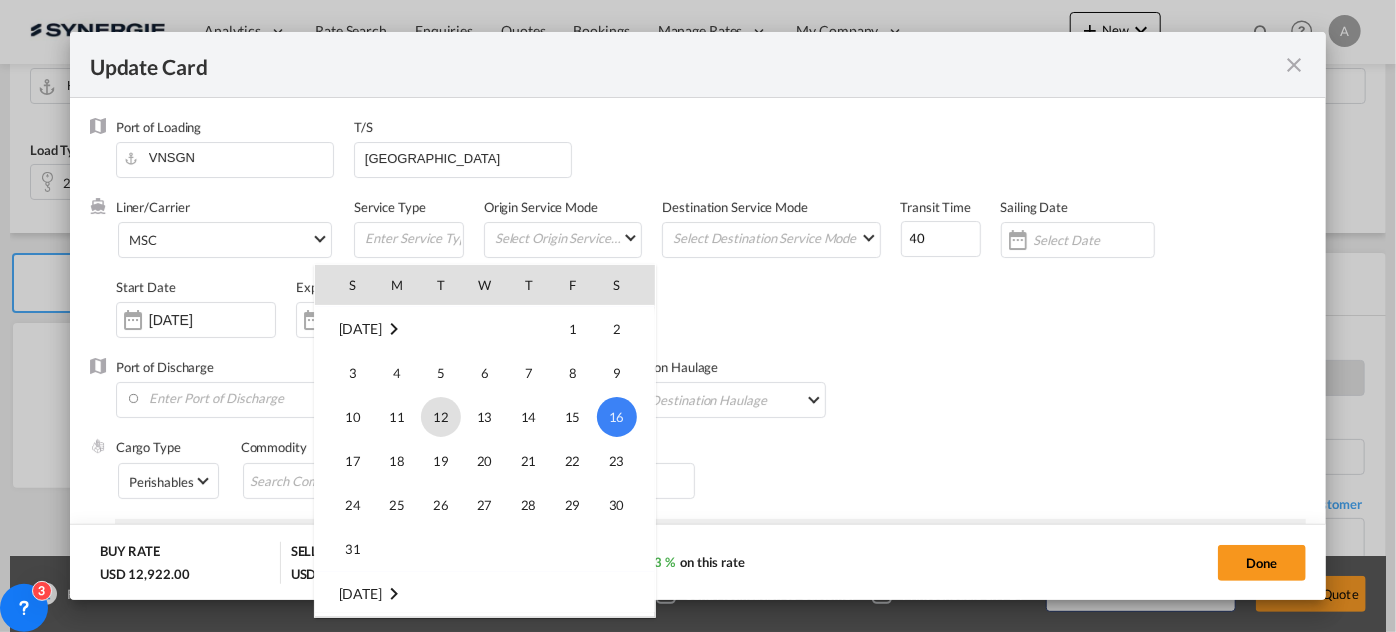 scroll, scrollTop: 173, scrollLeft: 0, axis: vertical 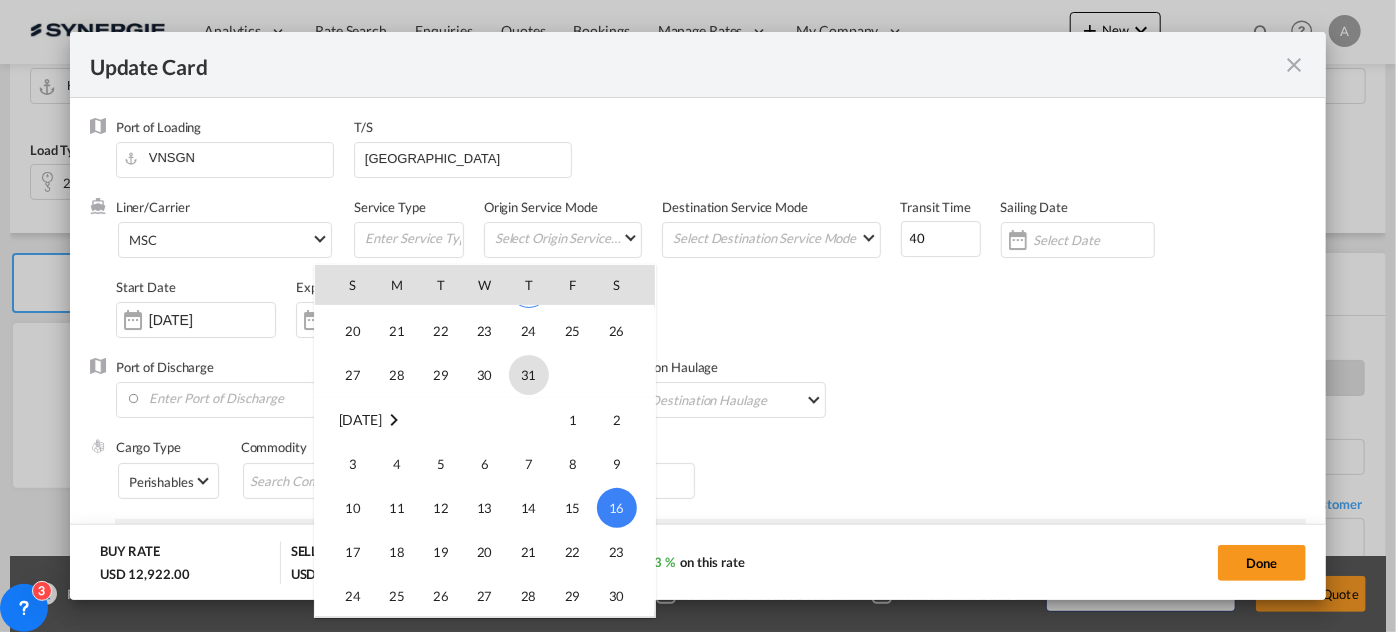 click on "31" at bounding box center (529, 375) 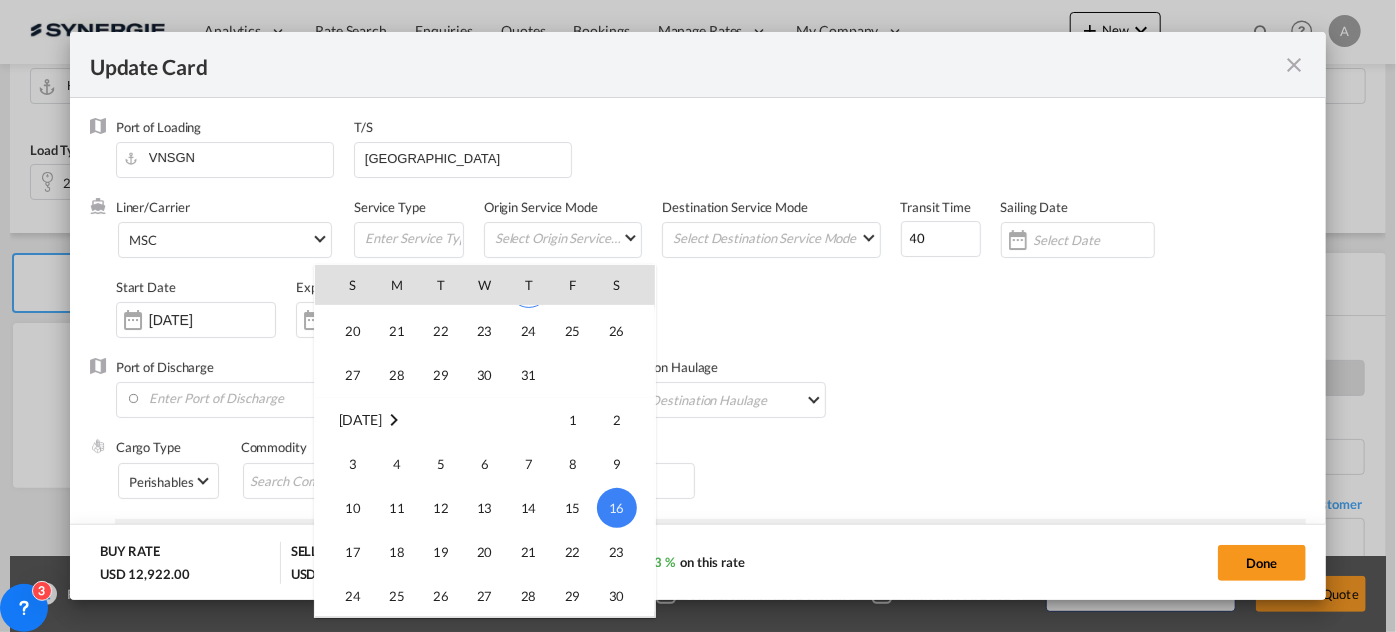 type on "31 Jul 2025" 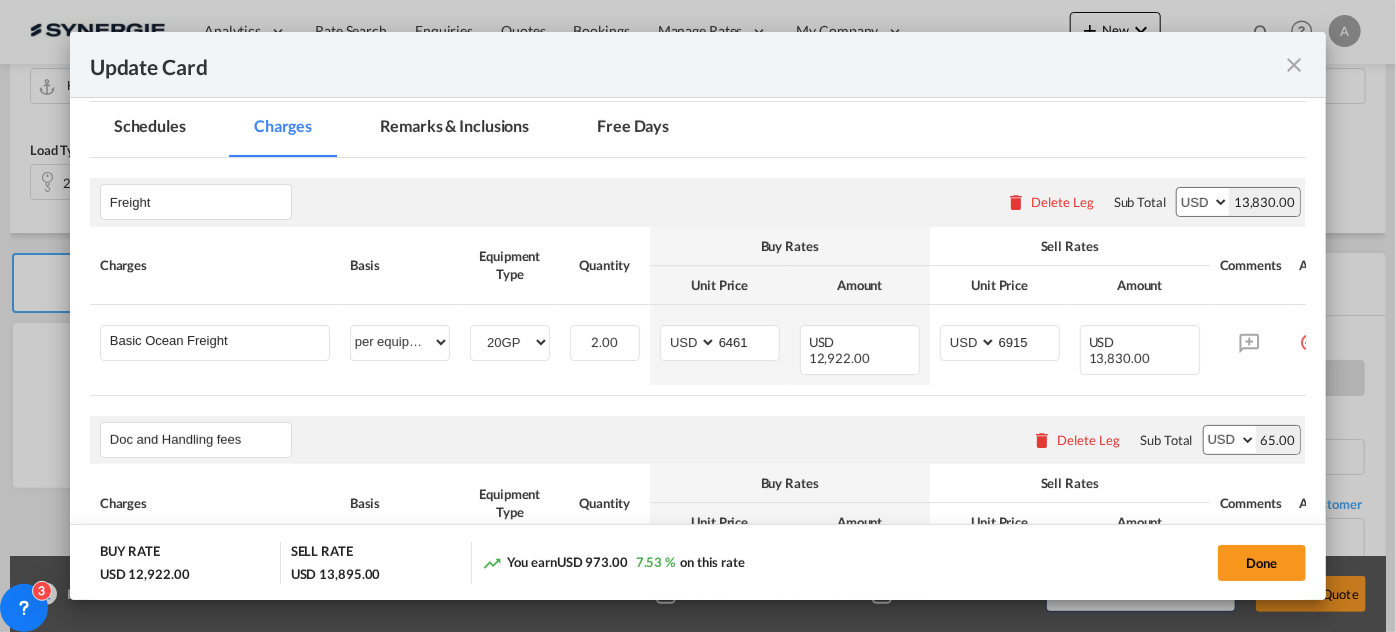 scroll, scrollTop: 636, scrollLeft: 0, axis: vertical 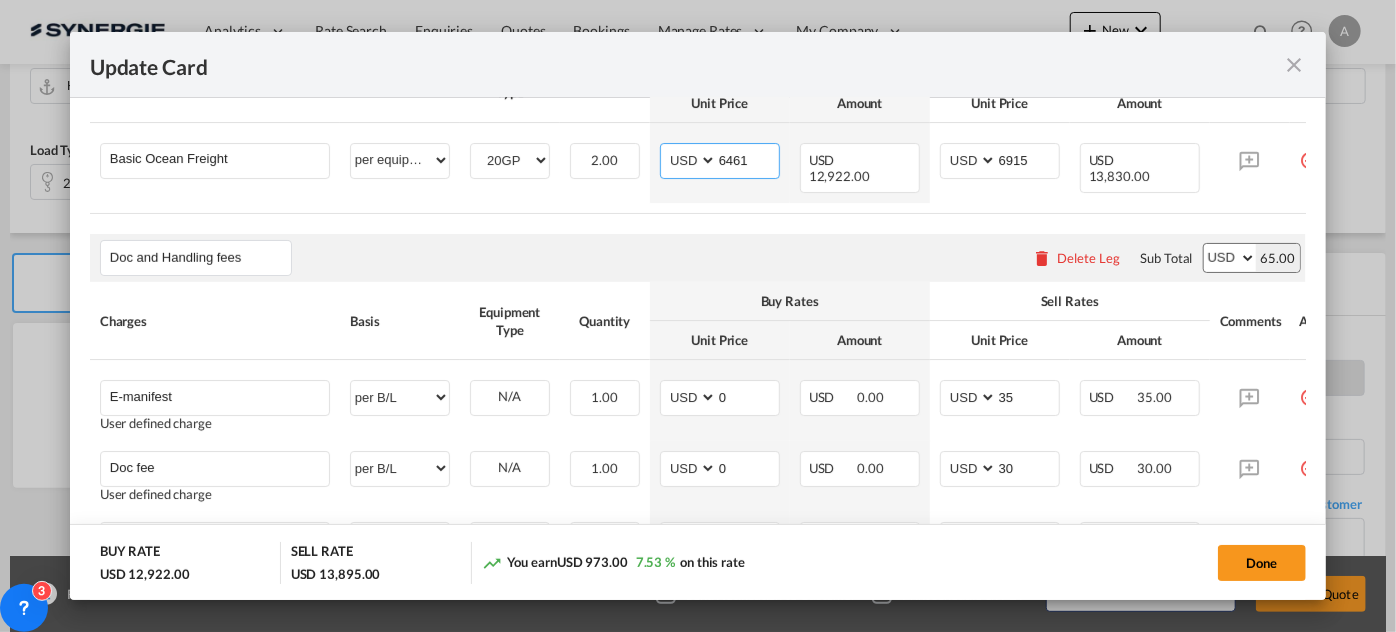 drag, startPoint x: 648, startPoint y: 143, endPoint x: 481, endPoint y: 114, distance: 169.49927 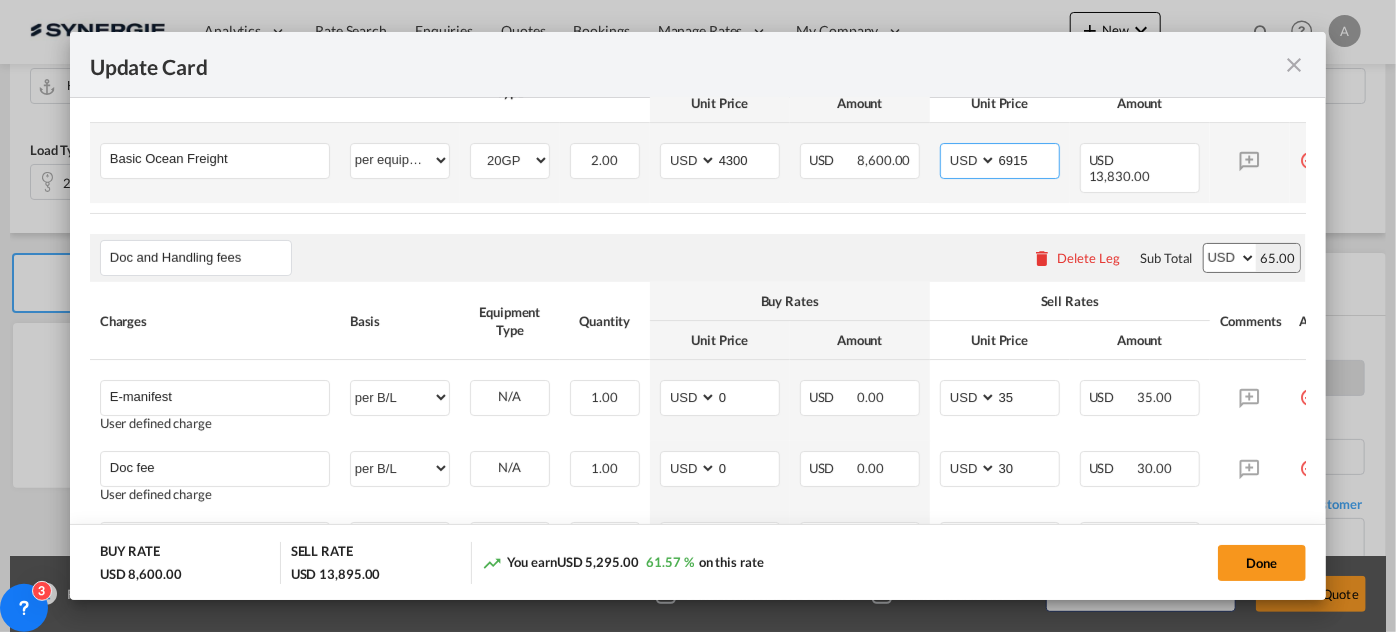 drag, startPoint x: 962, startPoint y: 146, endPoint x: 858, endPoint y: 133, distance: 104.80935 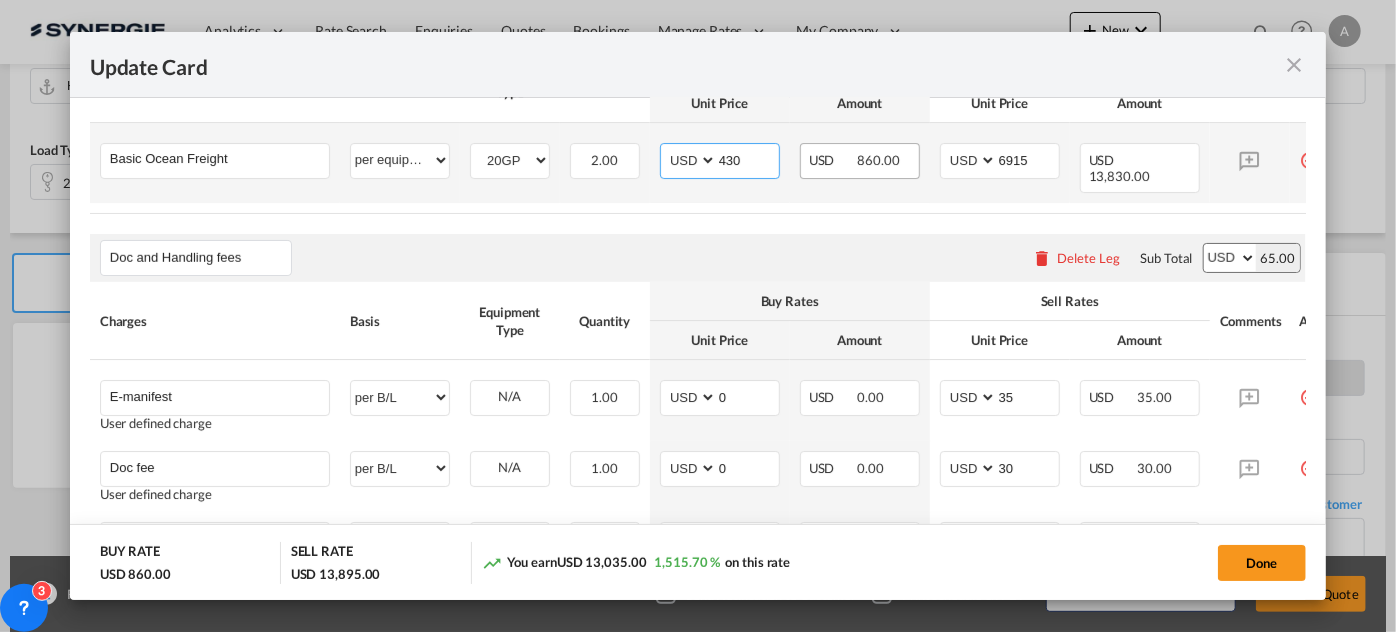 type on "4300" 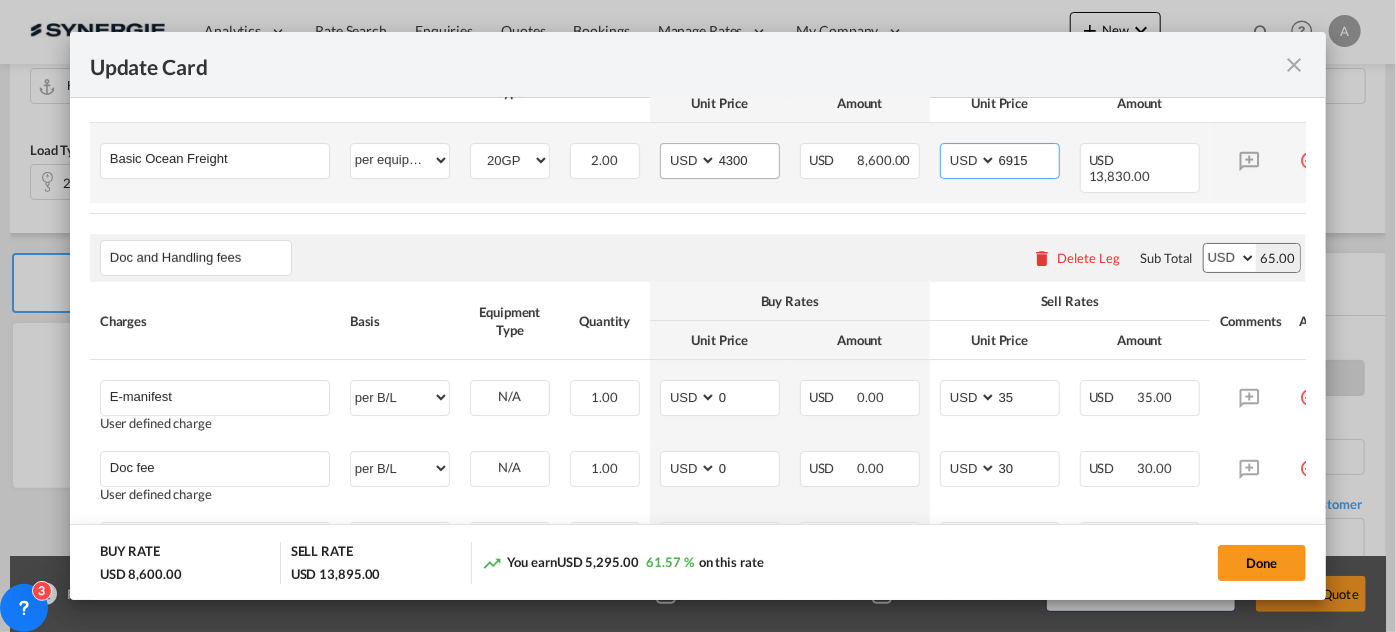 drag, startPoint x: 1028, startPoint y: 153, endPoint x: 764, endPoint y: 151, distance: 264.00757 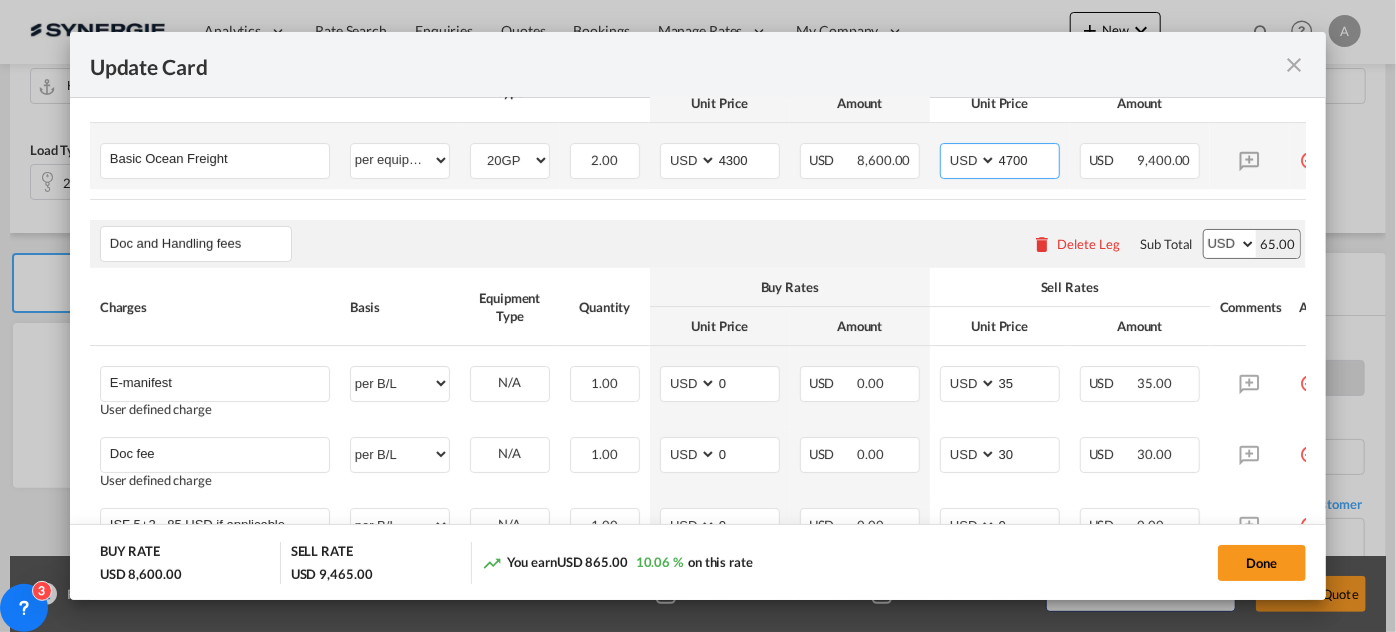 type on "4700" 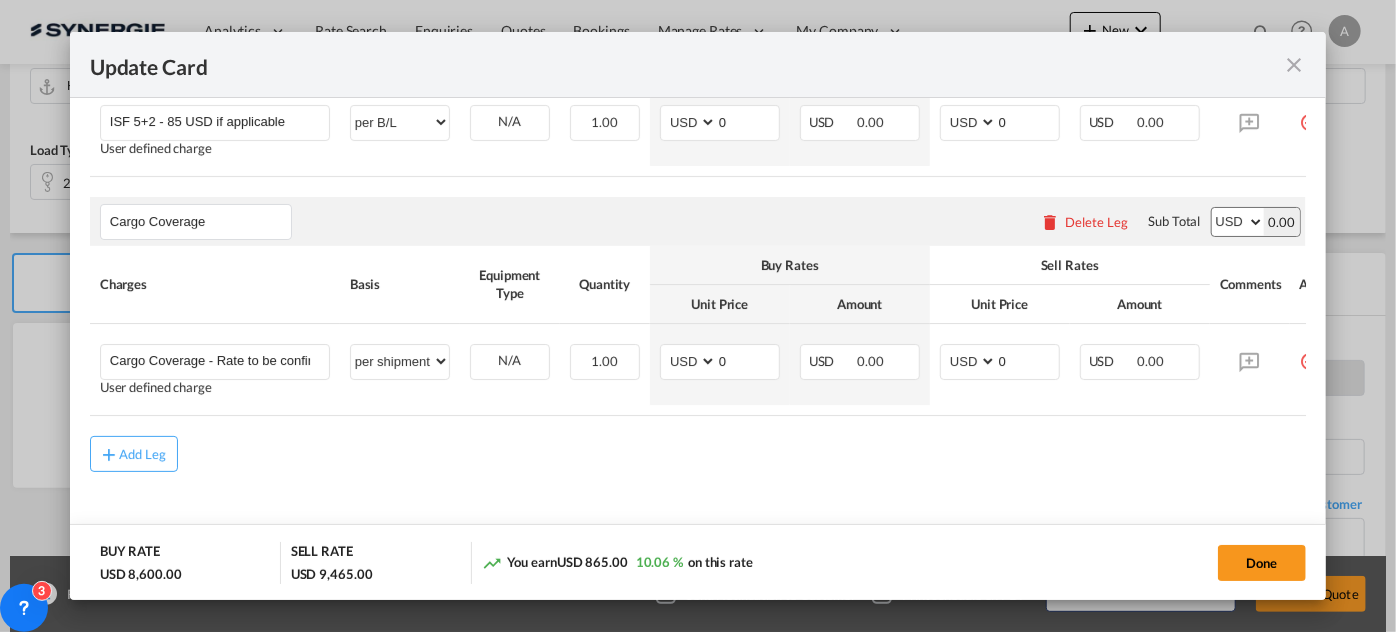 scroll, scrollTop: 1058, scrollLeft: 0, axis: vertical 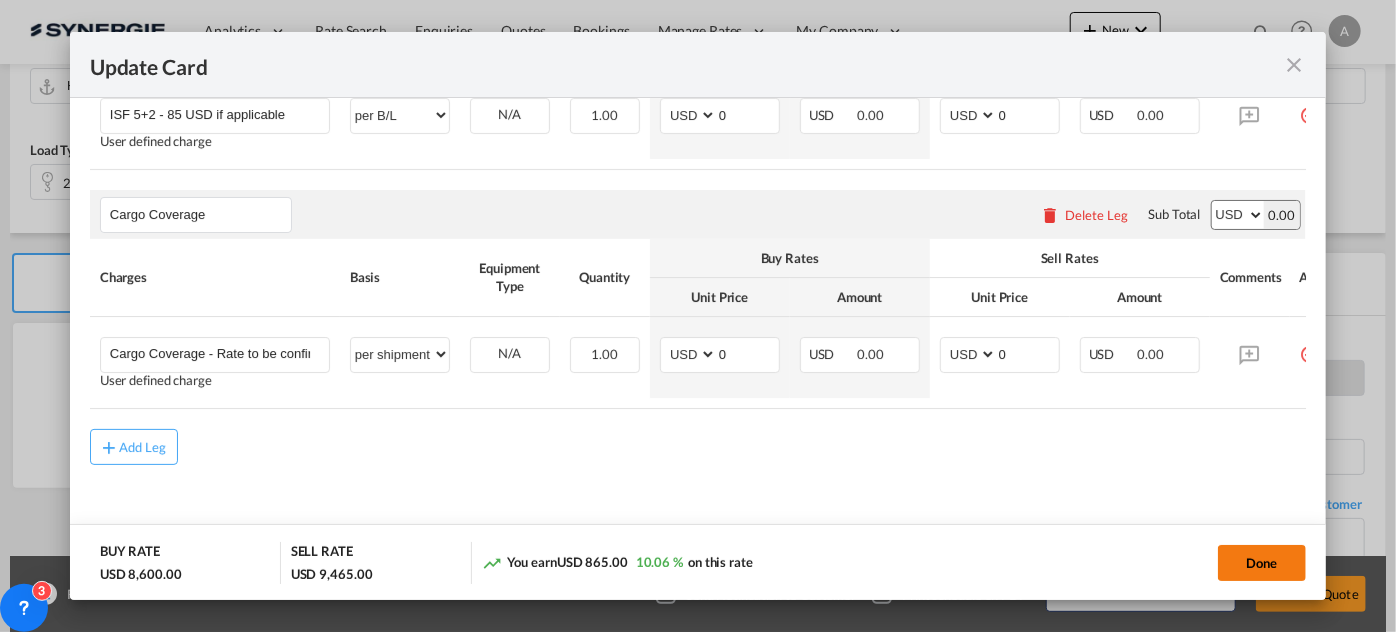 click on "Done" 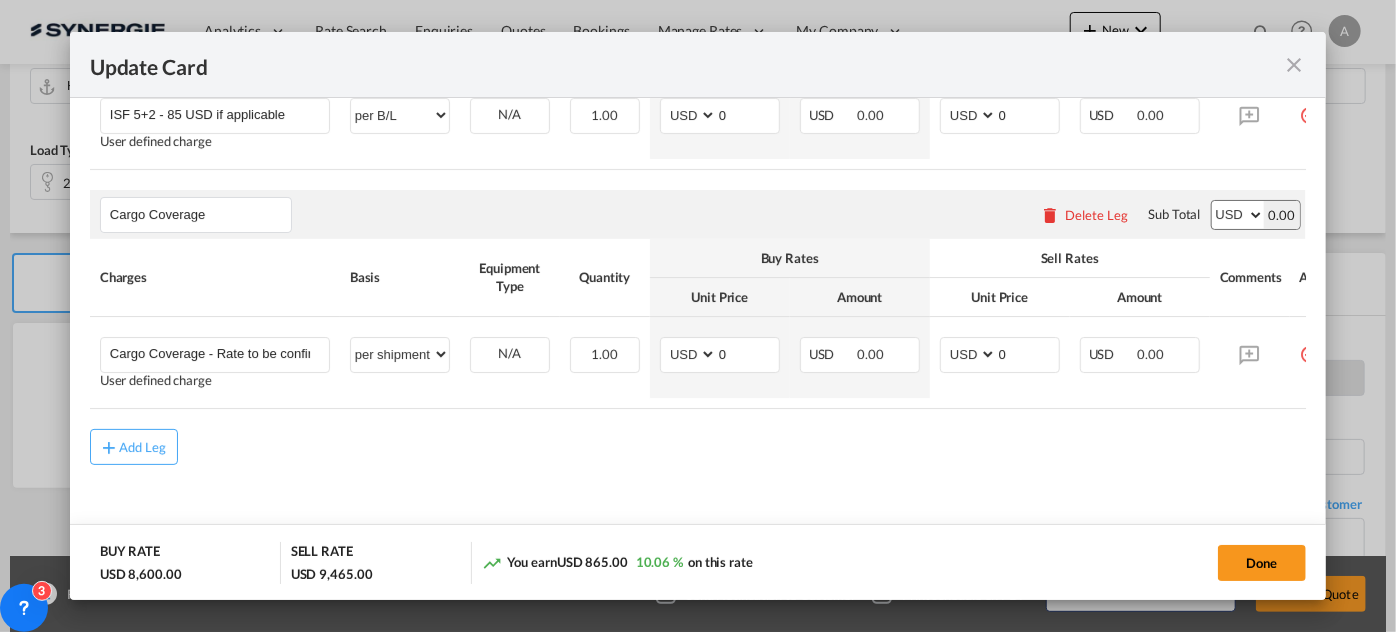 type on "16 Jul 2025" 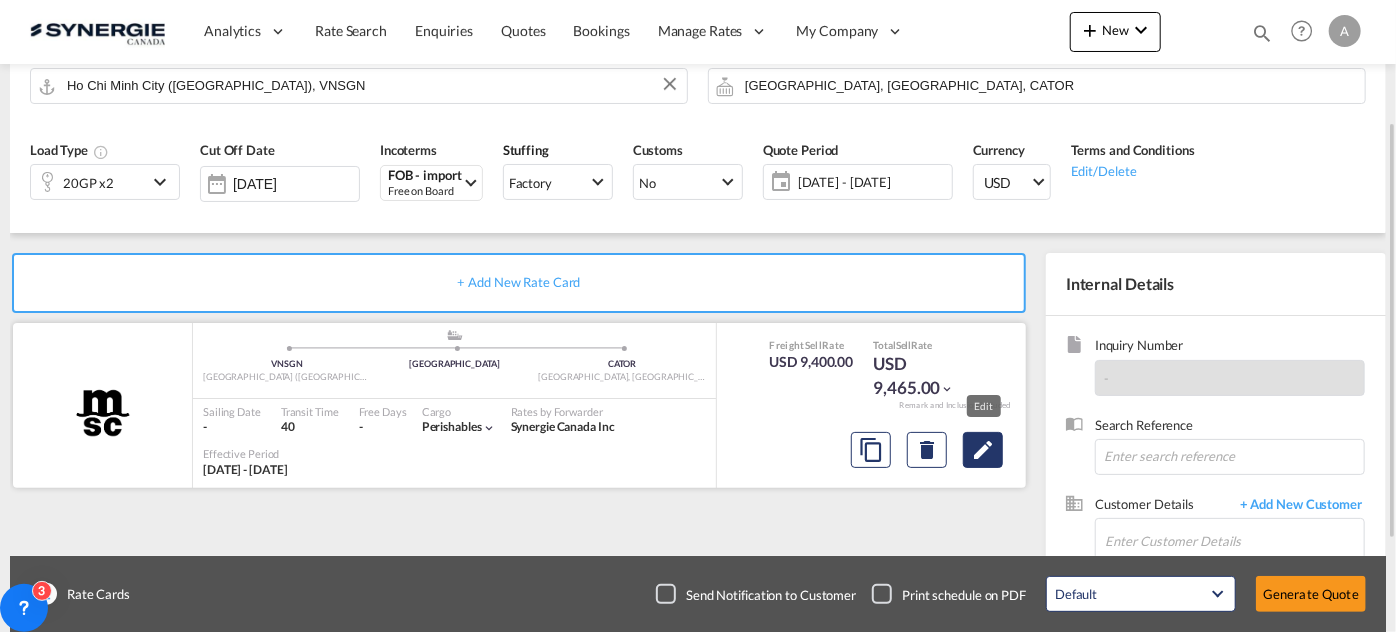 click at bounding box center [983, 450] 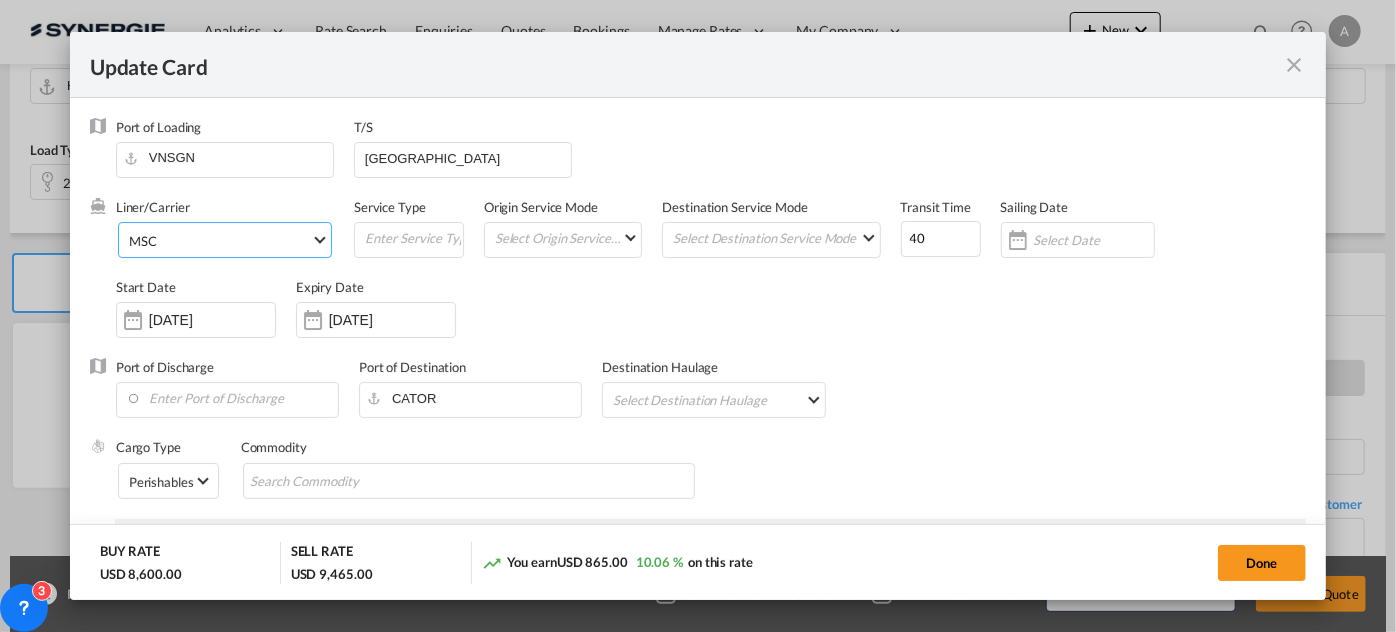 click on "MSC" at bounding box center [220, 241] 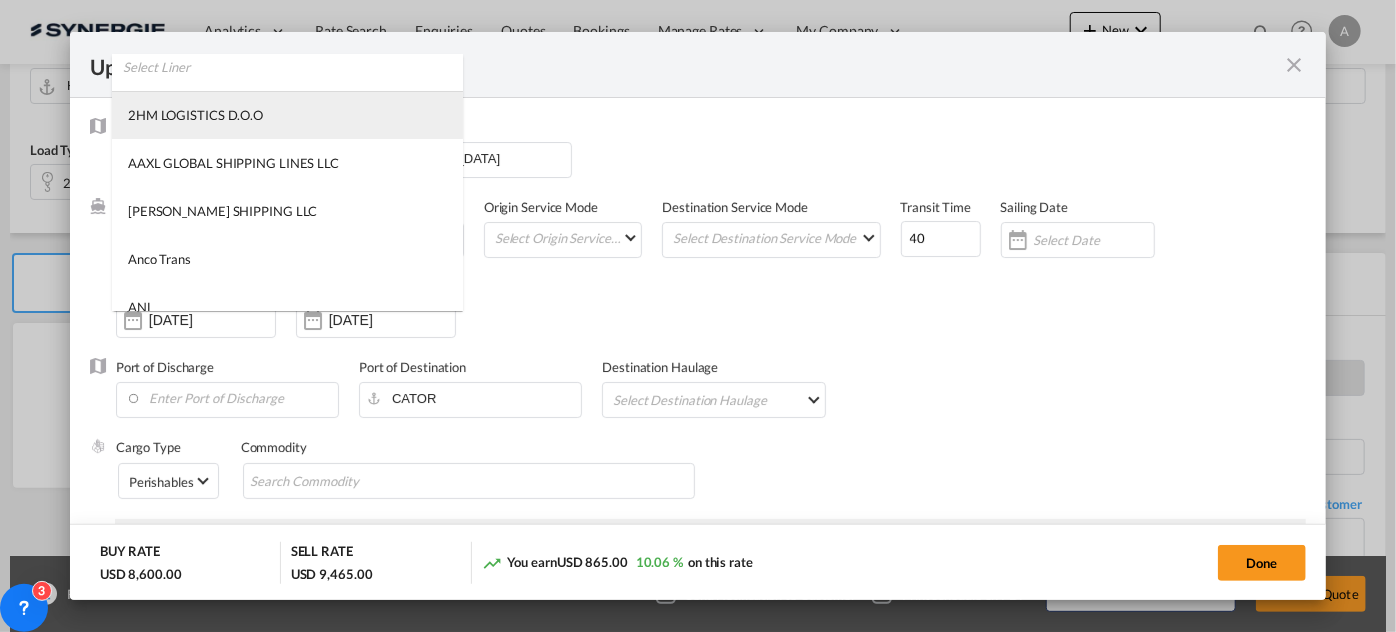 scroll, scrollTop: 0, scrollLeft: 0, axis: both 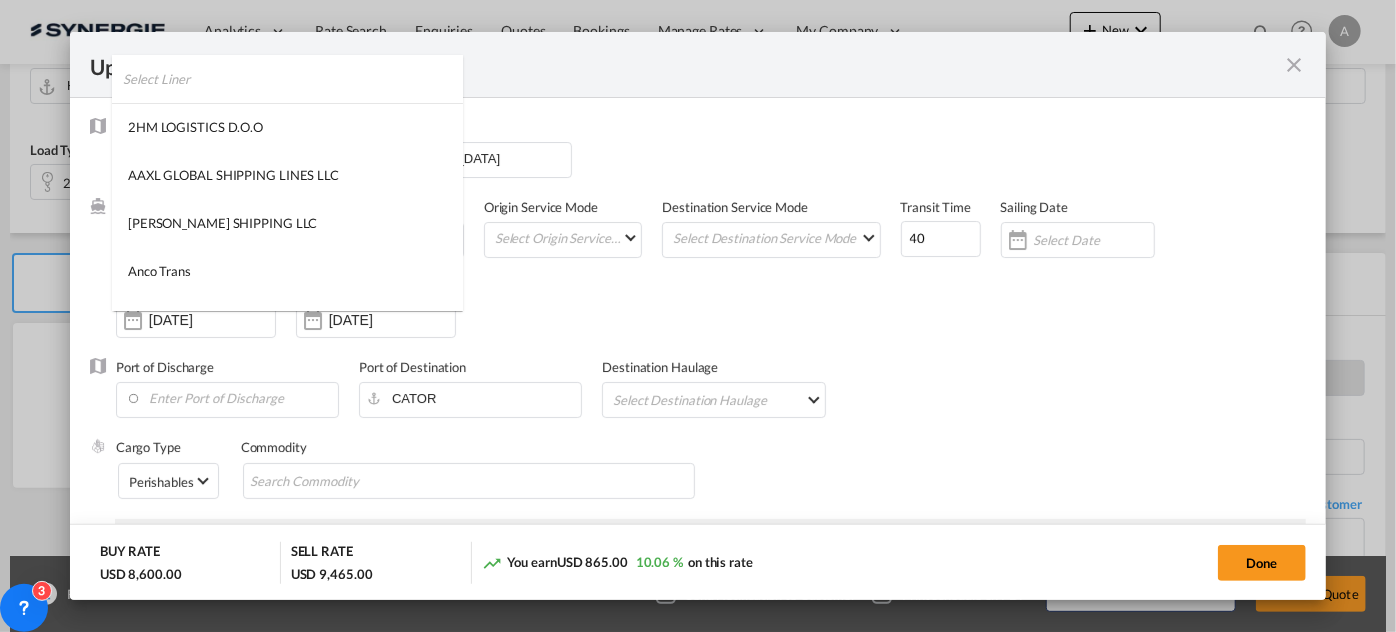click at bounding box center [293, 79] 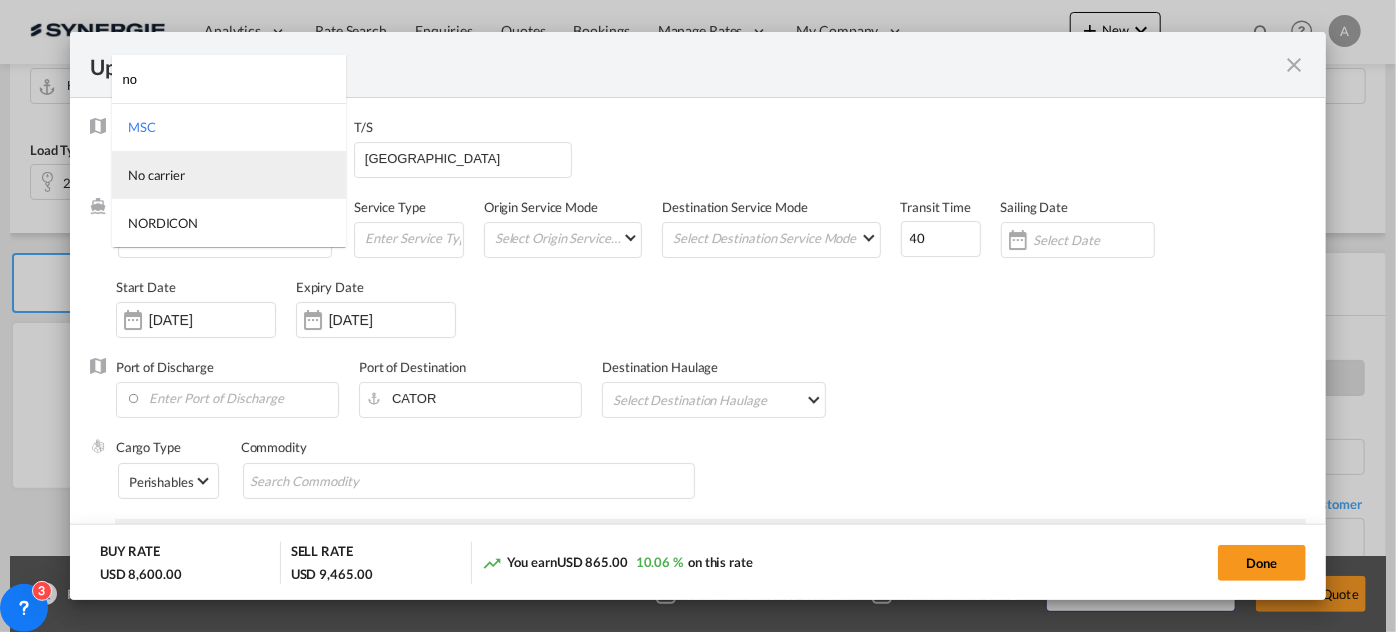 type on "no" 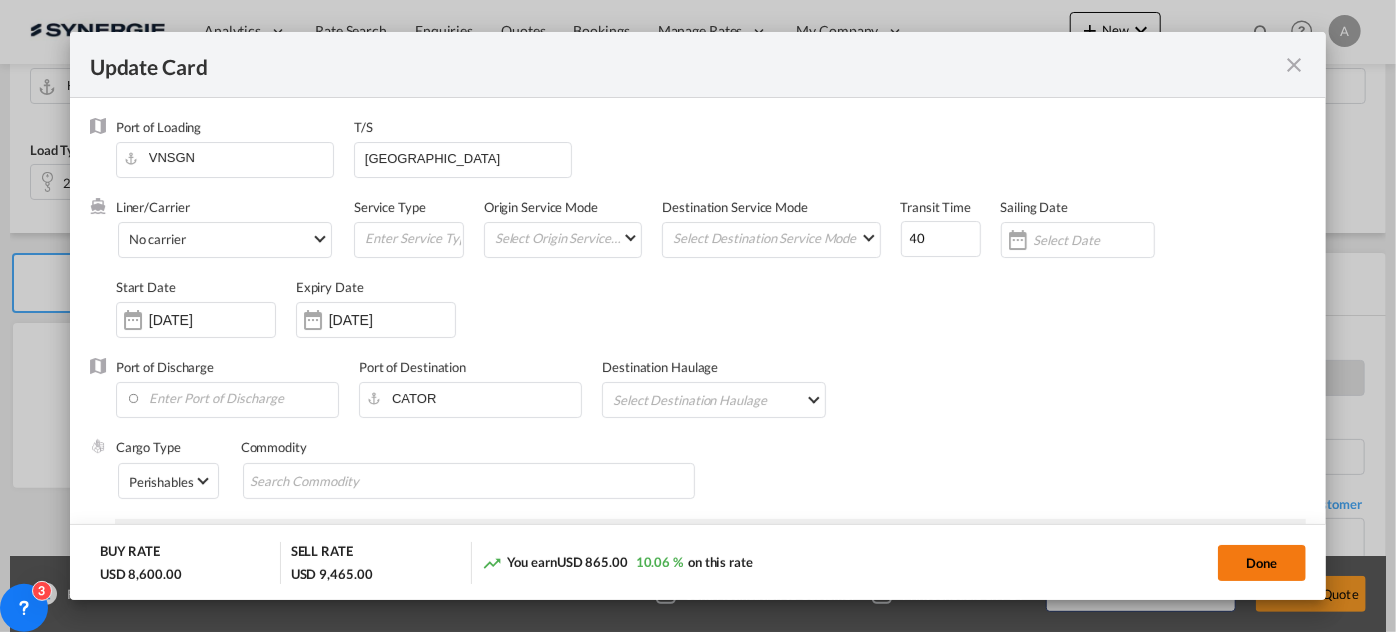 click on "Done" 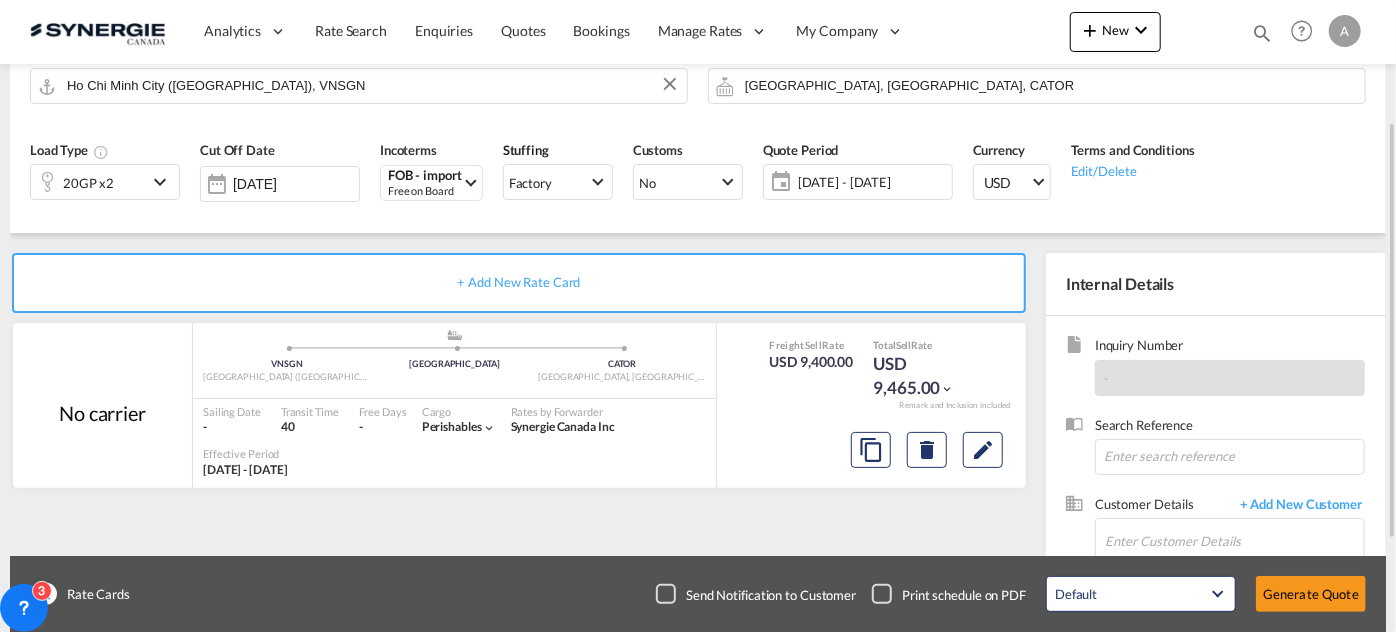 scroll, scrollTop: 320, scrollLeft: 0, axis: vertical 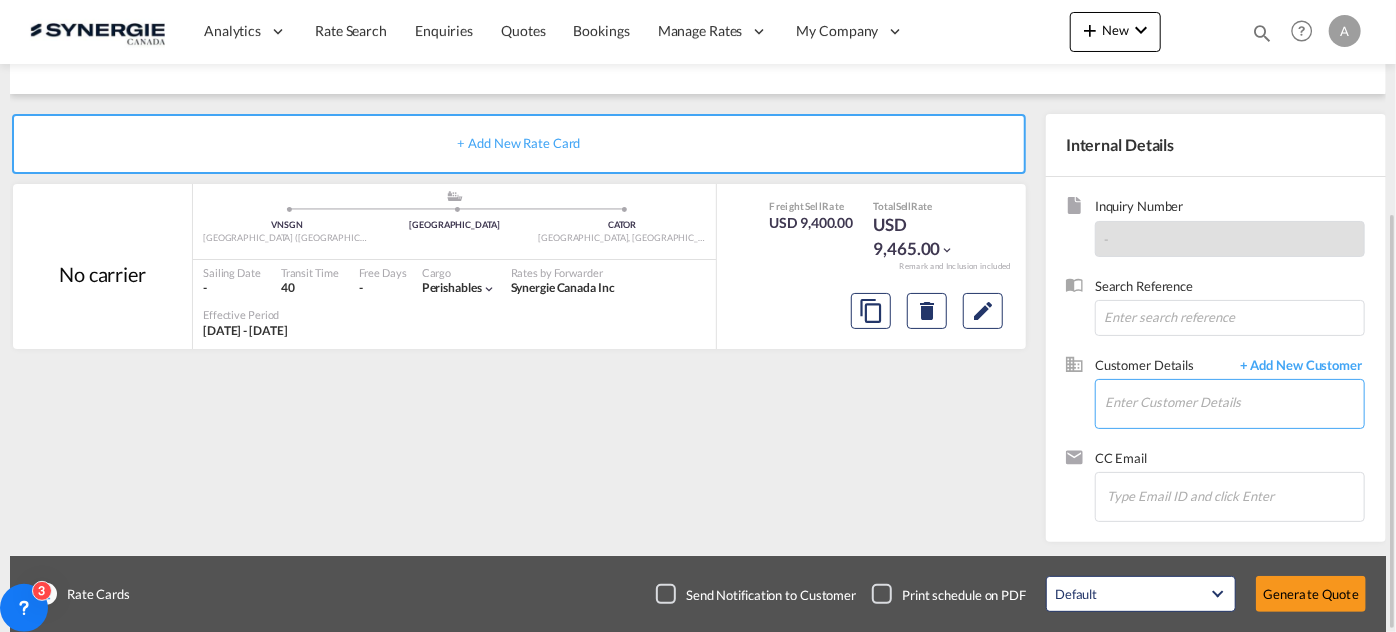click on "Enter Customer Details" at bounding box center (1234, 402) 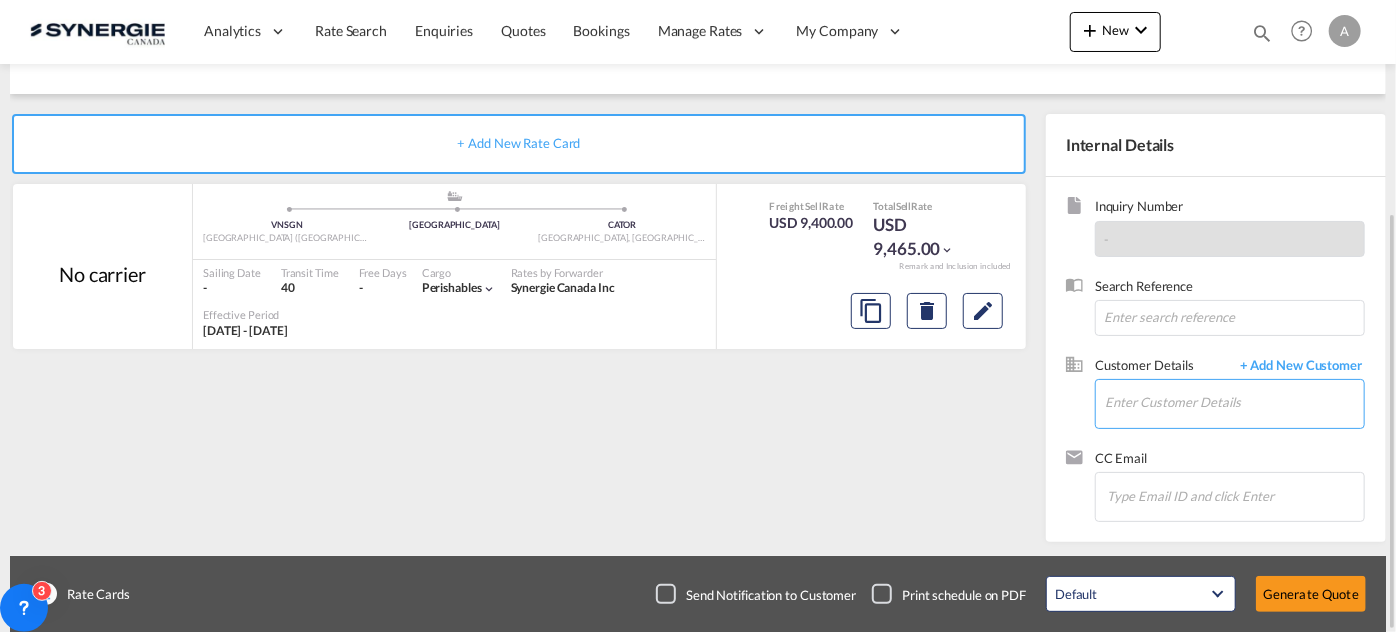 click on "Enter Customer Details" at bounding box center [1234, 402] 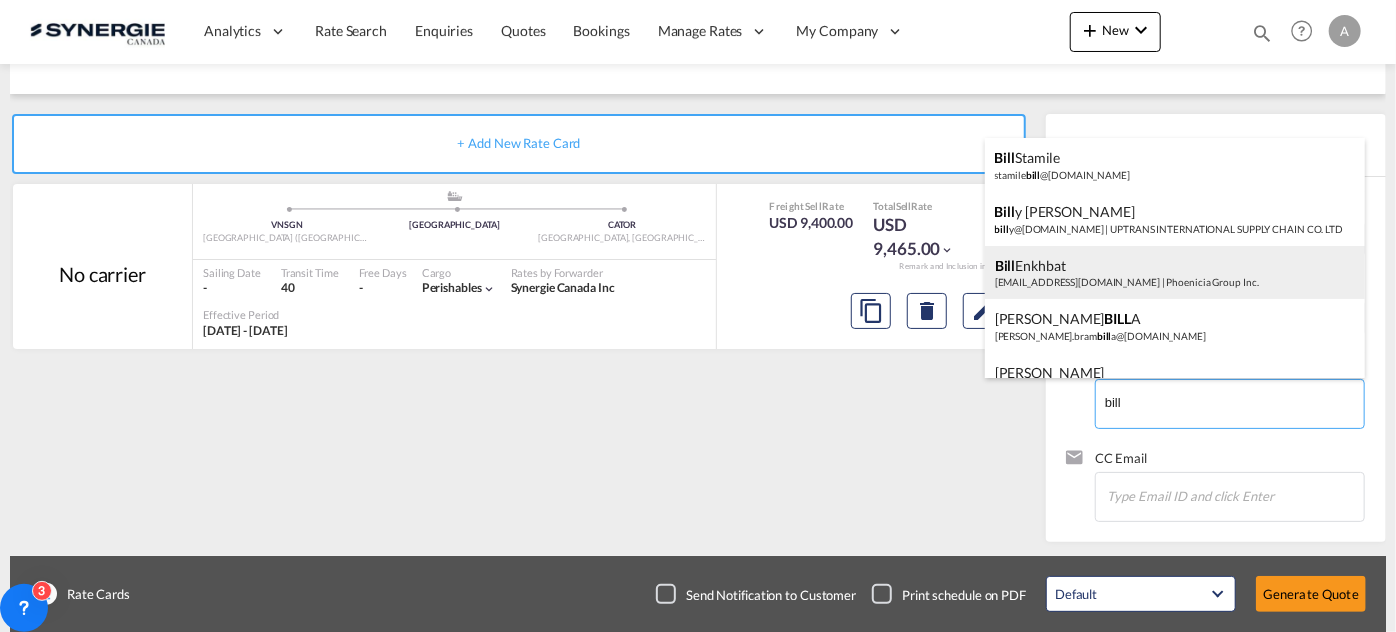 click on "Bill  Enkhbat Benkhbat@PhoeniciaGroup.com    |    Phoenicia Group Inc." at bounding box center (1175, 273) 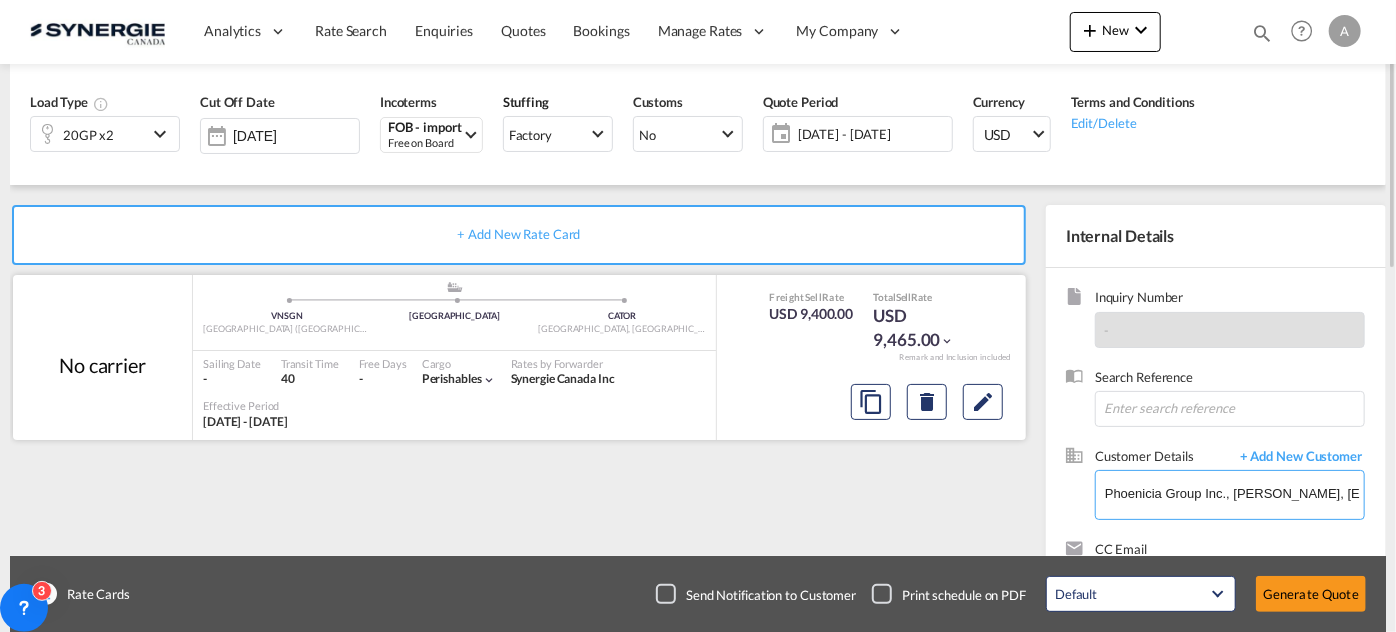 scroll, scrollTop: 48, scrollLeft: 0, axis: vertical 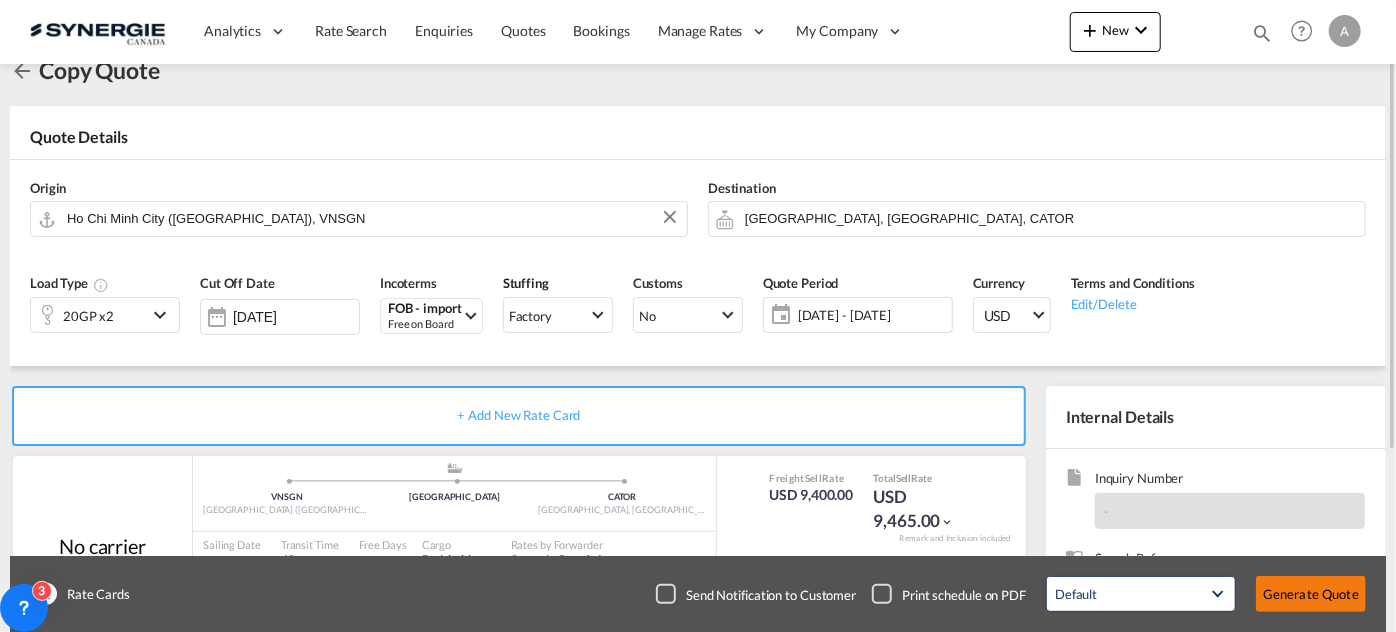 click on "Generate Quote" at bounding box center (1311, 594) 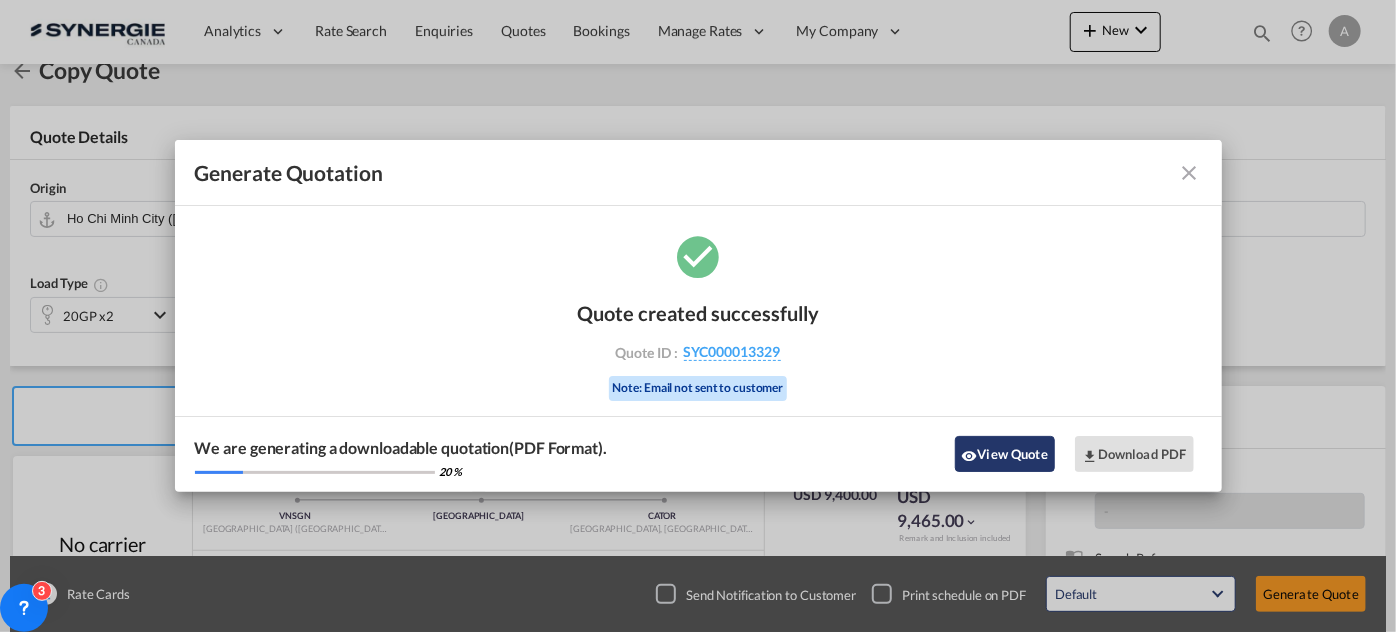 click on "View Quote" at bounding box center [1005, 454] 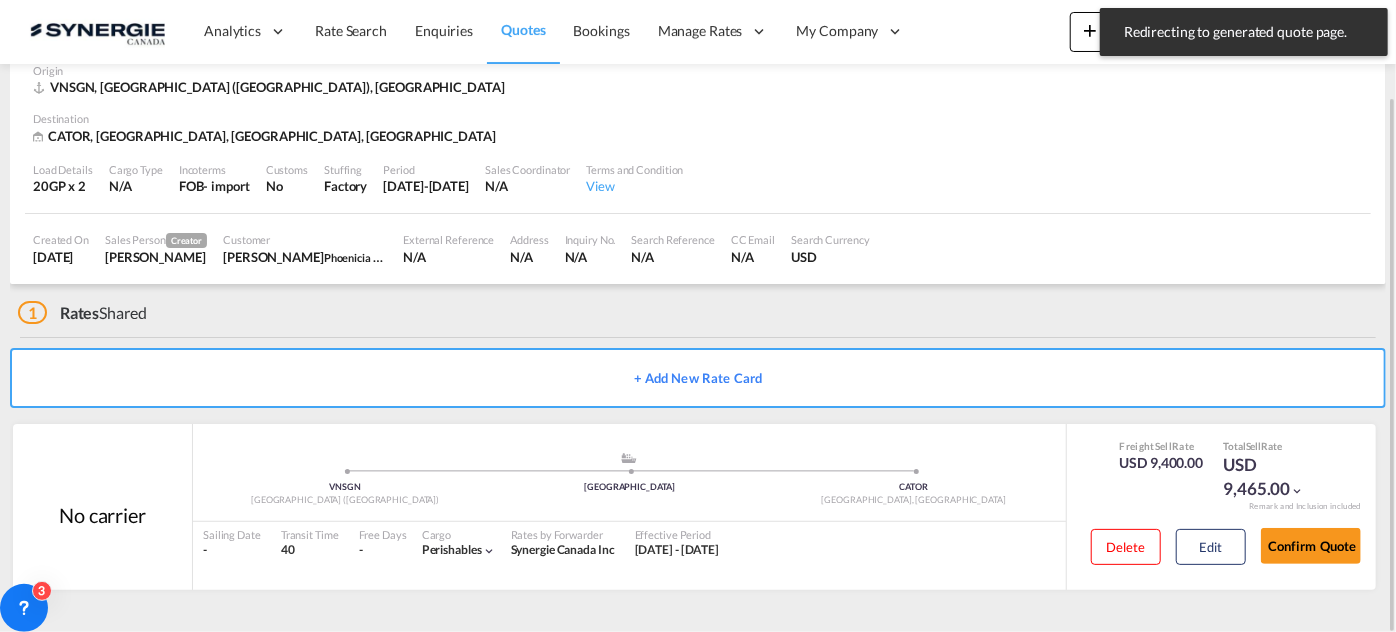 scroll, scrollTop: 96, scrollLeft: 0, axis: vertical 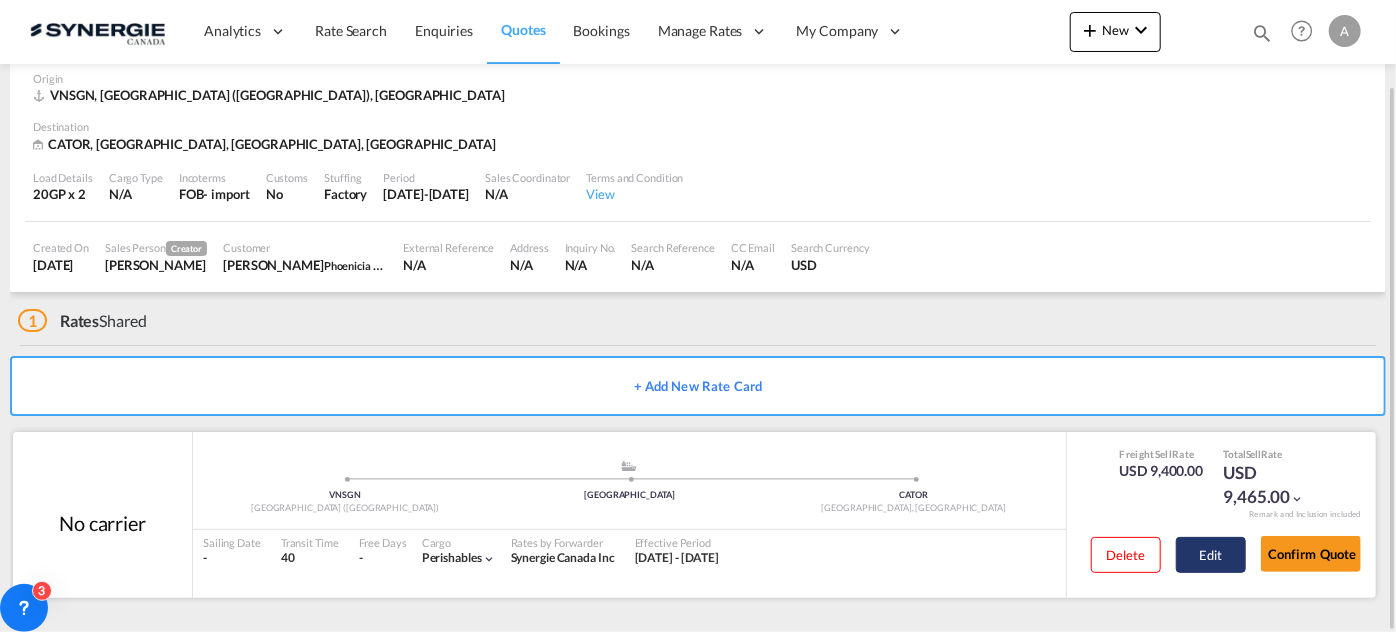 click on "Edit" at bounding box center (1211, 555) 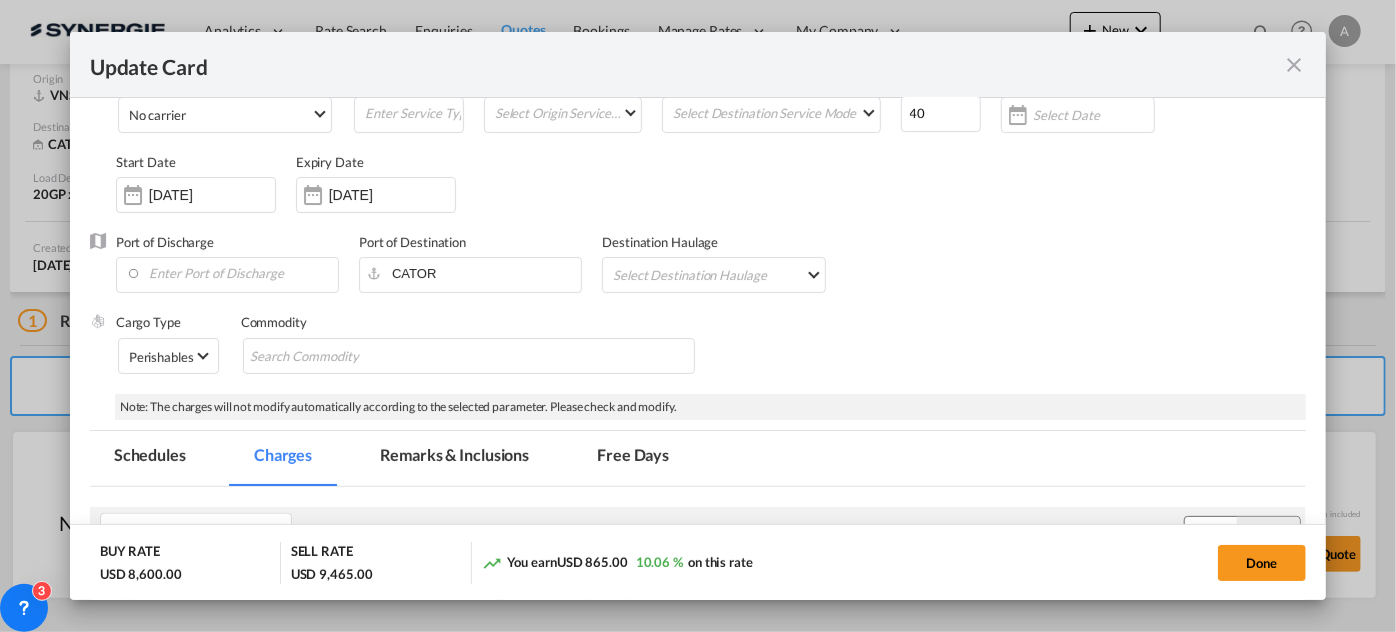 scroll, scrollTop: 272, scrollLeft: 0, axis: vertical 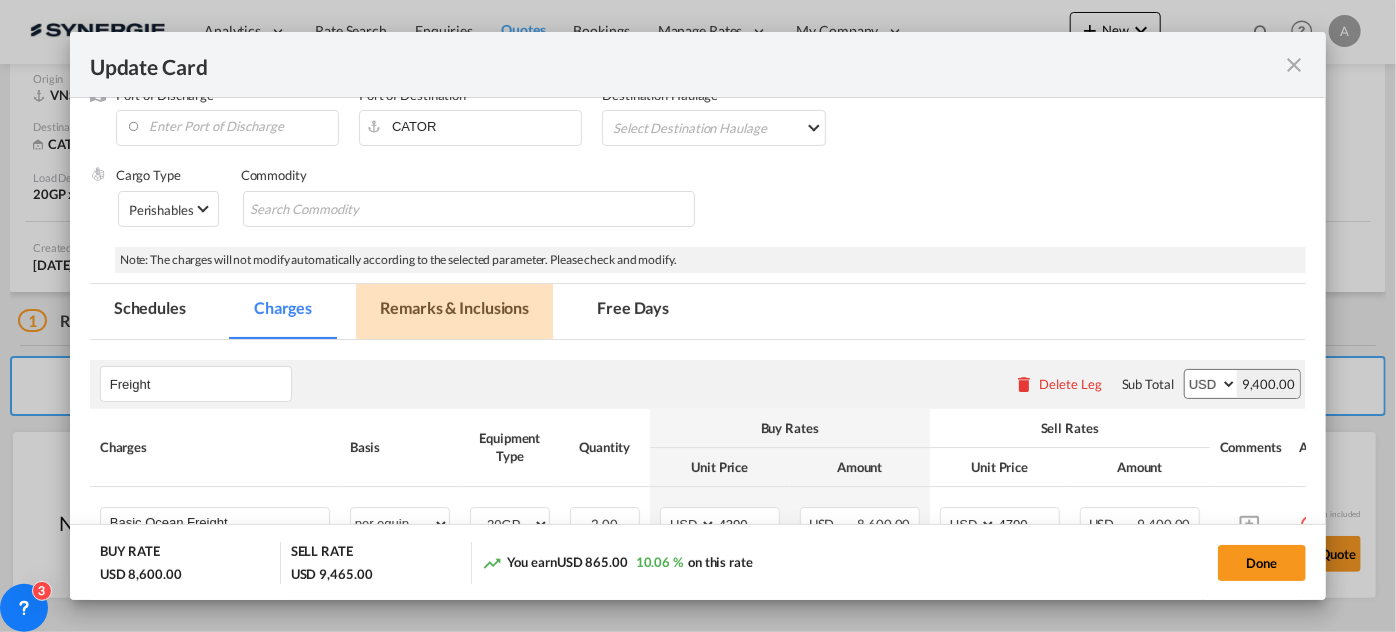 click on "Remarks & Inclusions" at bounding box center (454, 311) 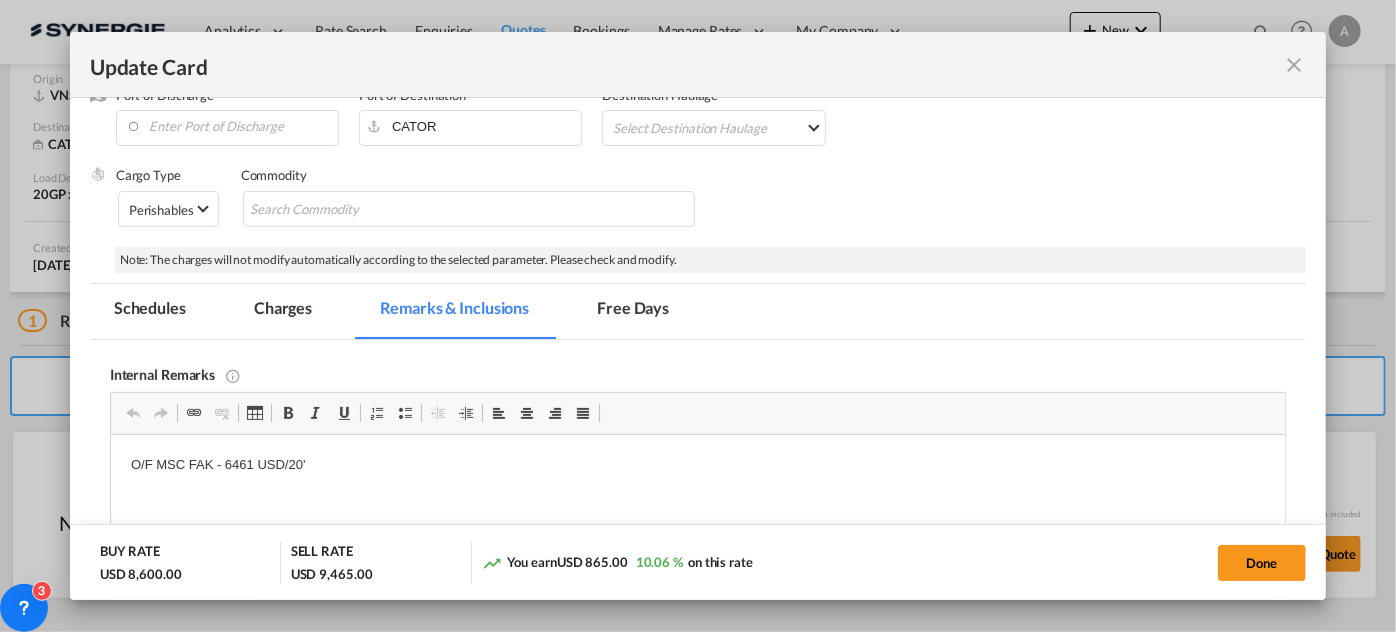 scroll, scrollTop: 0, scrollLeft: 0, axis: both 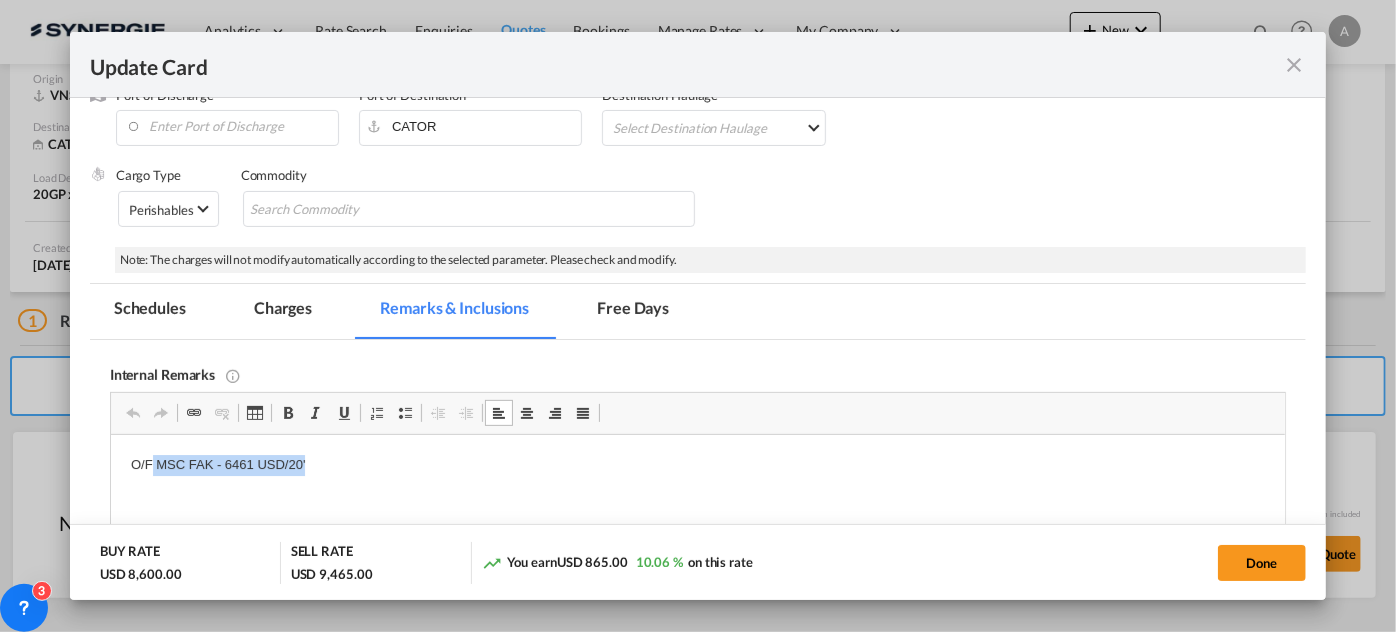 drag, startPoint x: 339, startPoint y: 474, endPoint x: 153, endPoint y: 468, distance: 186.09676 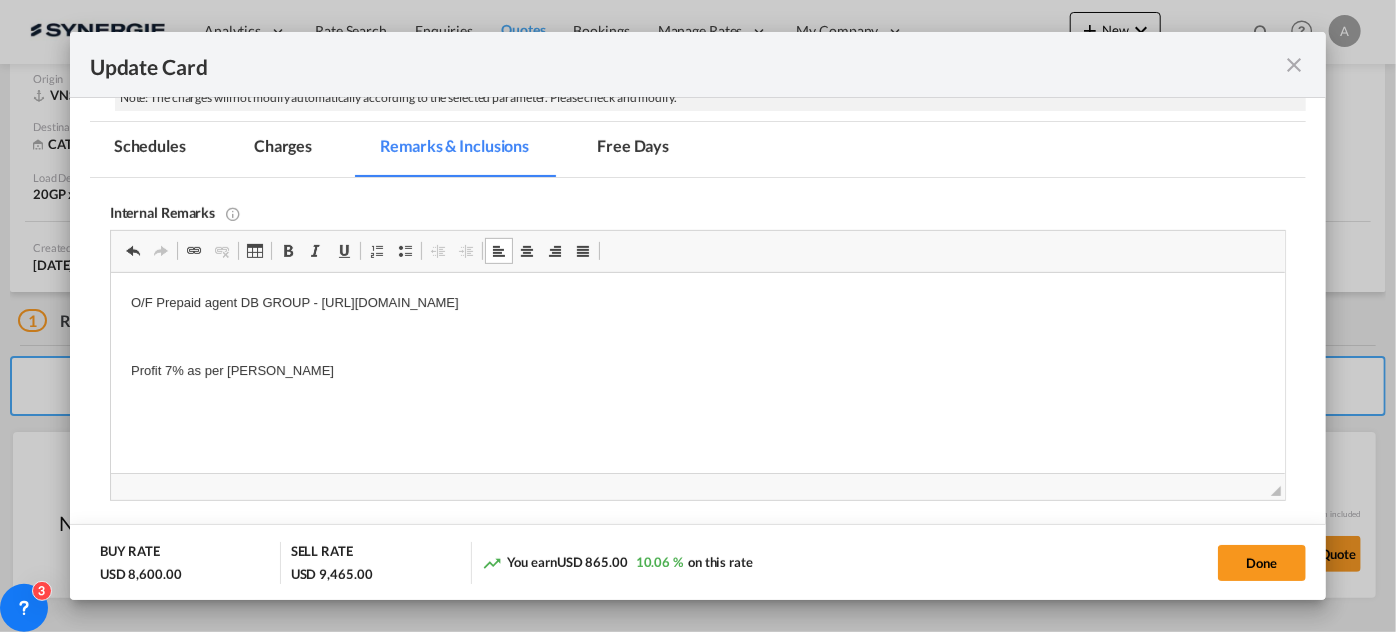 scroll, scrollTop: 454, scrollLeft: 0, axis: vertical 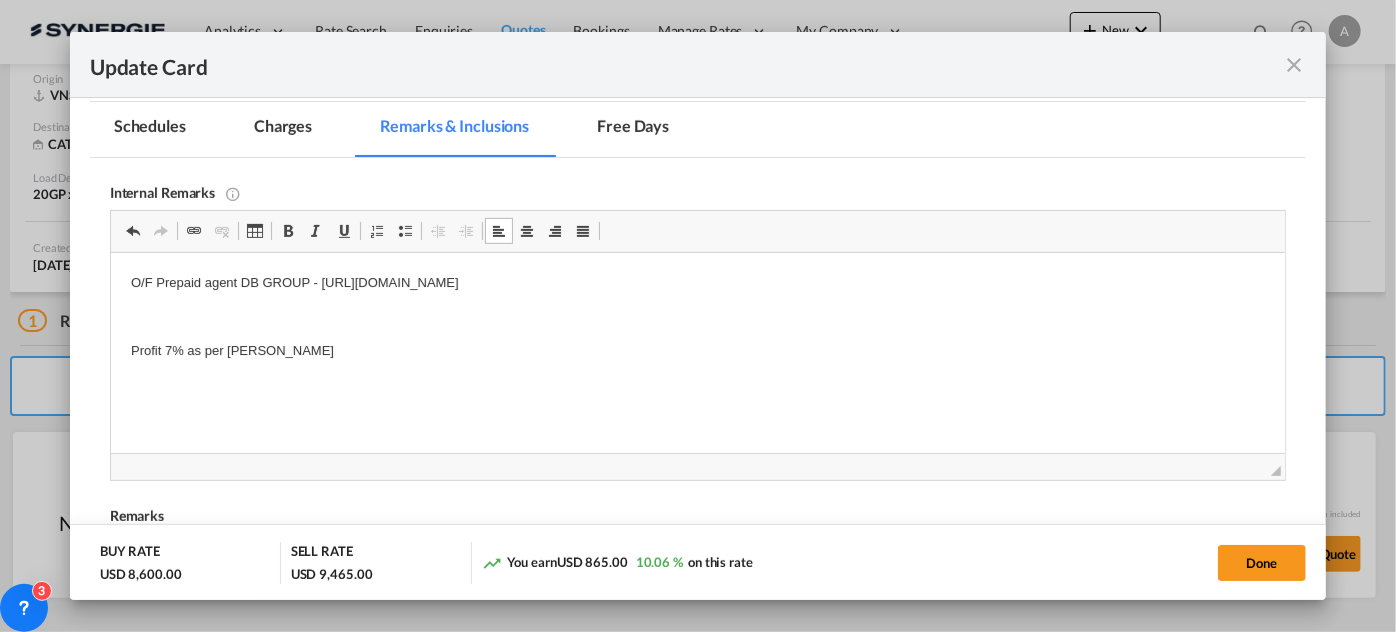 click on "O/F Prepaid agent DB GROUP - https://app.frontapp.com/open/cnv_pvqkm6n?key=ODSkF8V4j1BE2I9GUcGERX3bKlI8s_Ww Profit 7% as per Ryan" at bounding box center [697, 368] 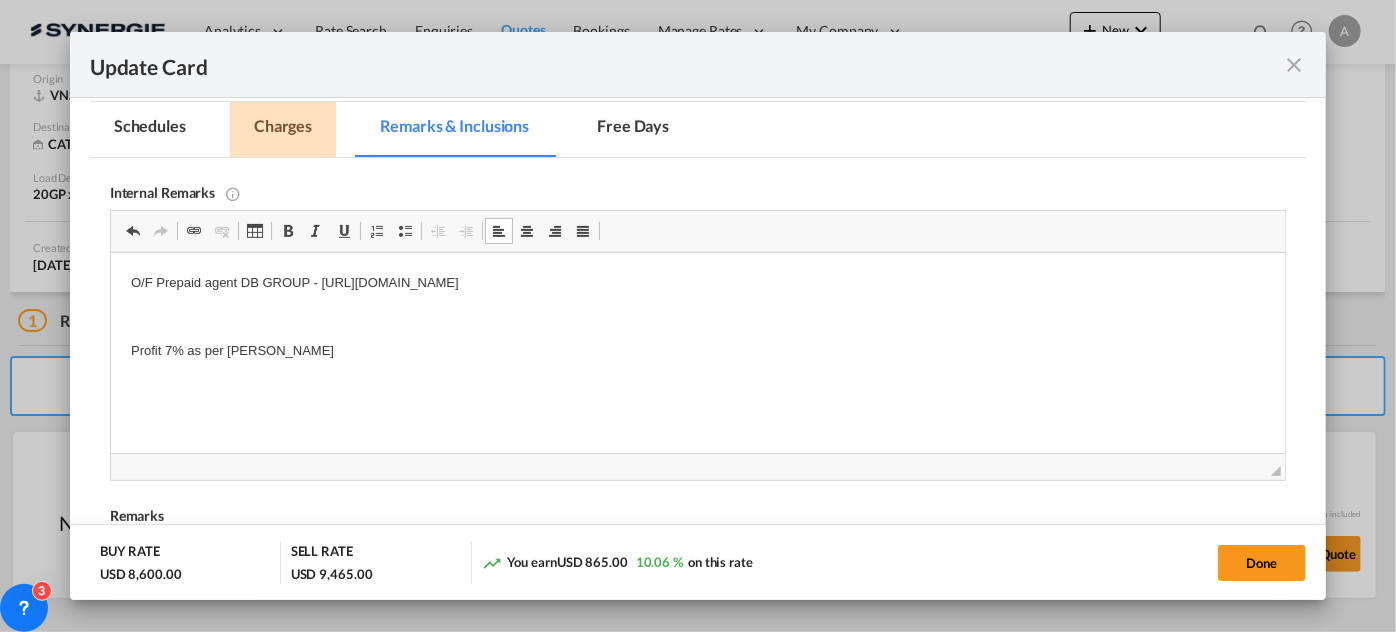 click on "Charges" at bounding box center (283, 129) 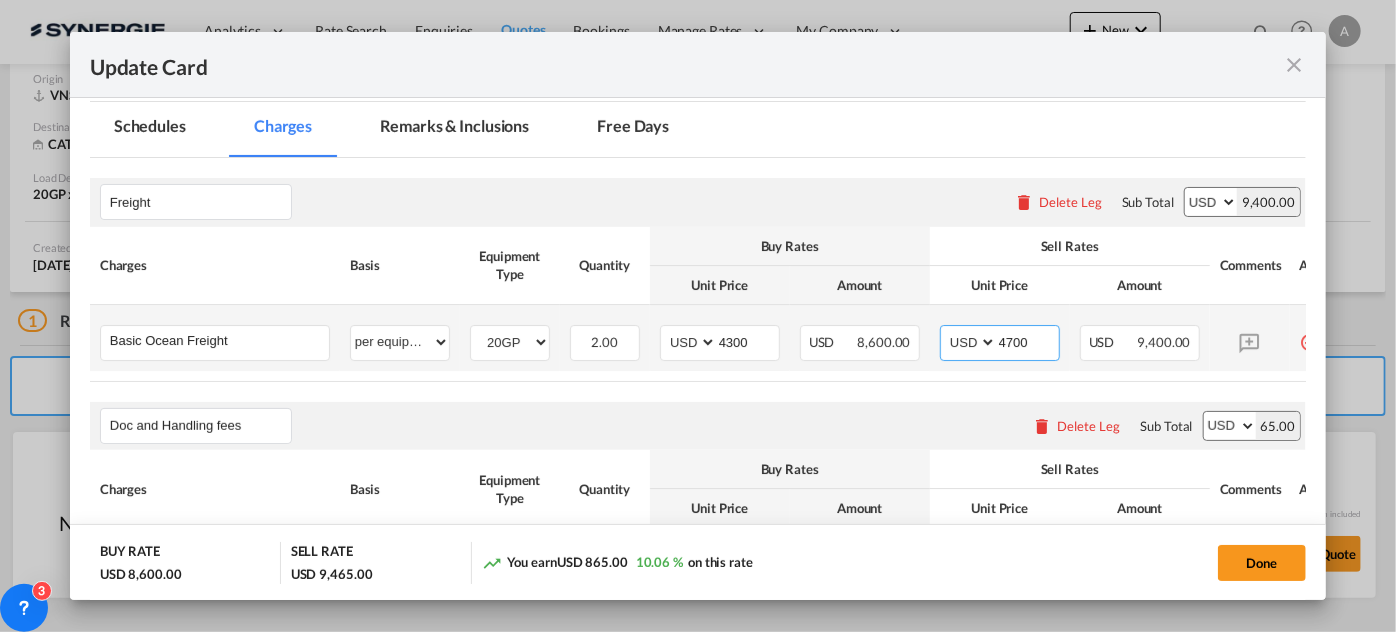click on "4700" at bounding box center [1028, 341] 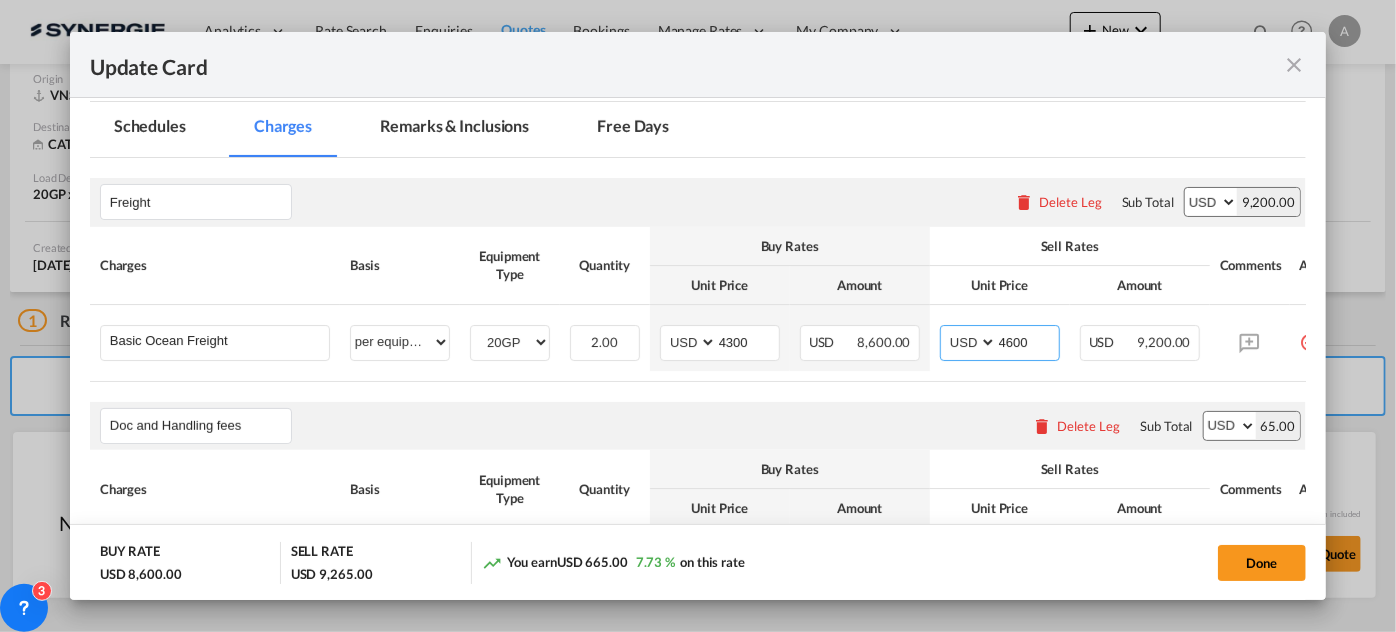 type on "4600" 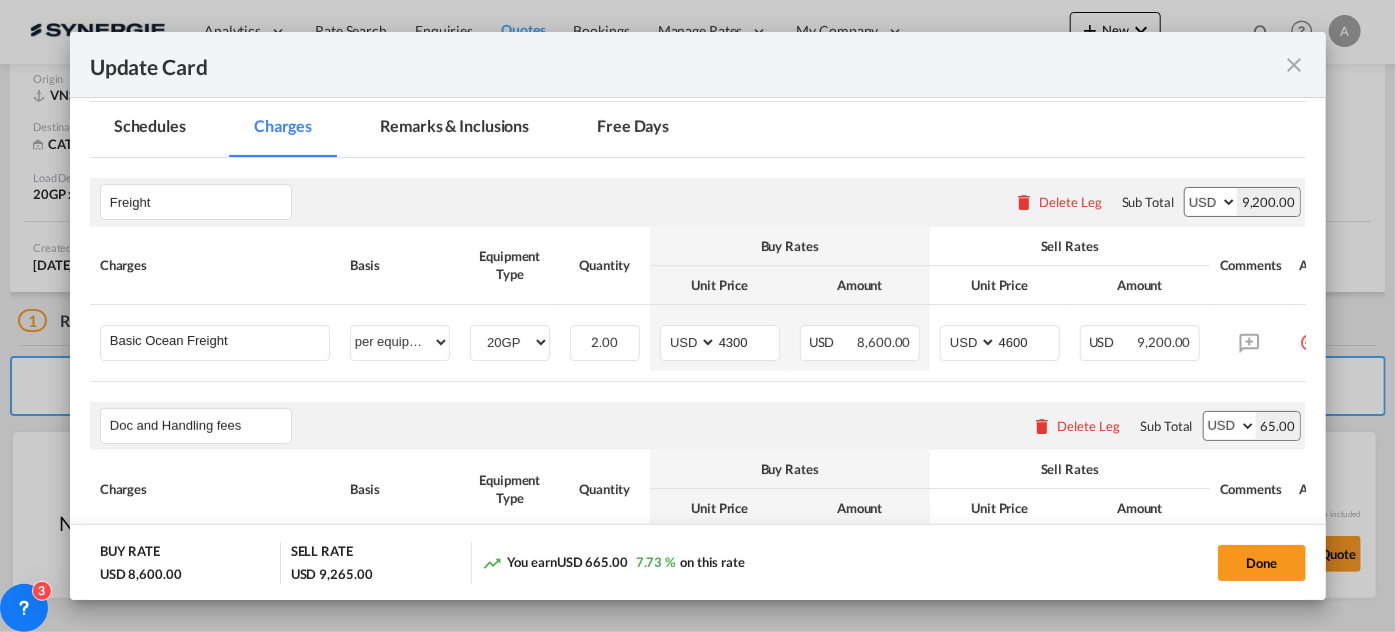 click on "Schedules Charges Remarks & Inclusions Free Days         Schedules Charges Remarks & Inclusions Free Days" 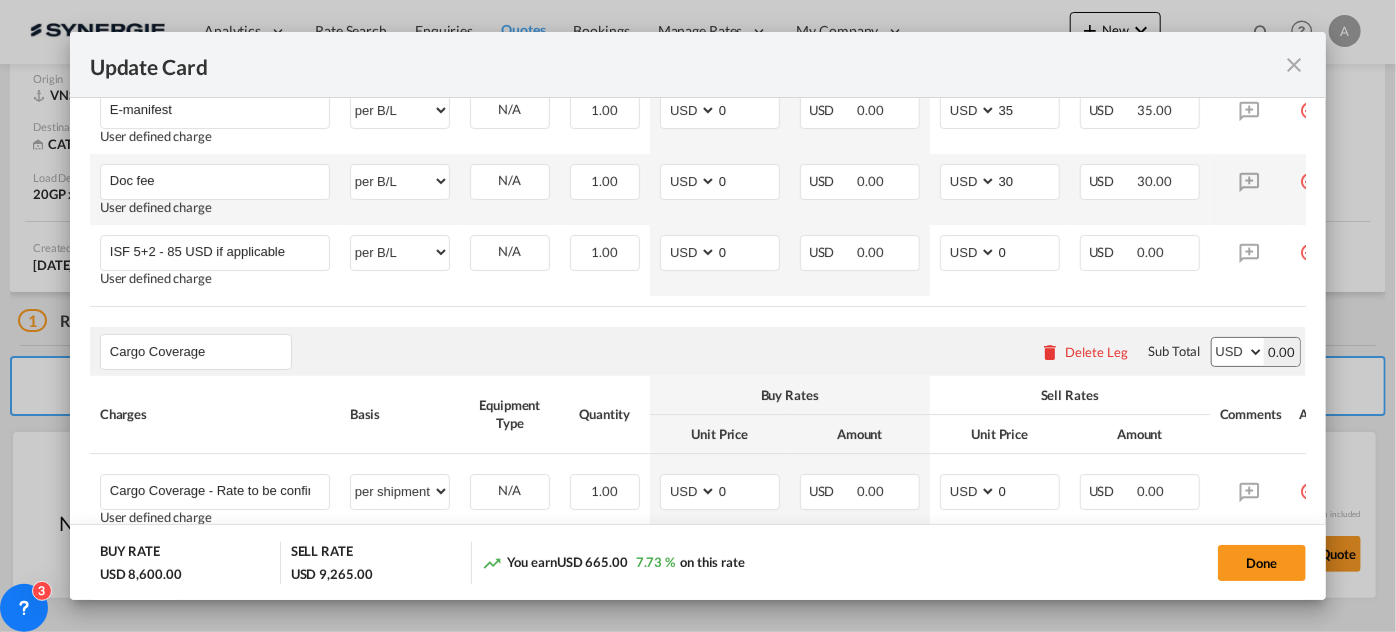 scroll, scrollTop: 1058, scrollLeft: 0, axis: vertical 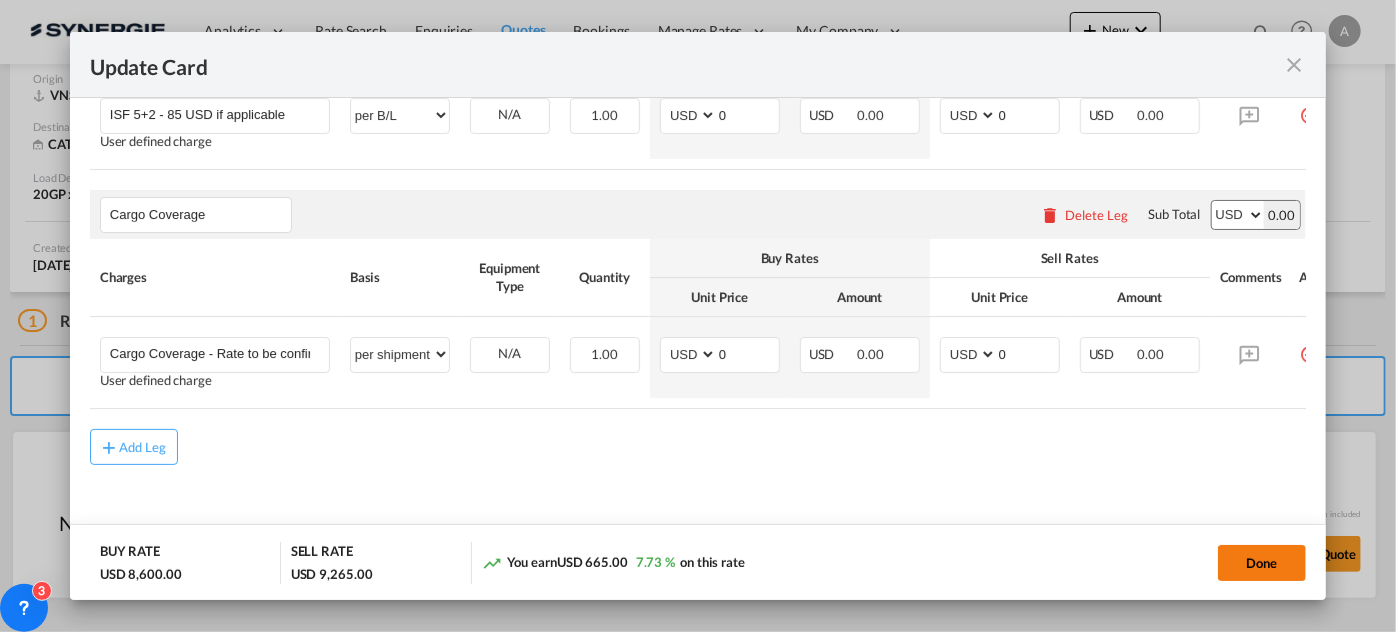 click on "Done" 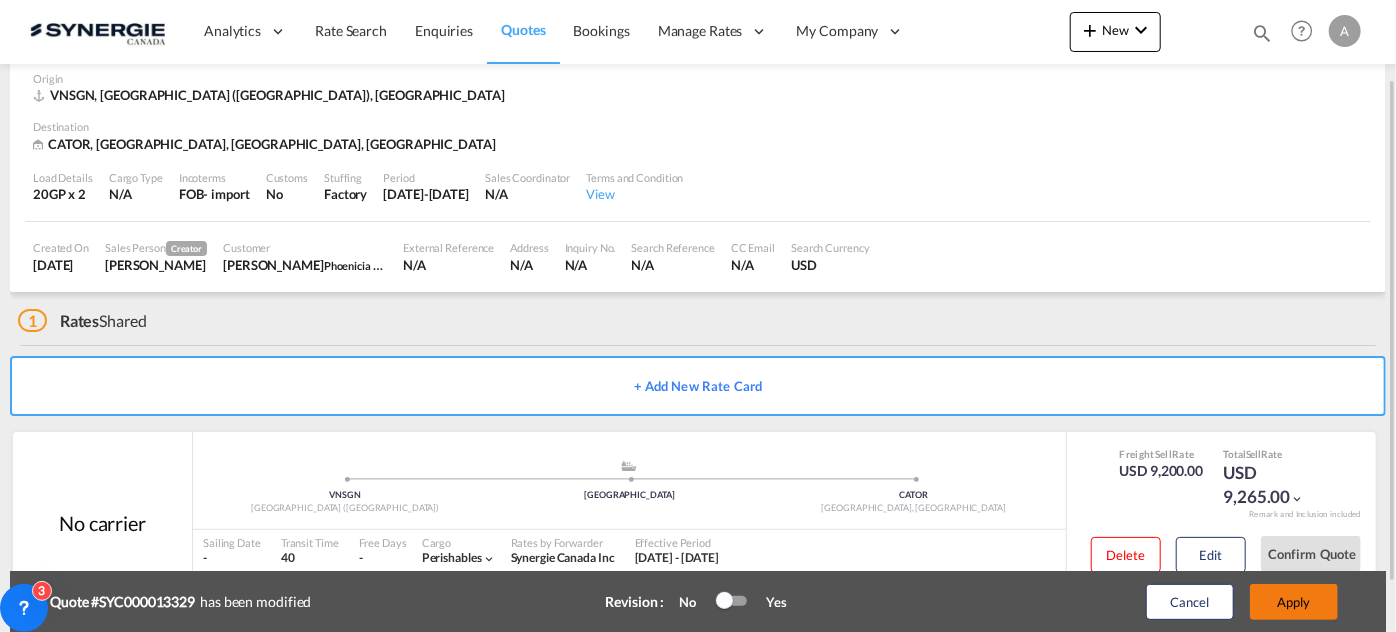 click on "Apply" at bounding box center (1294, 602) 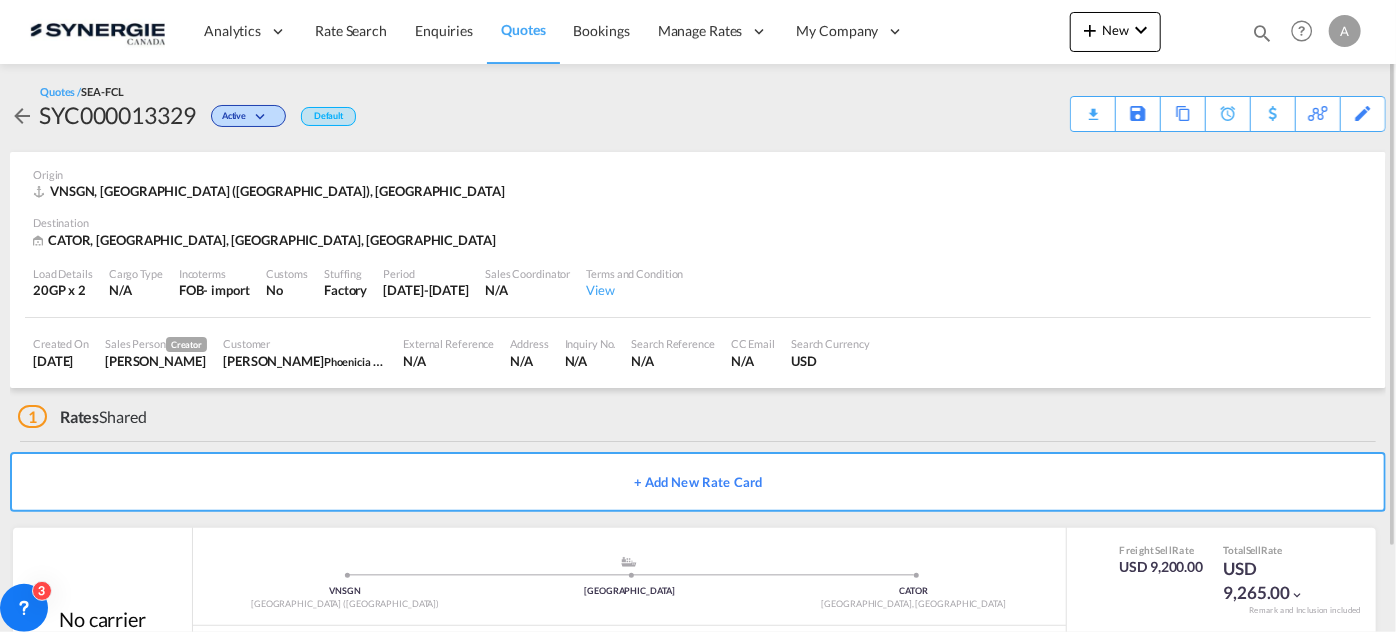scroll, scrollTop: 96, scrollLeft: 0, axis: vertical 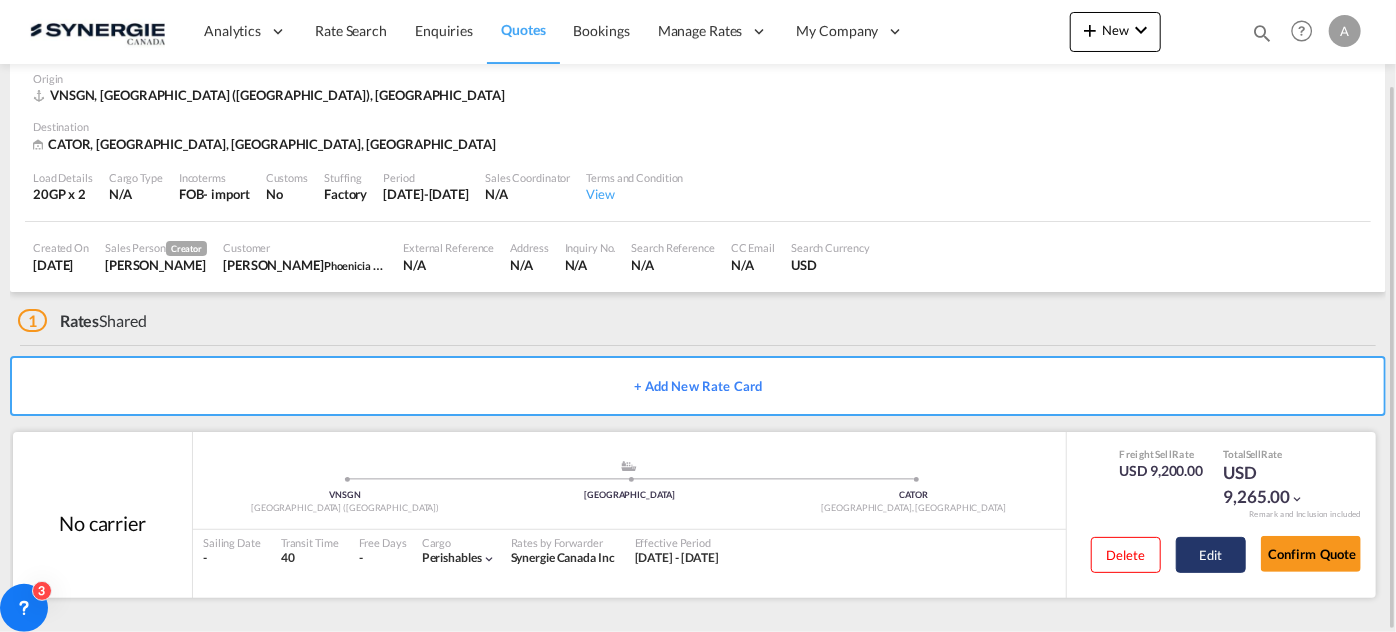 click on "Edit" at bounding box center (1211, 555) 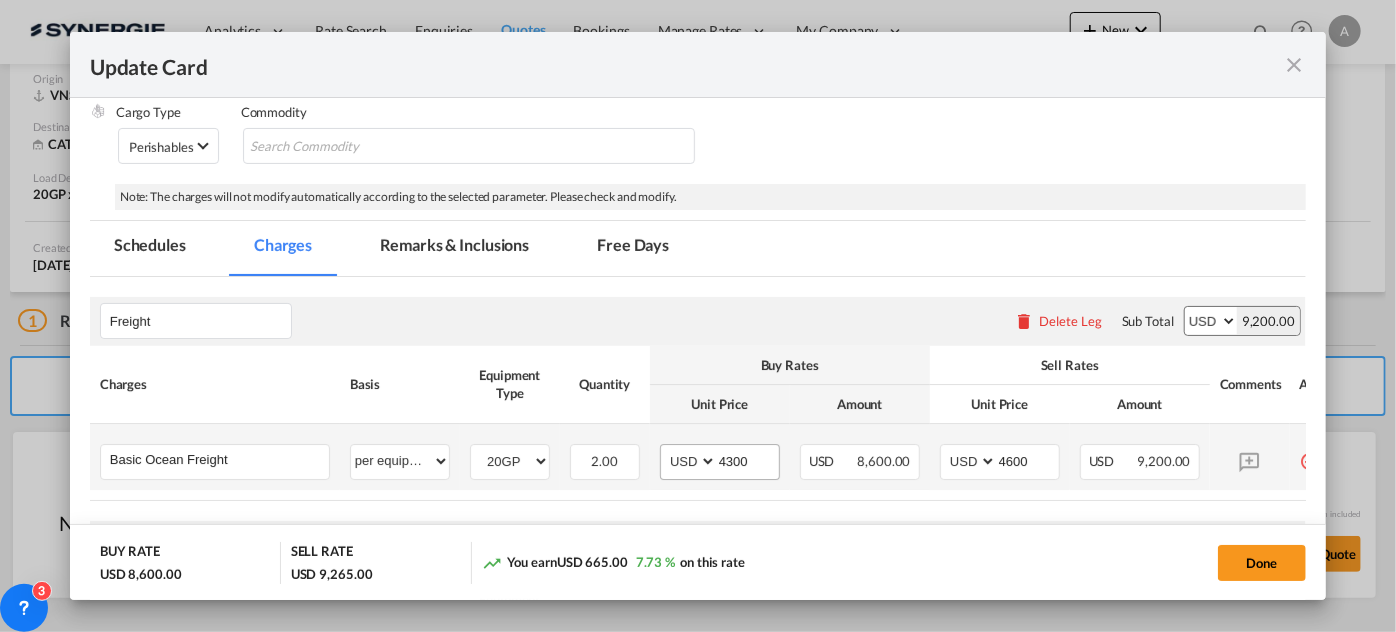 scroll, scrollTop: 363, scrollLeft: 0, axis: vertical 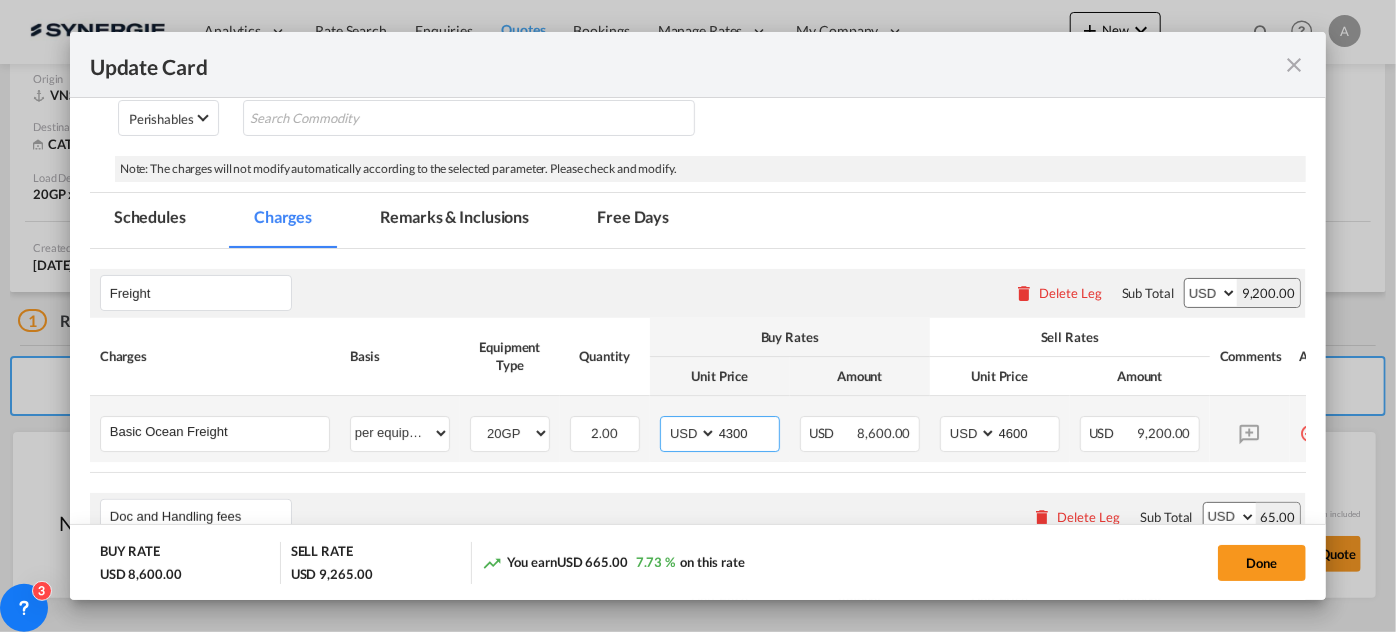 drag, startPoint x: 746, startPoint y: 434, endPoint x: 660, endPoint y: 413, distance: 88.52683 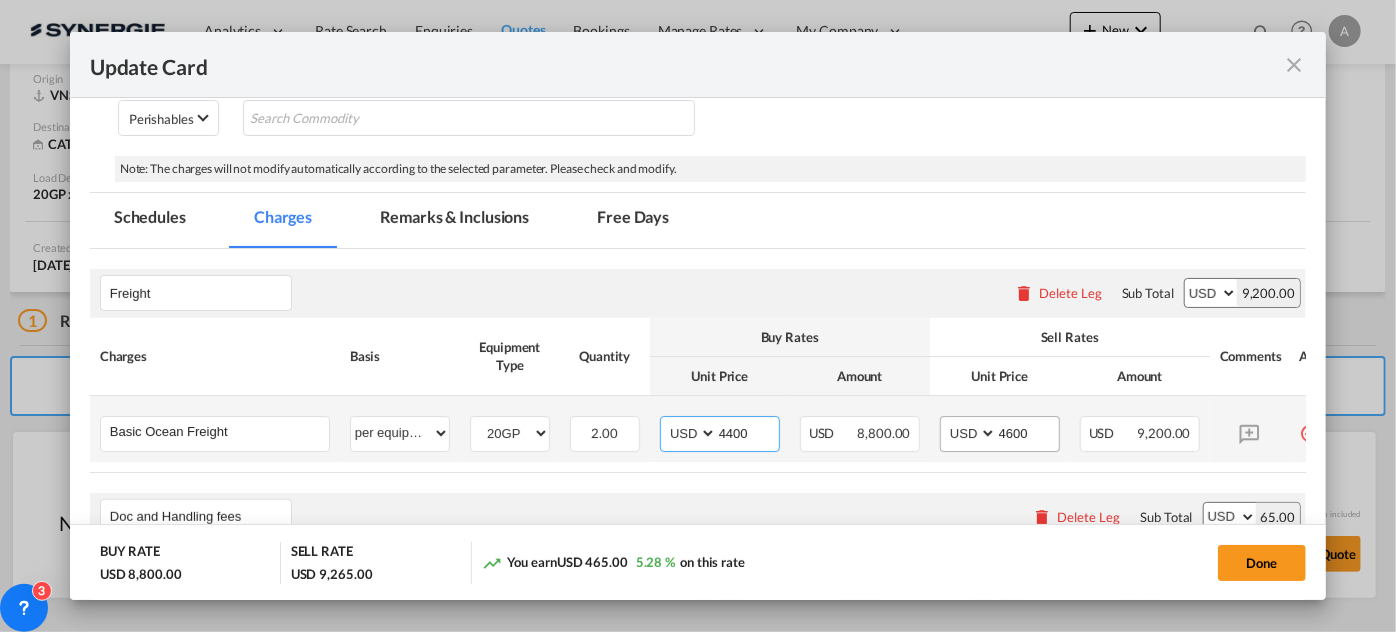 type on "4400" 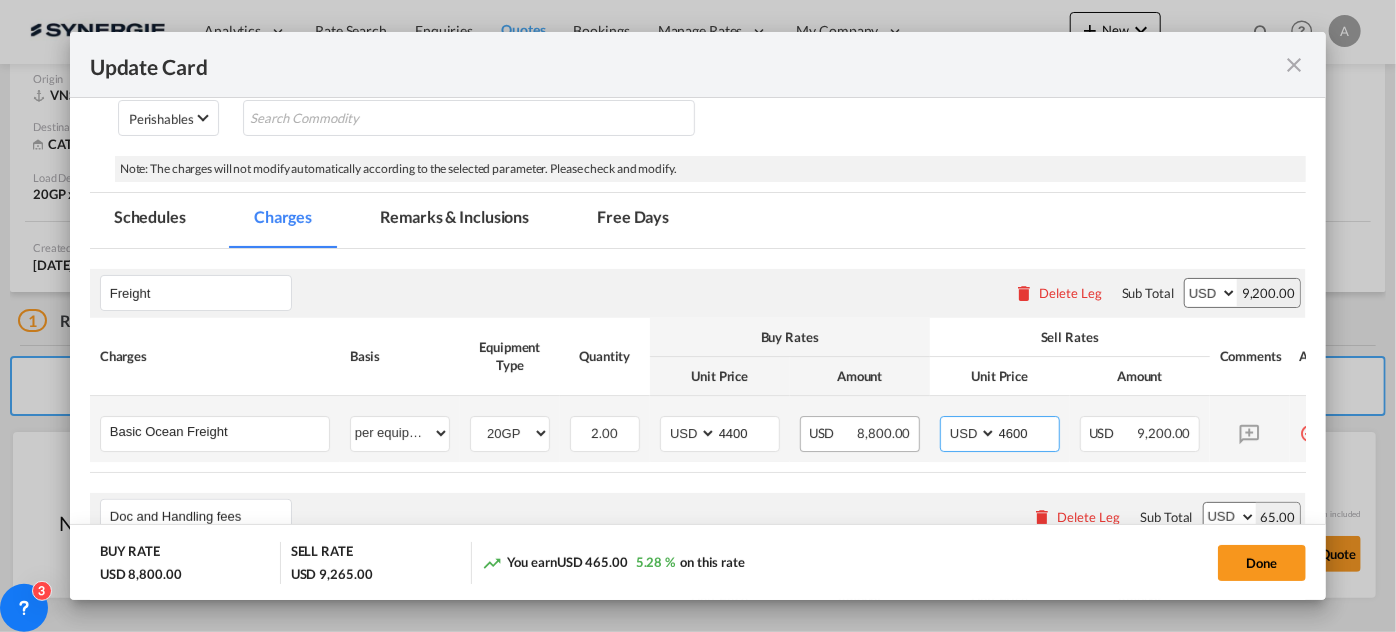 drag, startPoint x: 925, startPoint y: 427, endPoint x: 850, endPoint y: 427, distance: 75 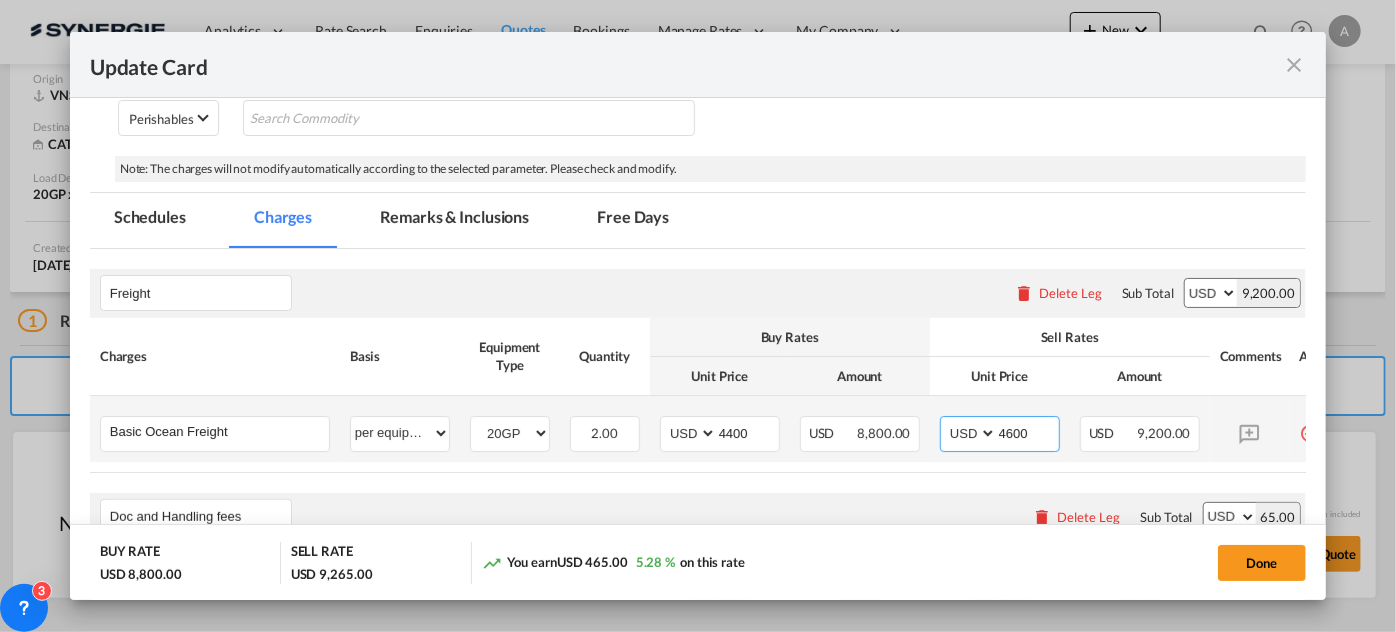 click on "4600" at bounding box center [1028, 432] 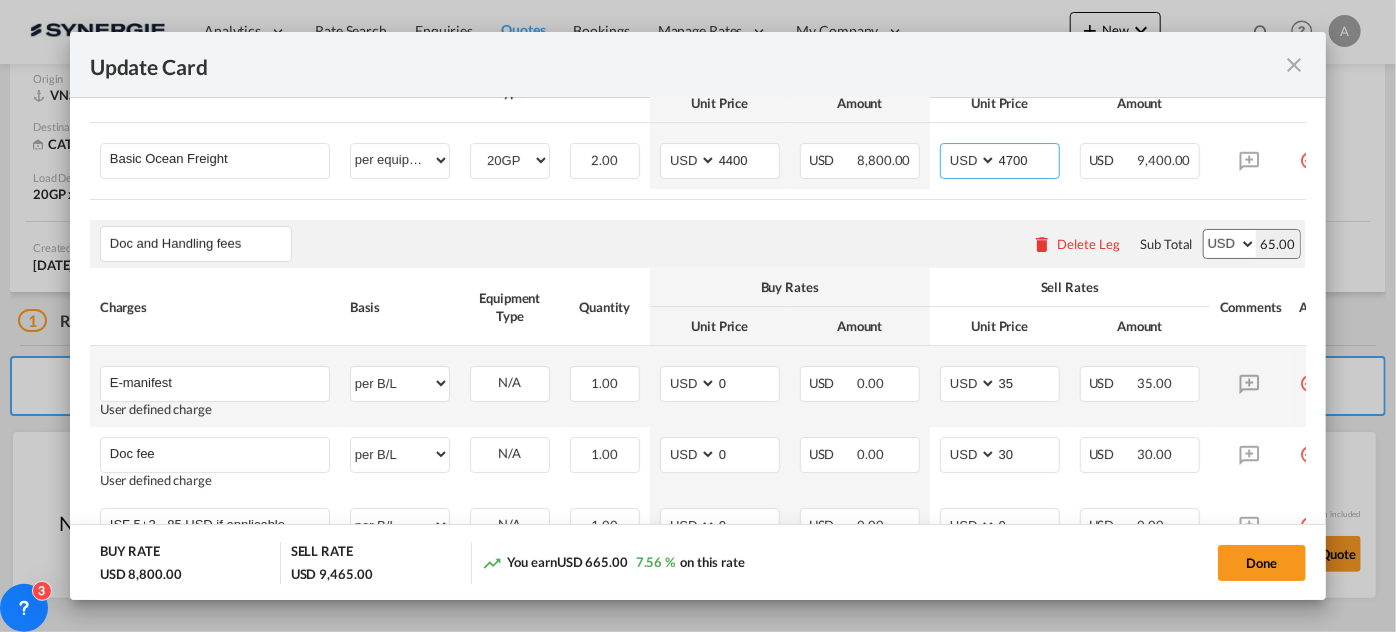 scroll, scrollTop: 545, scrollLeft: 0, axis: vertical 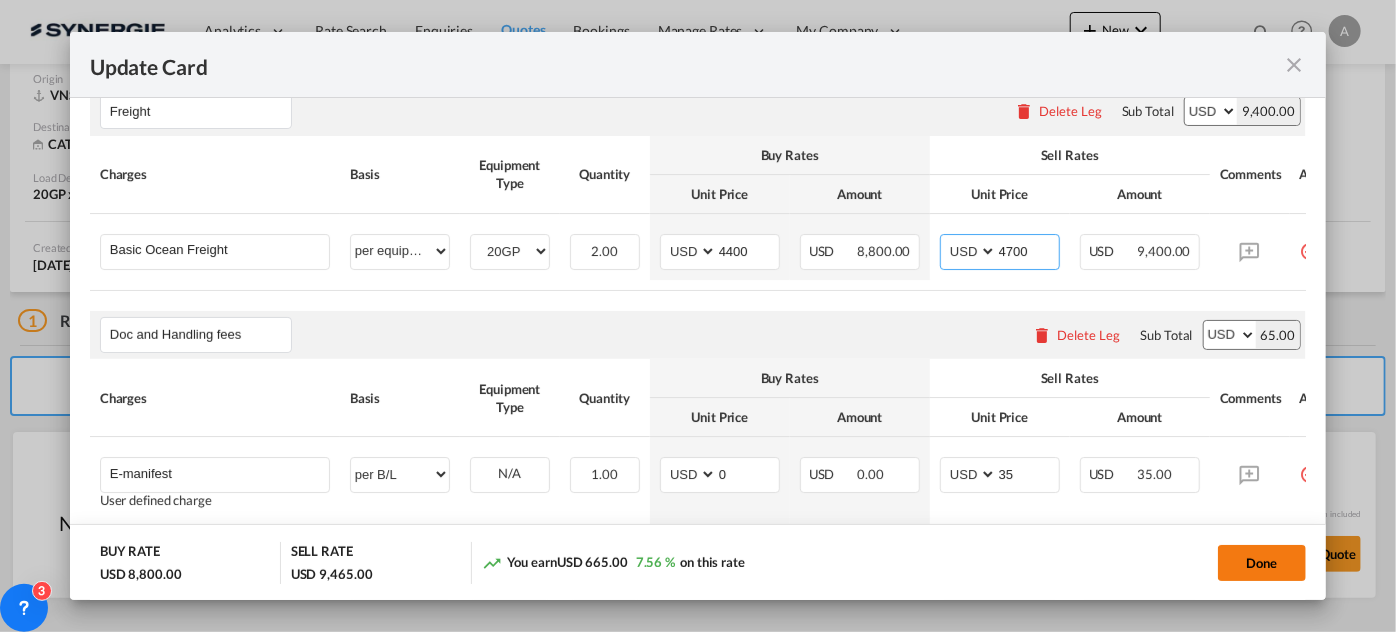 type on "4700" 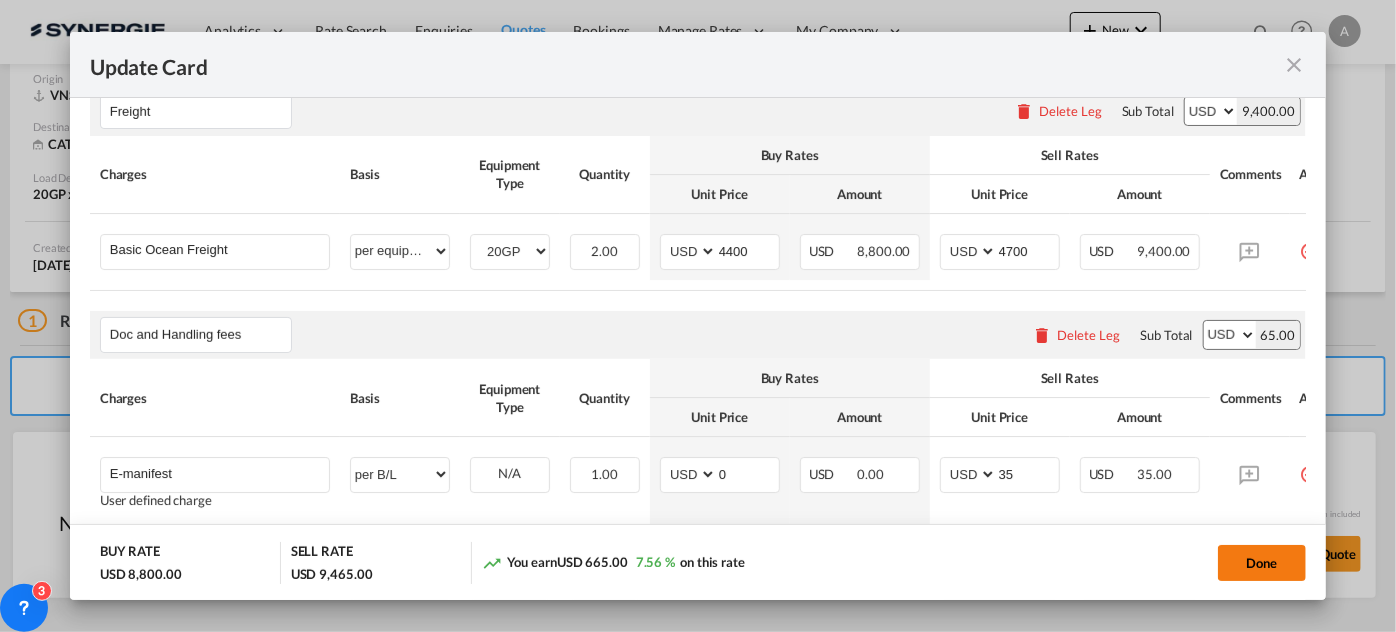 click on "Done" 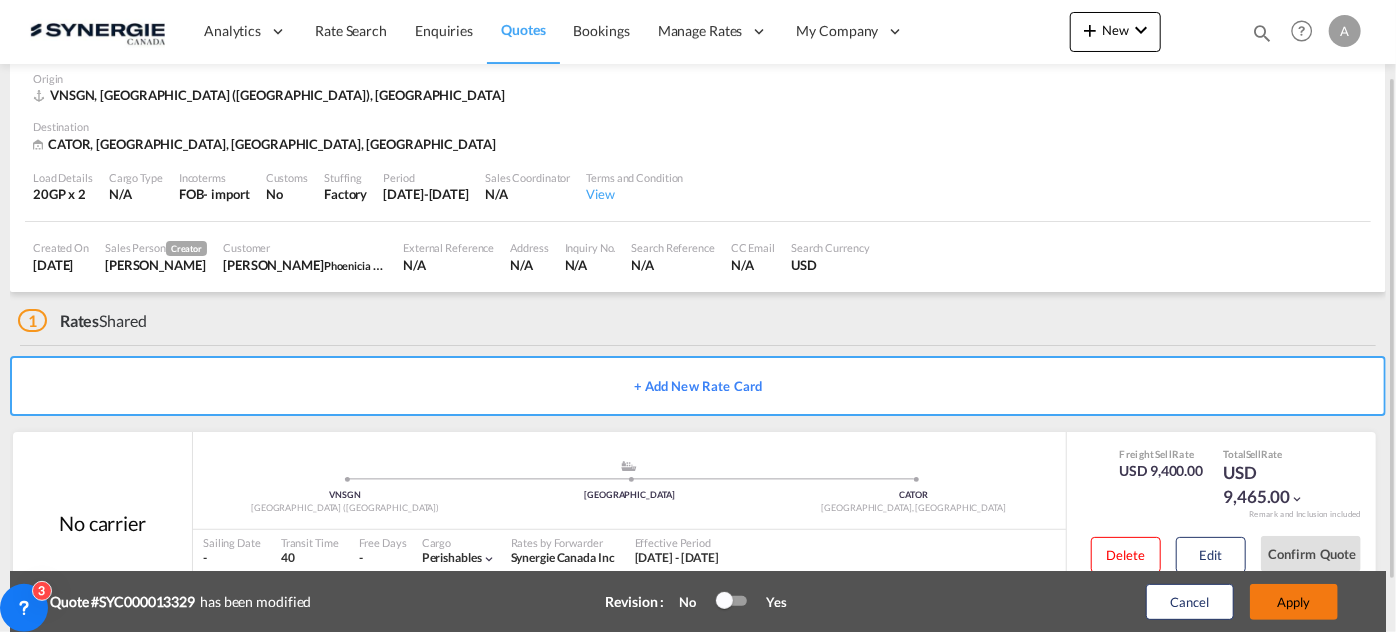 click on "Apply" at bounding box center [1294, 602] 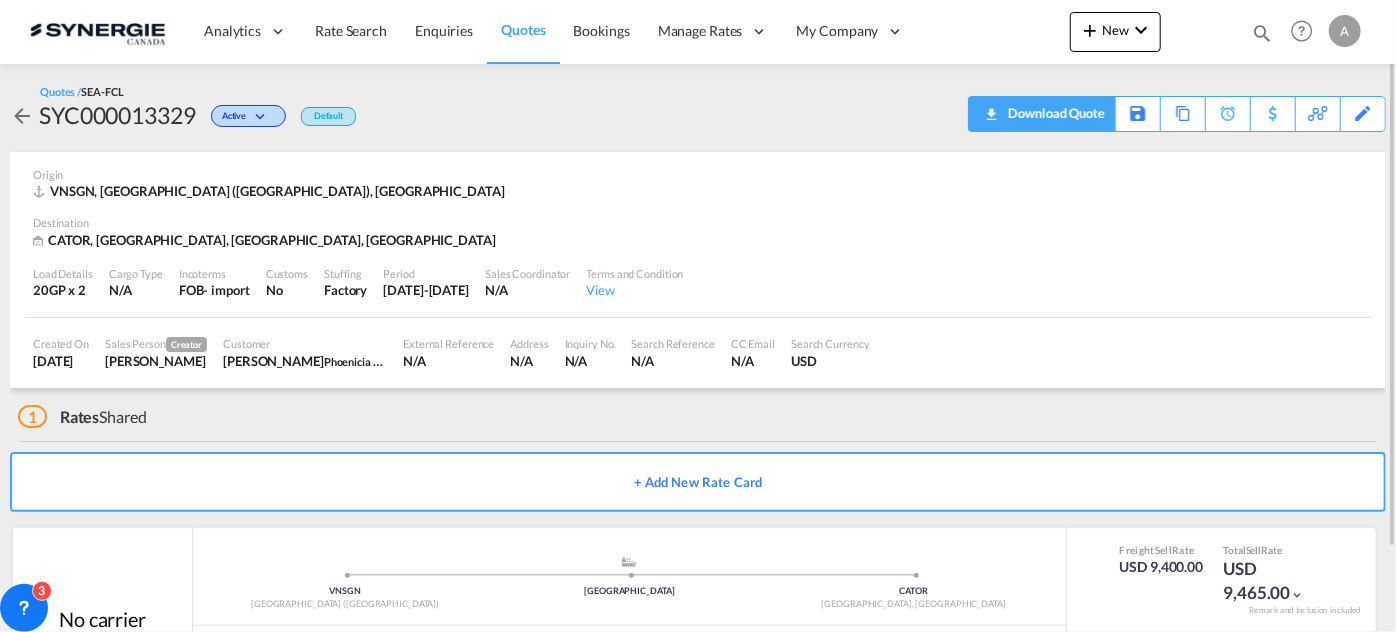 click on "Download Quote" at bounding box center [1054, 113] 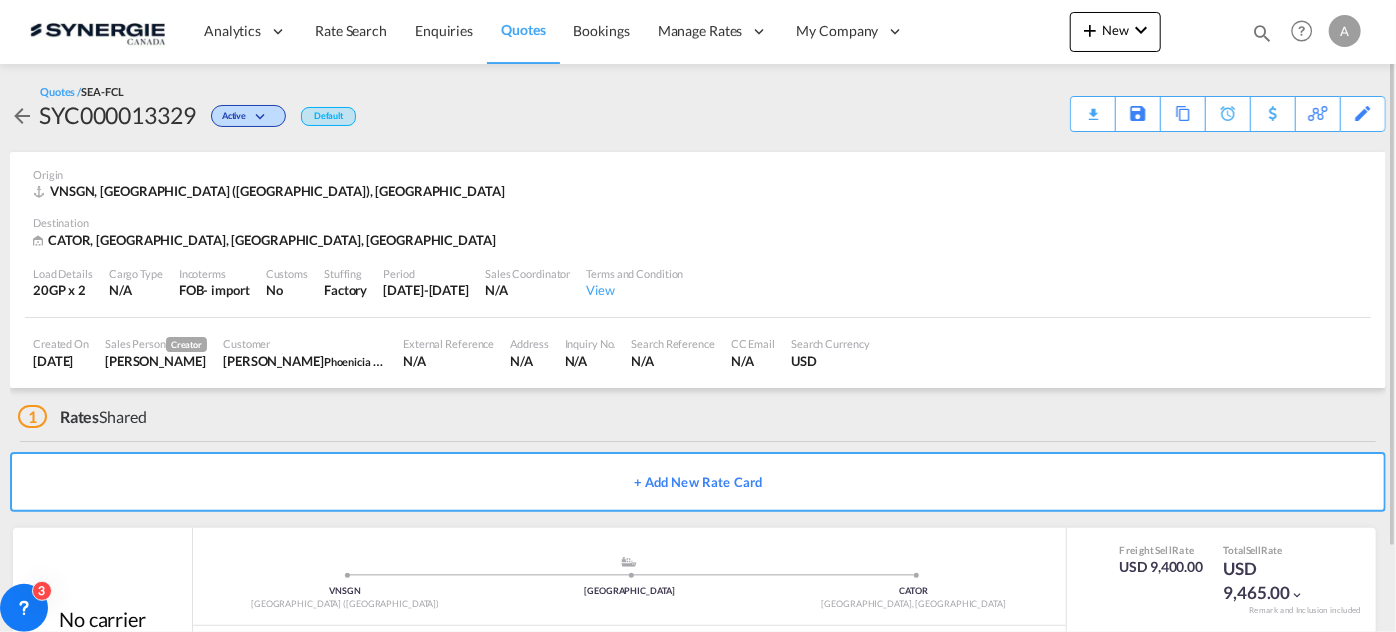 click at bounding box center [1262, 33] 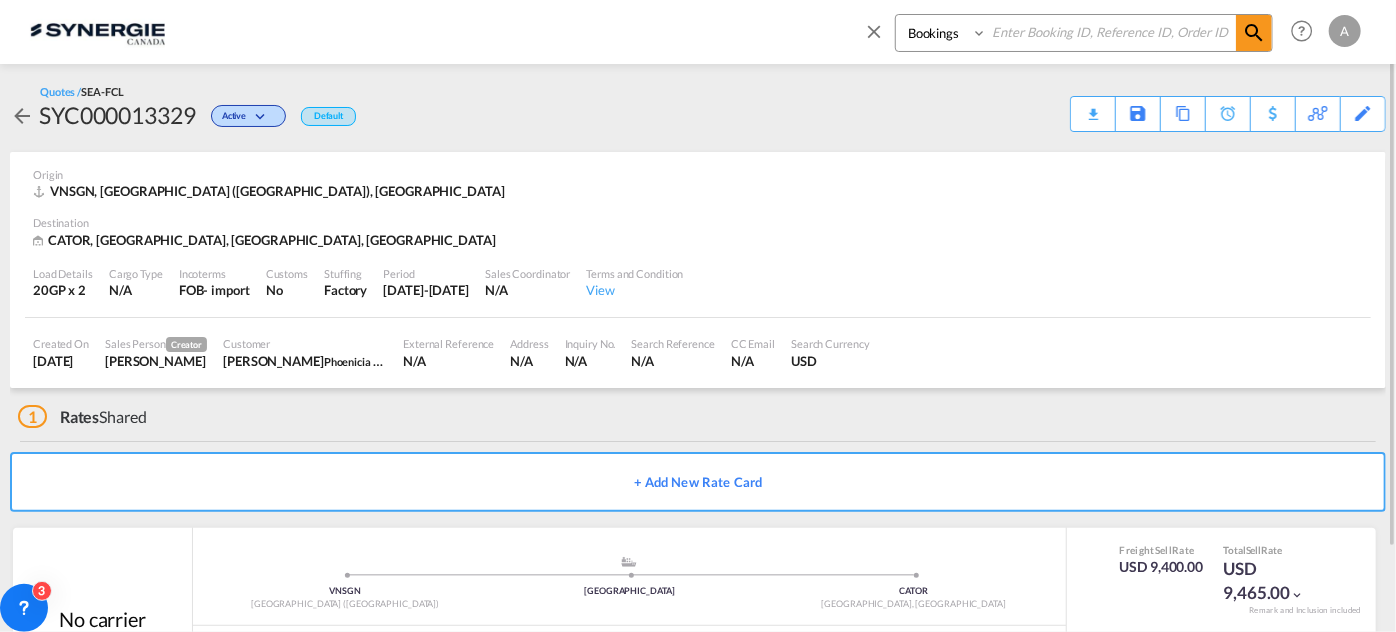 drag, startPoint x: 923, startPoint y: 26, endPoint x: 922, endPoint y: 39, distance: 13.038404 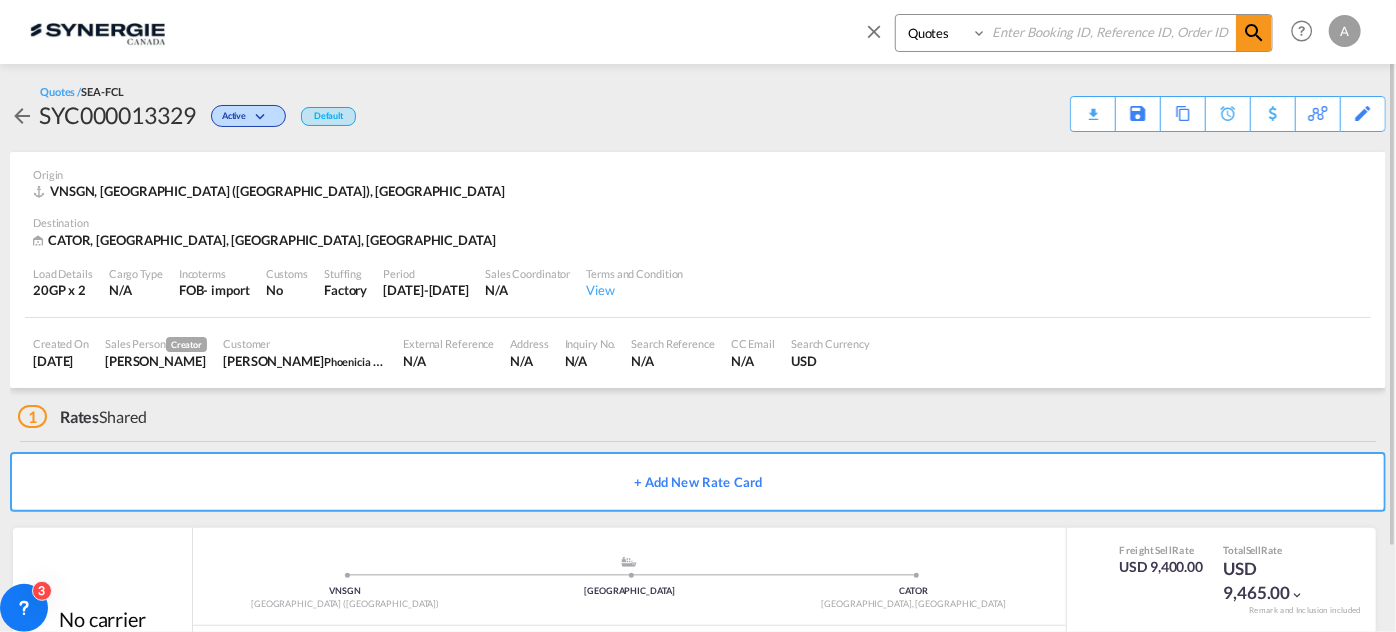 click on "Bookings Quotes Enquiries" at bounding box center [943, 33] 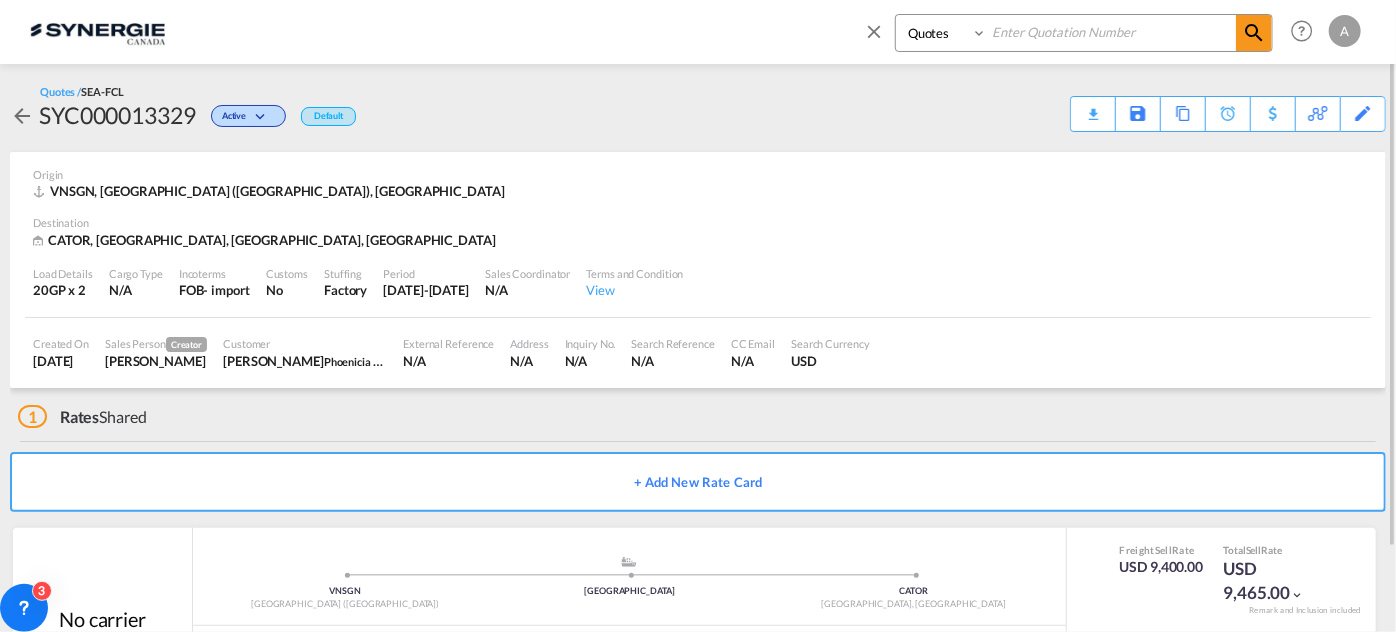 click at bounding box center [1111, 32] 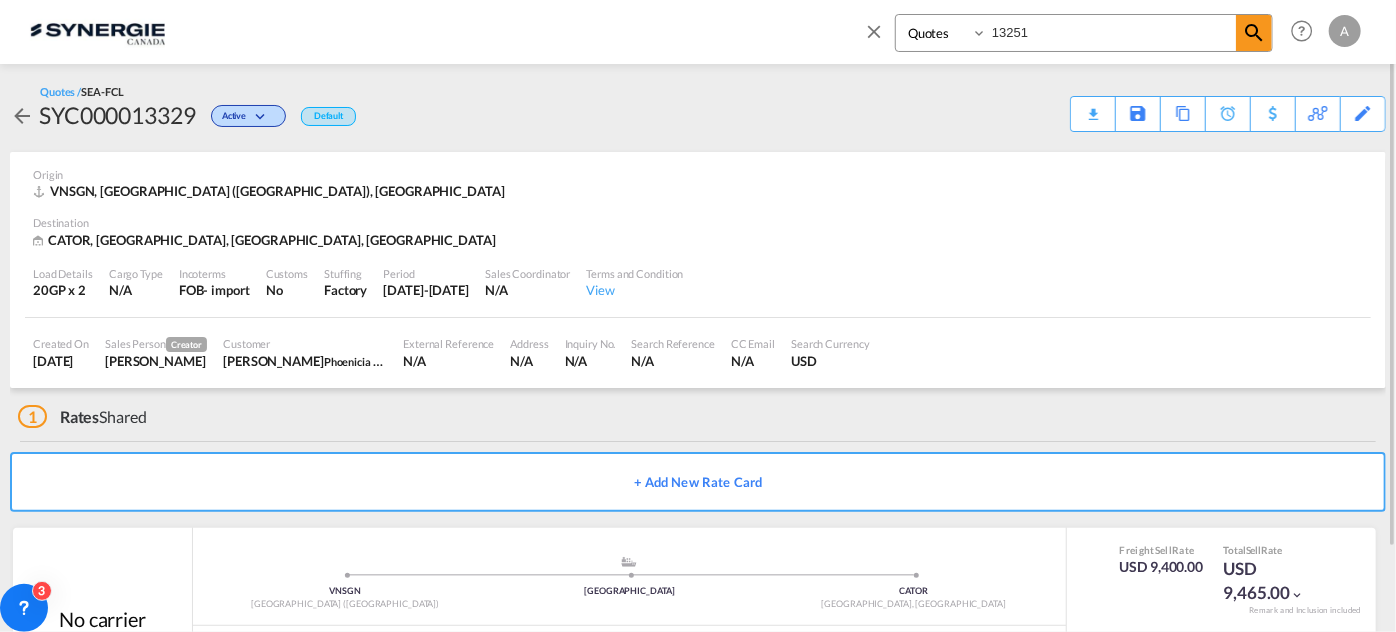 type on "13251" 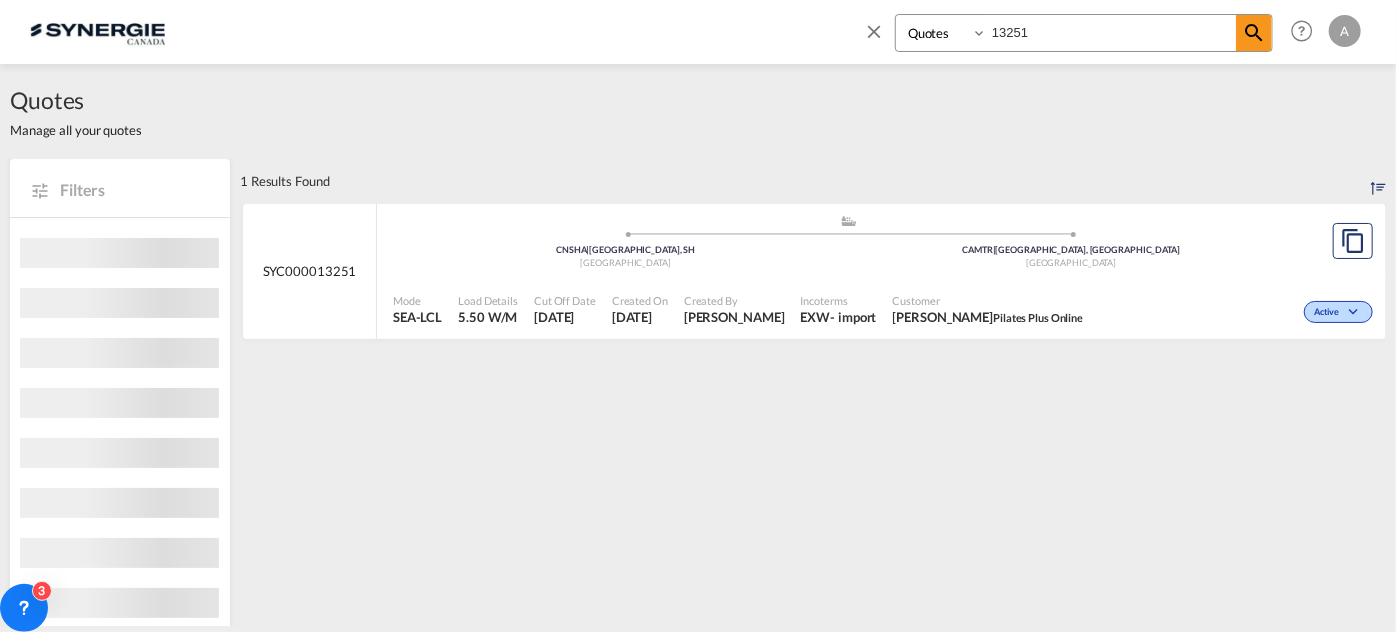 click on "Daniel Belliveau
Pilates Plus Online" at bounding box center (988, 317) 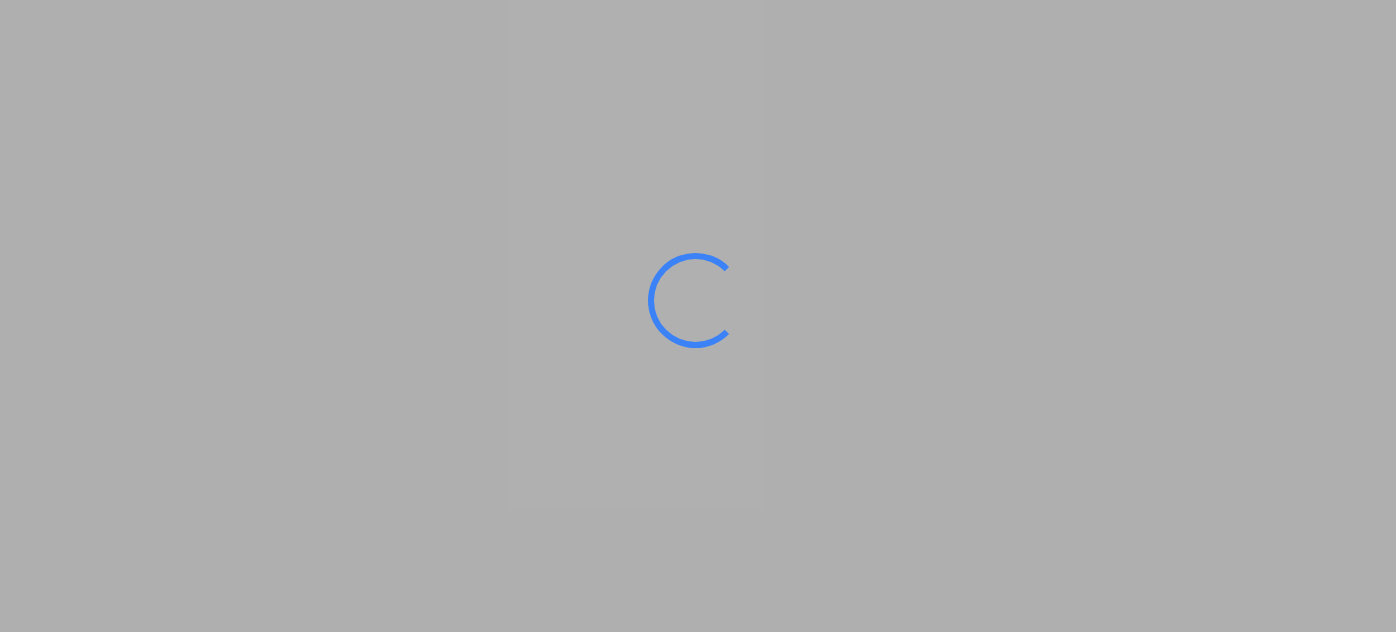 scroll, scrollTop: 0, scrollLeft: 0, axis: both 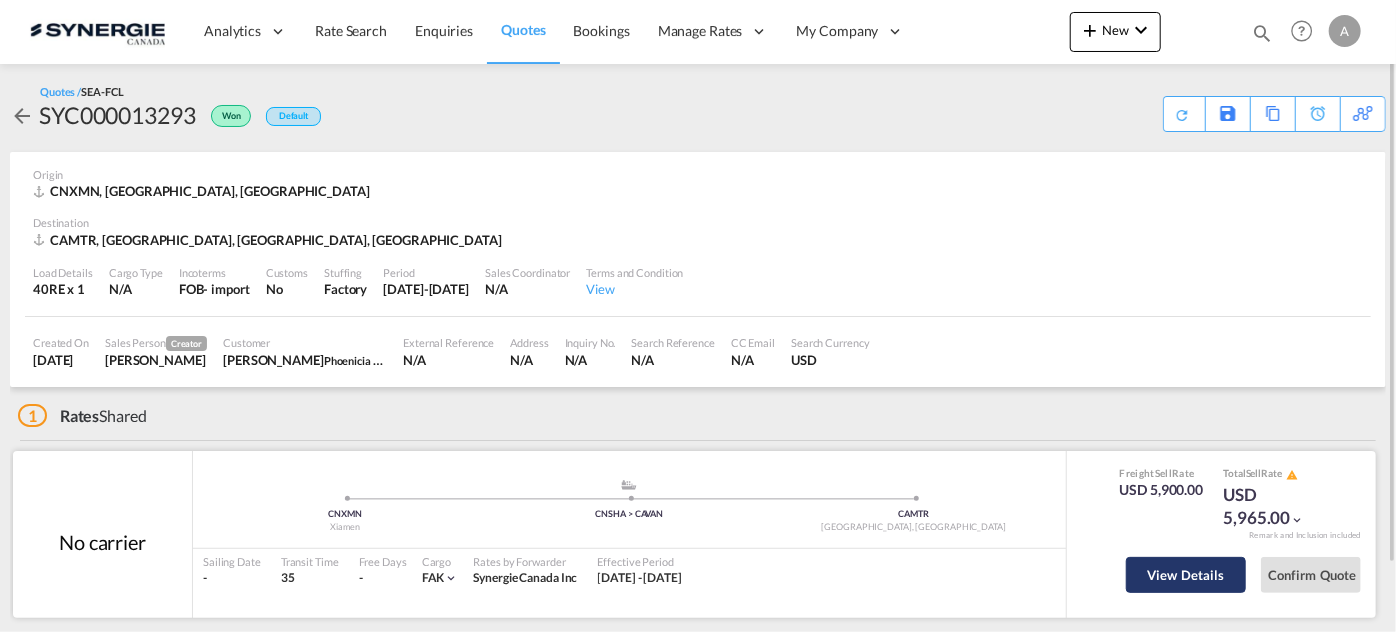 click on "View Details" at bounding box center [1186, 575] 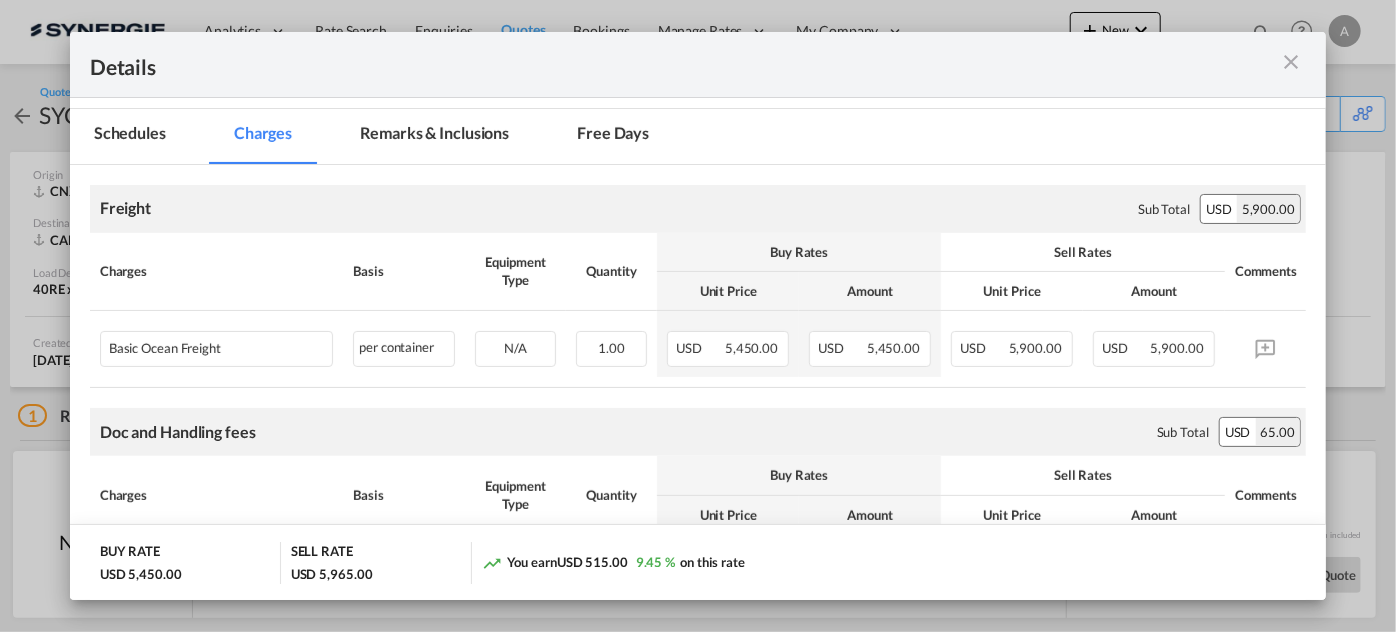 scroll, scrollTop: 272, scrollLeft: 0, axis: vertical 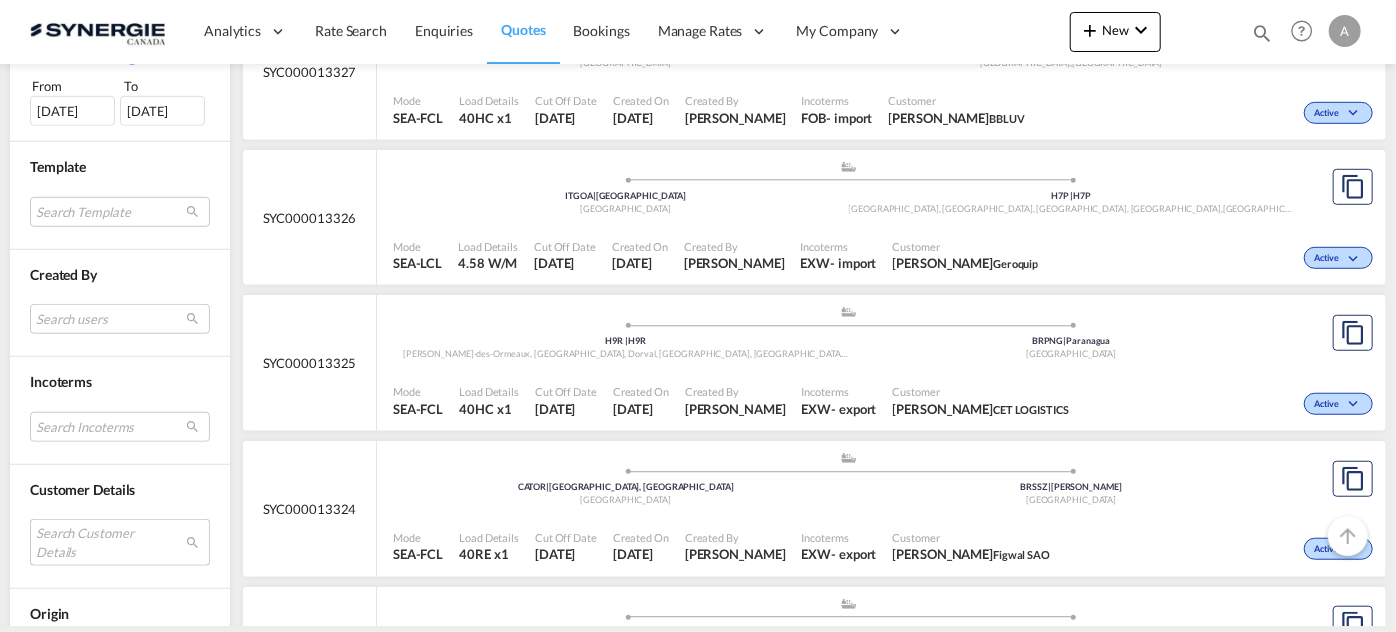 click on "Search Customer Details user name
user agoble Fabrice fabrice.agoble@knorr-bremse.com    | kb rail canada inc
user emma Wilbrenninck ewilbrenninck@geroquip.com    | geroquip
user rupali kalamkar . rkalamkar@logenix.in    | logenix logistics india pvt lt
user barbara costa . bcosta.for@figwal.com.br    | figwal
user lilian Li lilianl_ngb@everokgroup.com    | everokgroup int'l forwarding co.,ltd.ningbo branch
user anup Petey anup.petey@iss-gf.com    | integrated service solutions
user richard Juodaitis richard.juodaitis@astracon.com    | astracon
user janek Schmidt janek.schmidt@skyline-express.de    | syline express
user titas Khan titas.khan@ease.com.bd    | ease logistics
user fulya Yesil fyesil@mershipping.com    | mer shipping transport
user dave Vigneault dave@cheffrankie.ca    | chef frankie
user tevfik Toygun toygunkayhan@altunlojistik.com.tr    | altun logistics
user aniket Yadav aniket.yadav@iss-gf.com    | iss ff
user precilla Pinto
user" at bounding box center [120, 542] 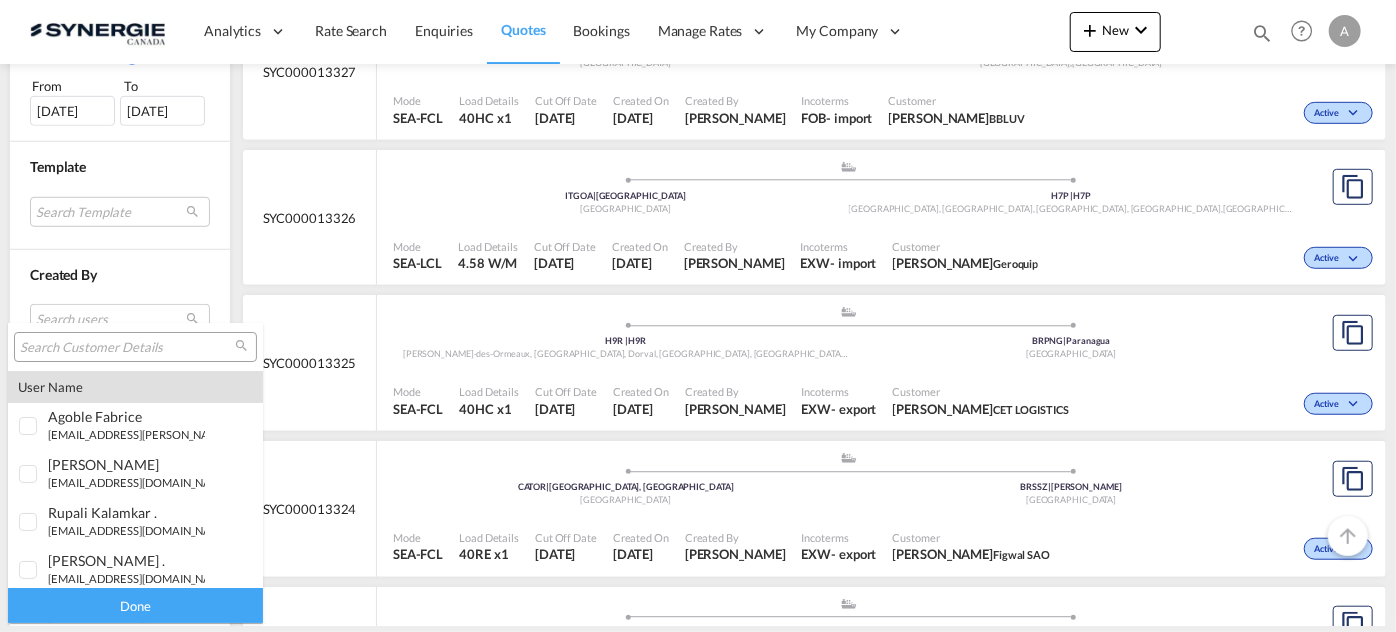 click at bounding box center [127, 348] 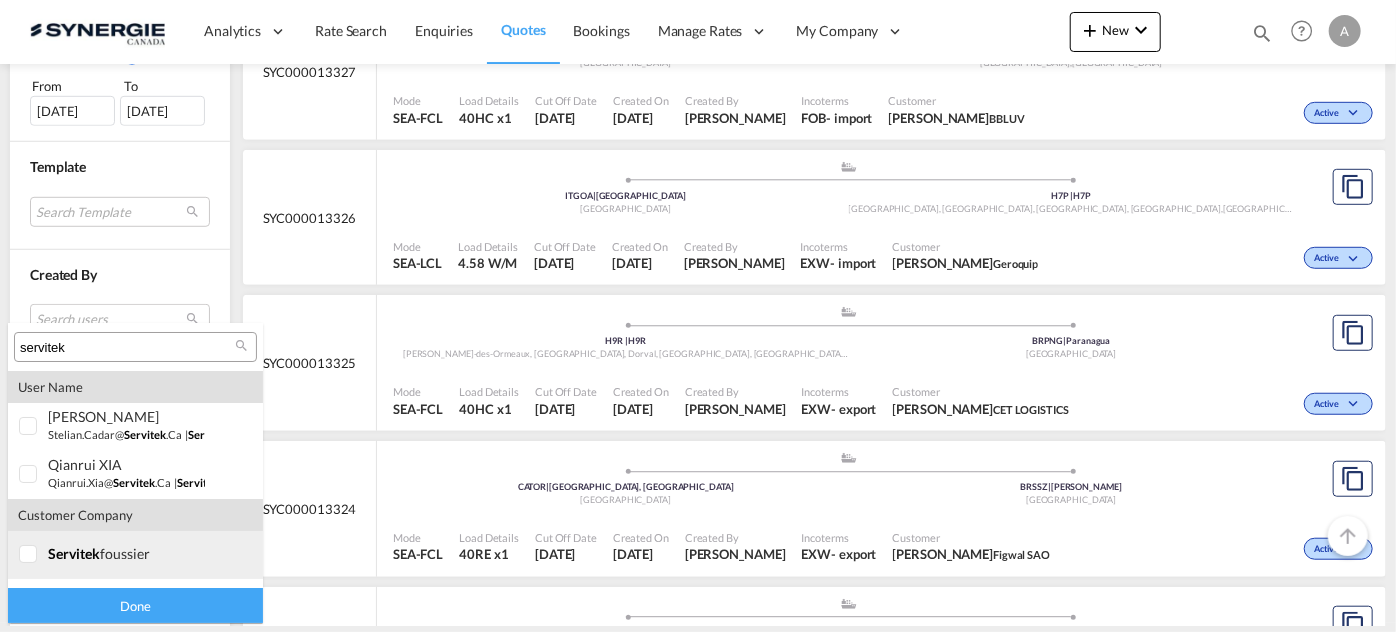 scroll, scrollTop: 39, scrollLeft: 0, axis: vertical 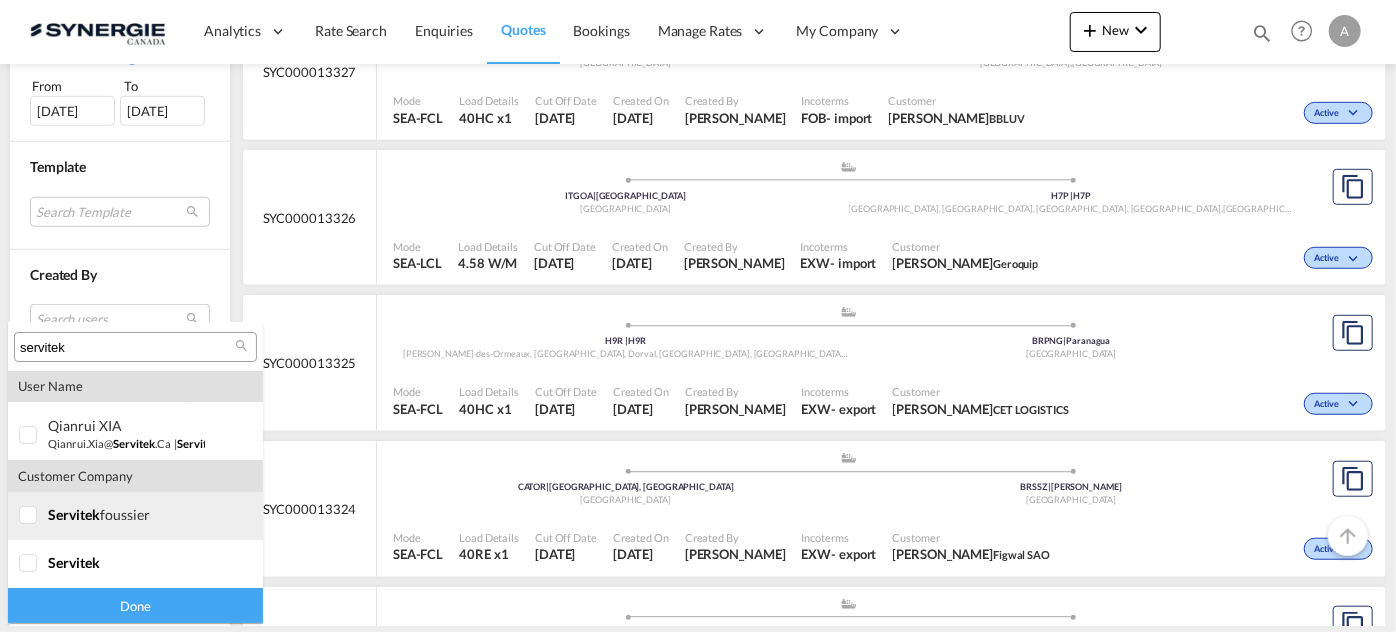 type on "servitek" 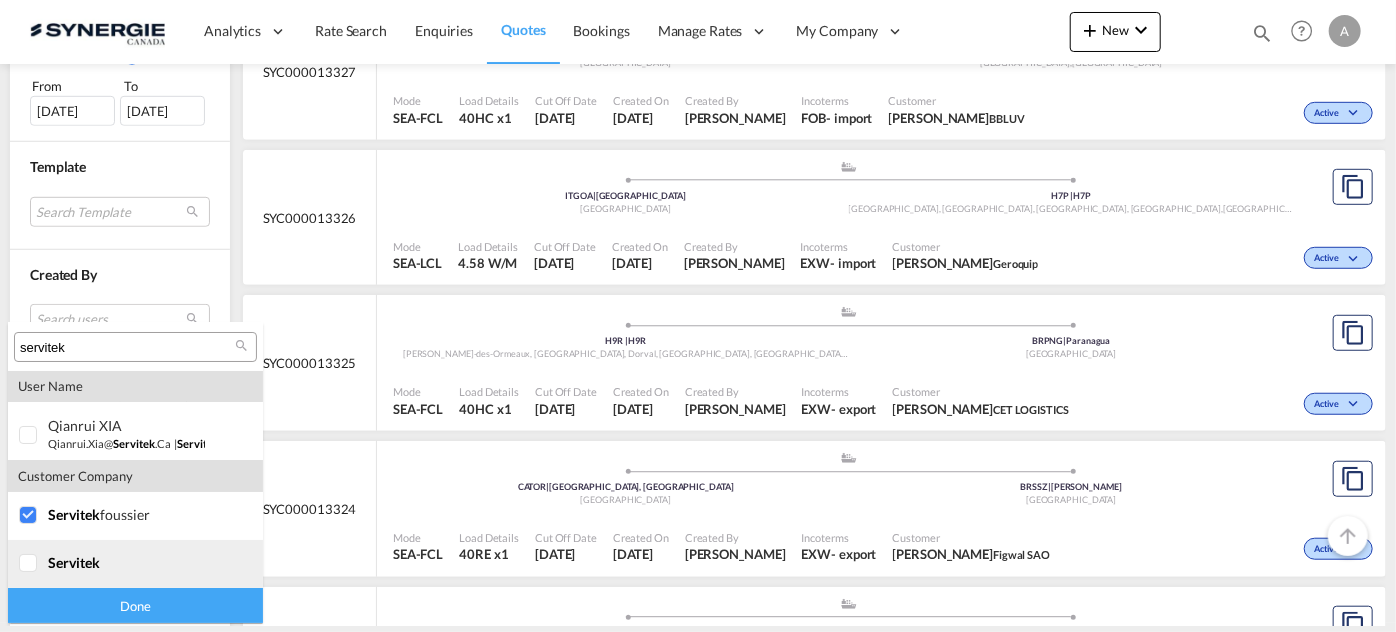 click at bounding box center (29, 564) 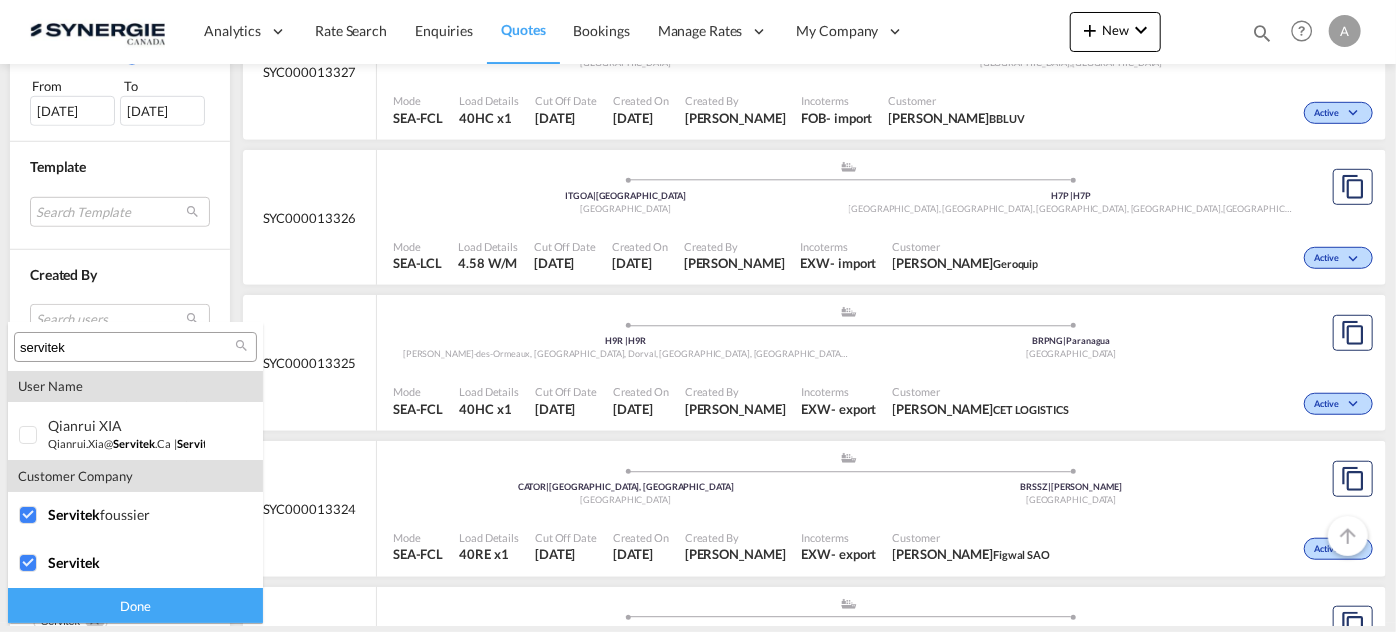 click on "Done" at bounding box center (135, 605) 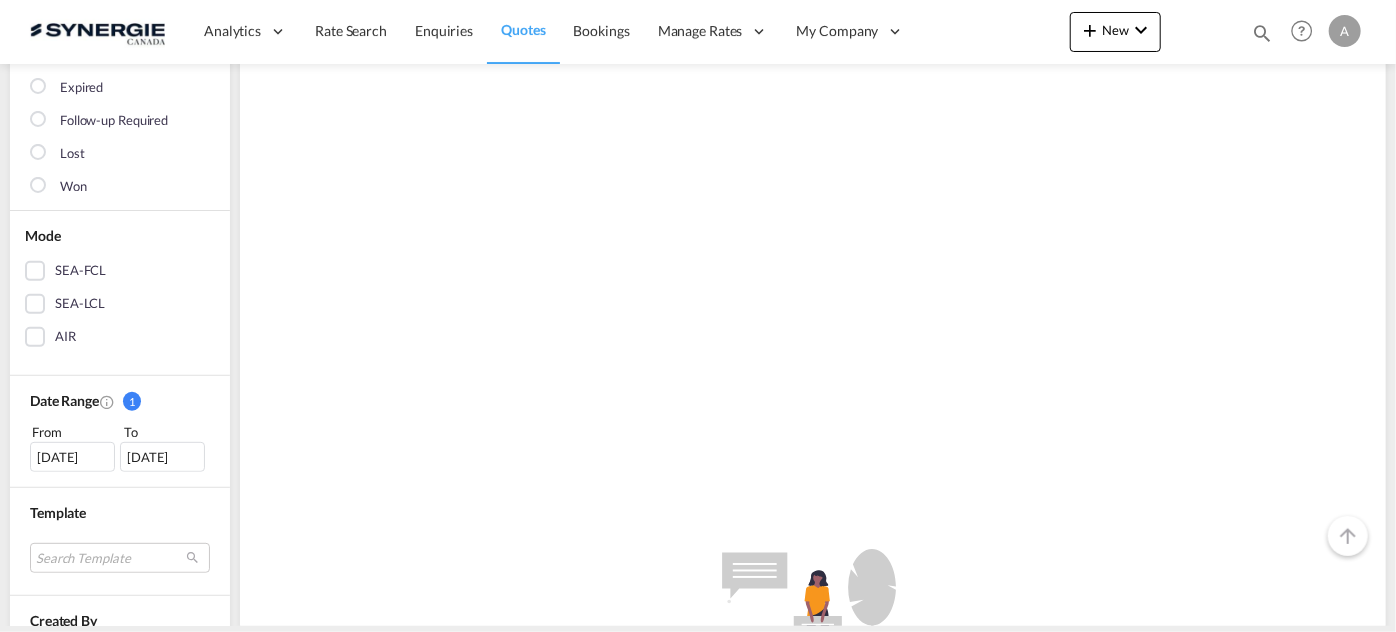 scroll, scrollTop: 363, scrollLeft: 0, axis: vertical 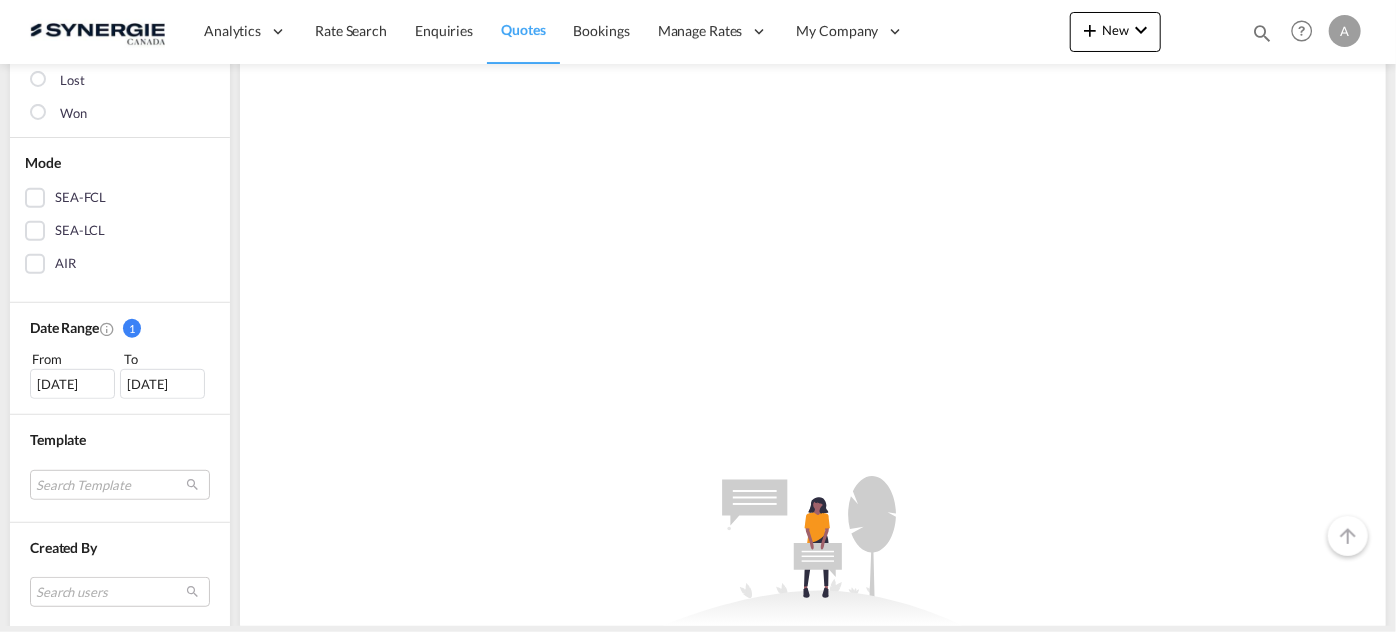 click on "17 Jun 2025" at bounding box center (72, 384) 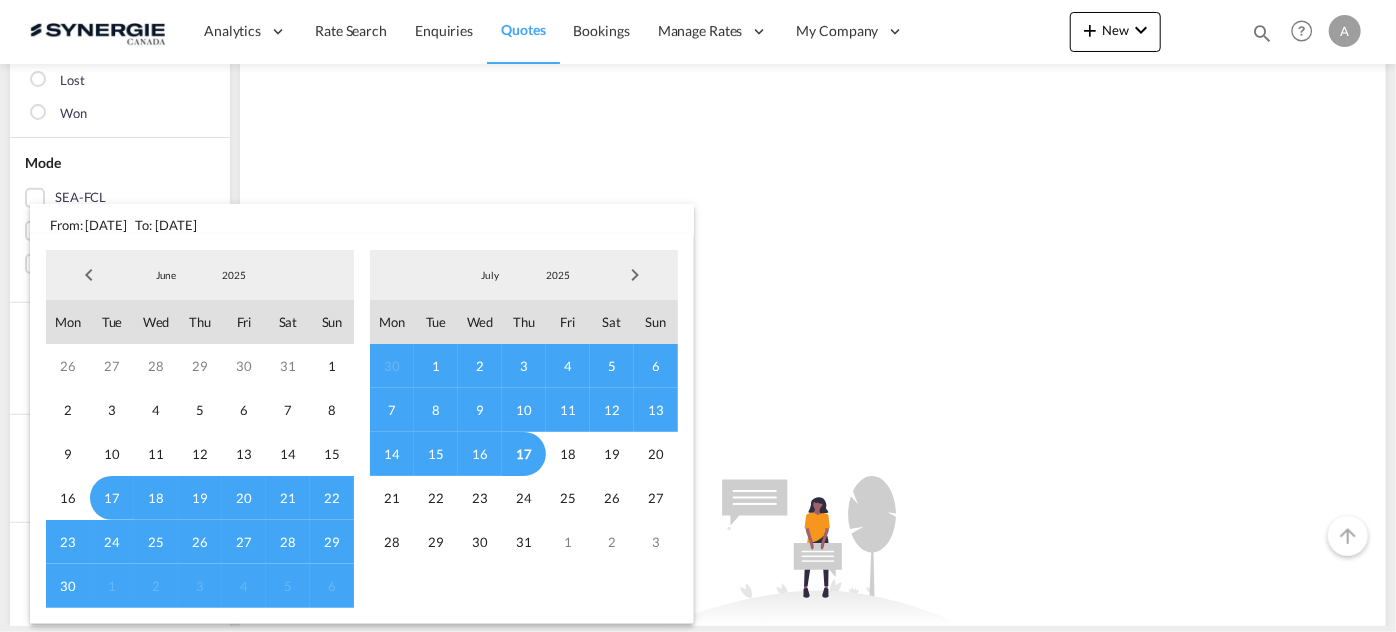 click on "2025" at bounding box center (234, 275) 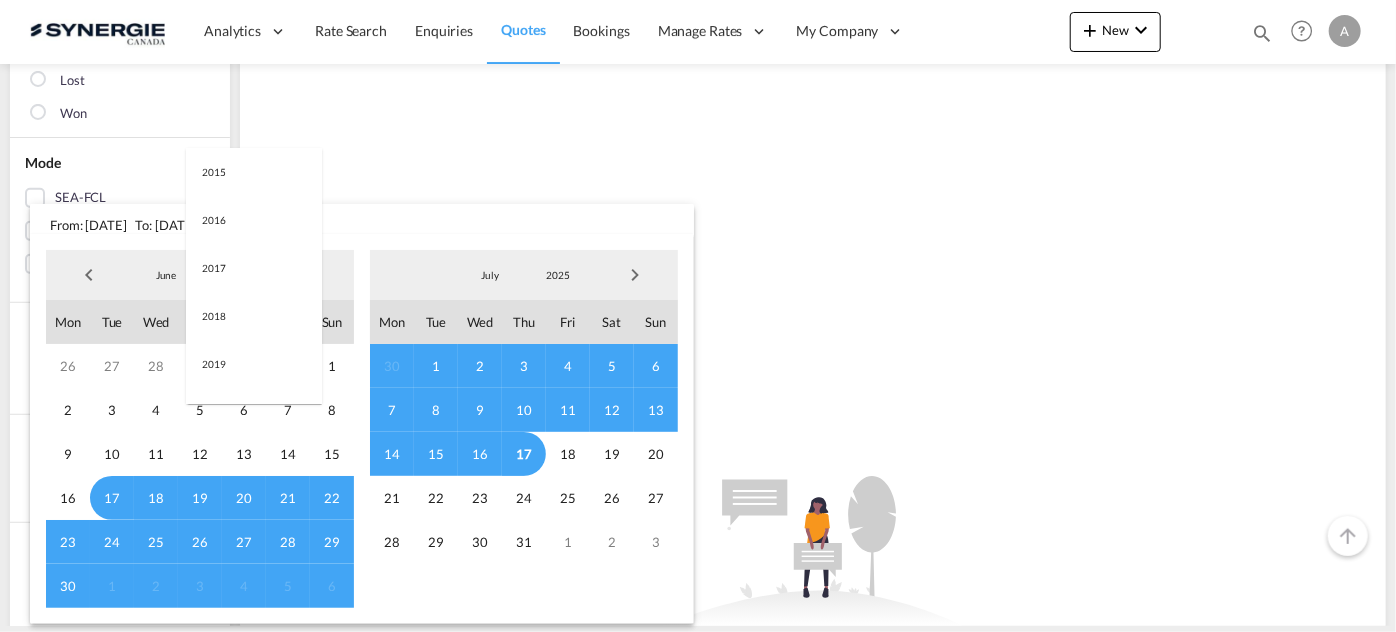 scroll, scrollTop: 376, scrollLeft: 0, axis: vertical 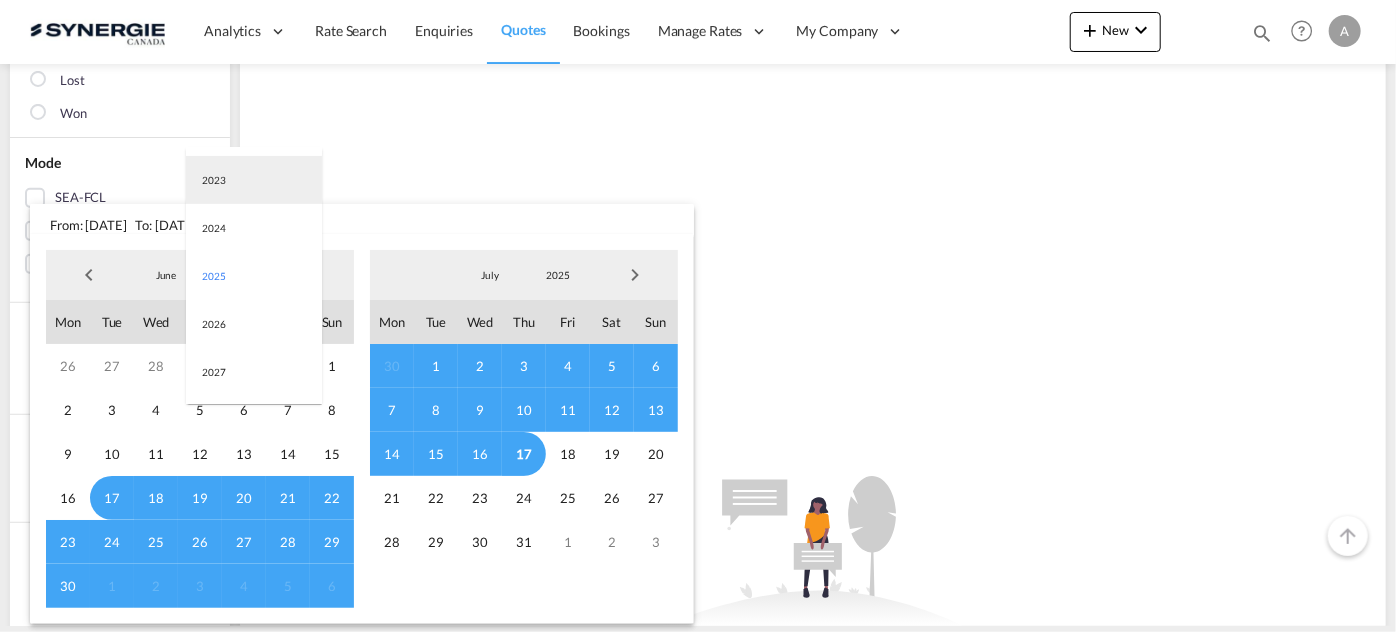 click on "2023" at bounding box center [254, 180] 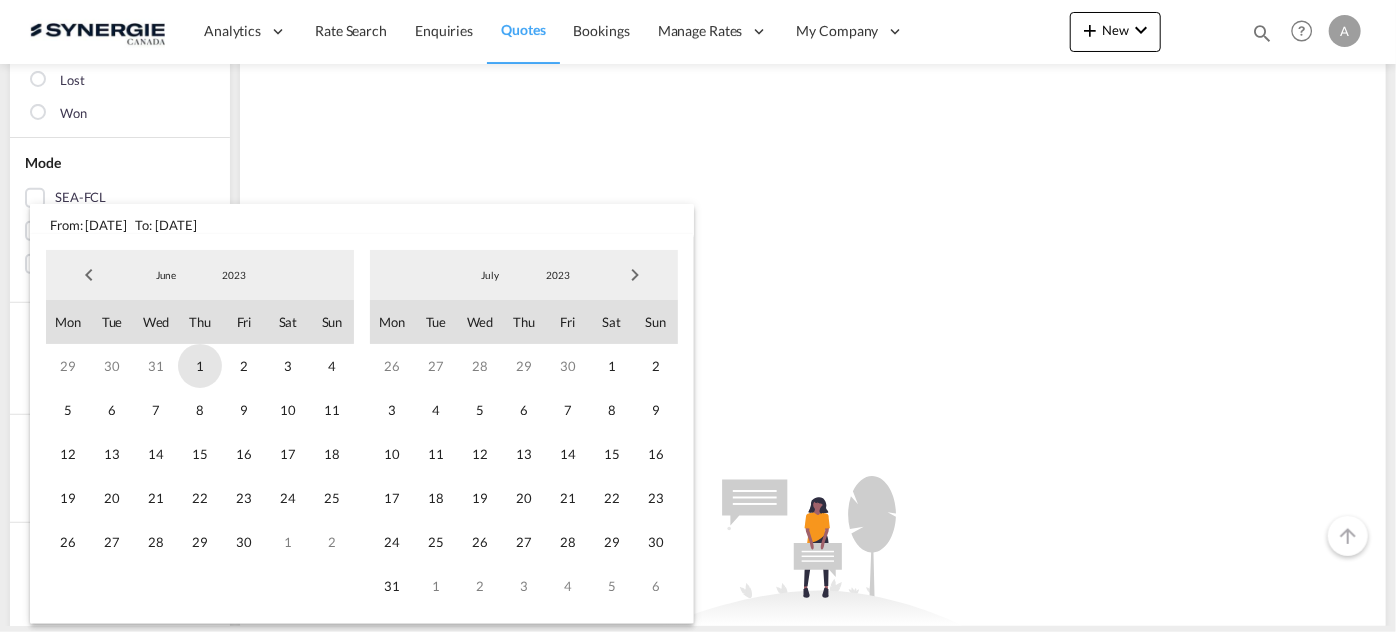 click on "1" at bounding box center (200, 366) 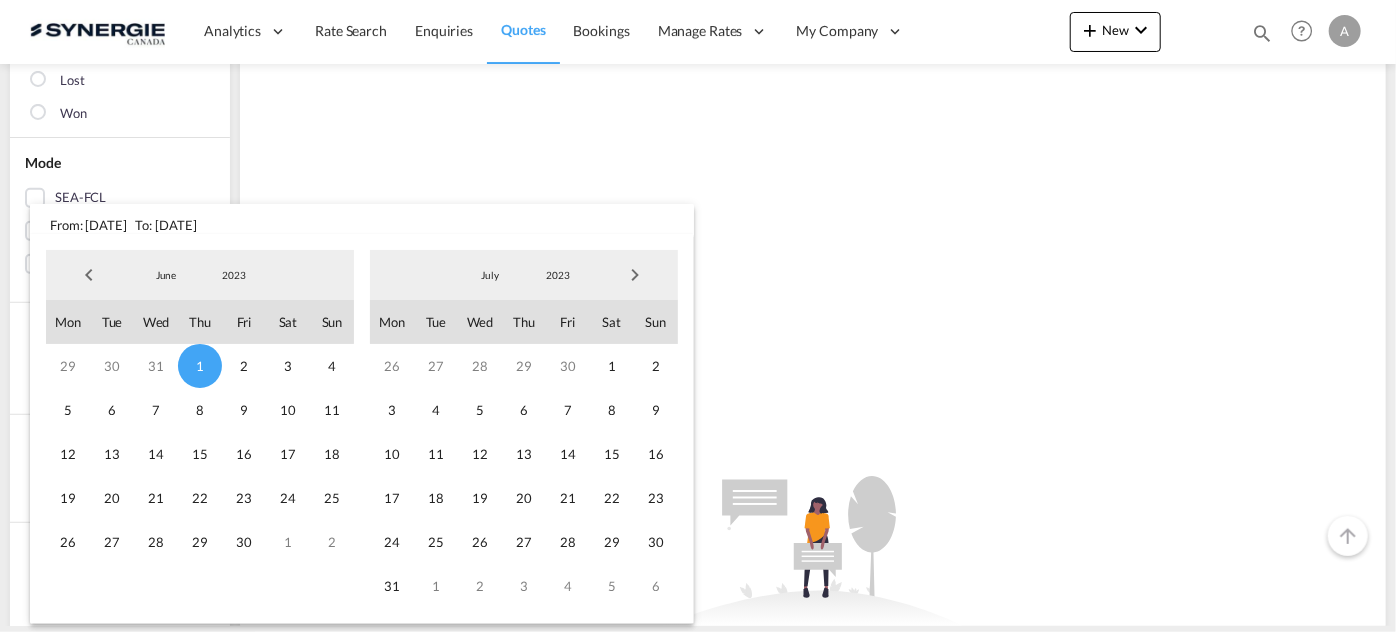 click on "2023" at bounding box center (558, 275) 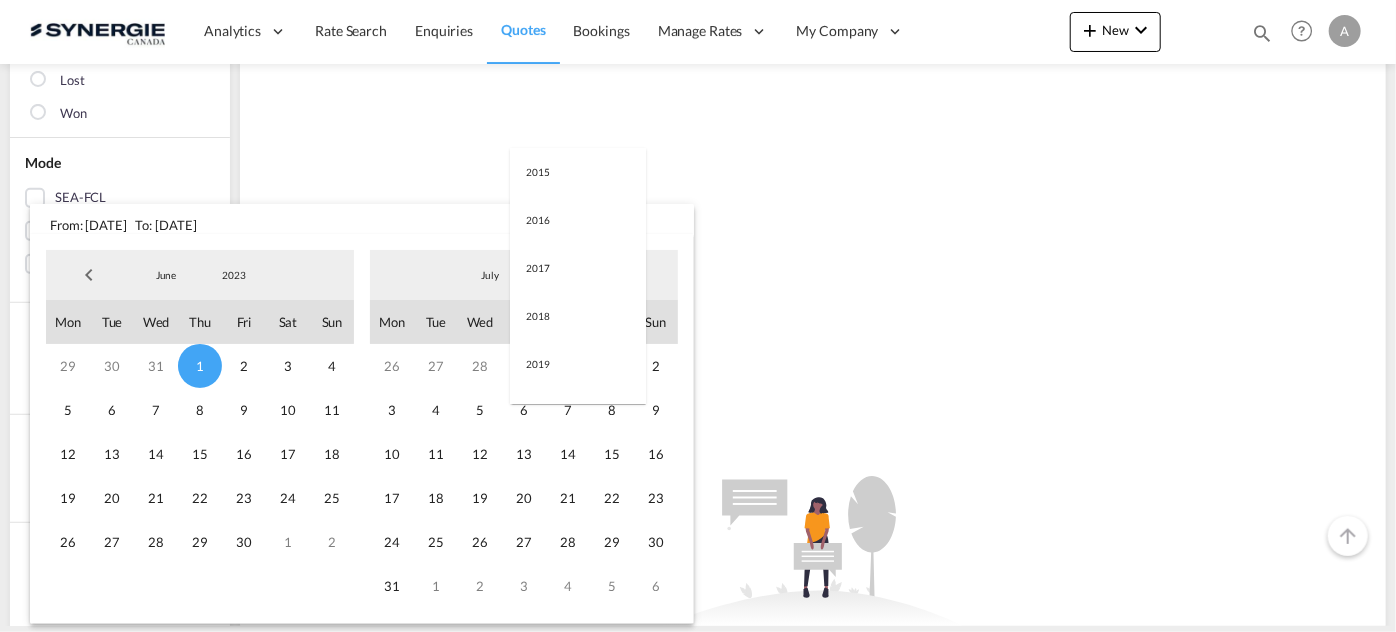 scroll, scrollTop: 280, scrollLeft: 0, axis: vertical 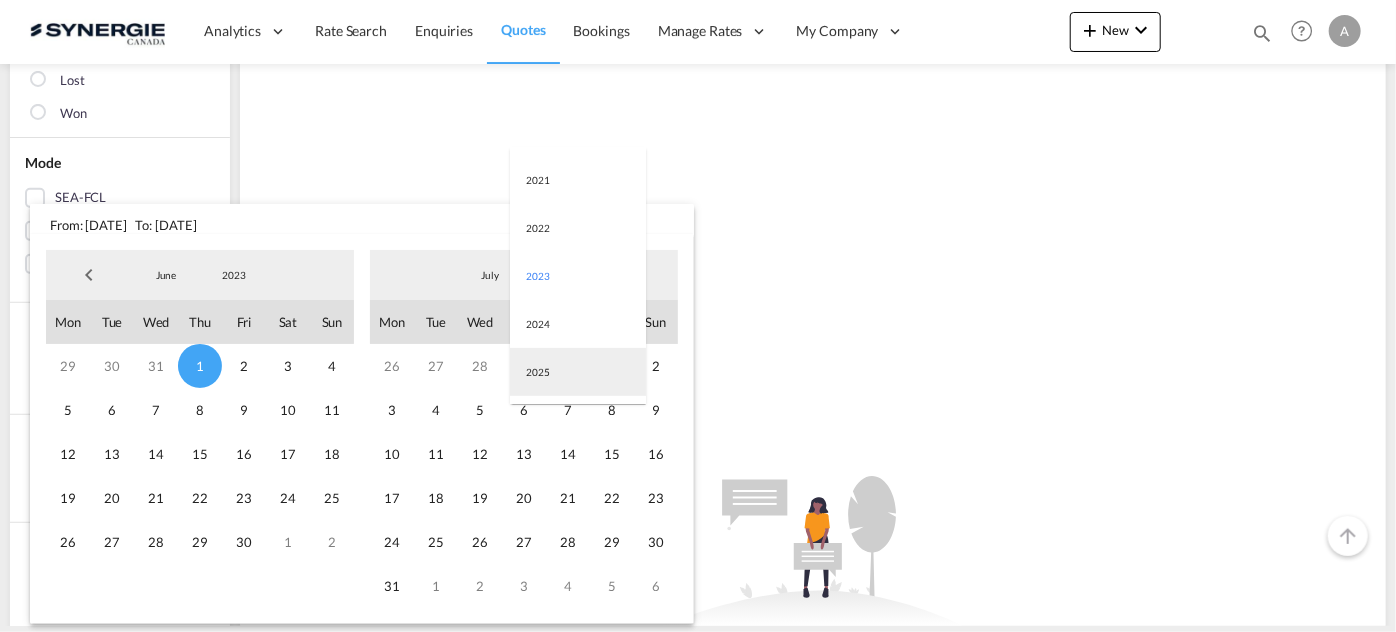 click on "2025" at bounding box center [578, 372] 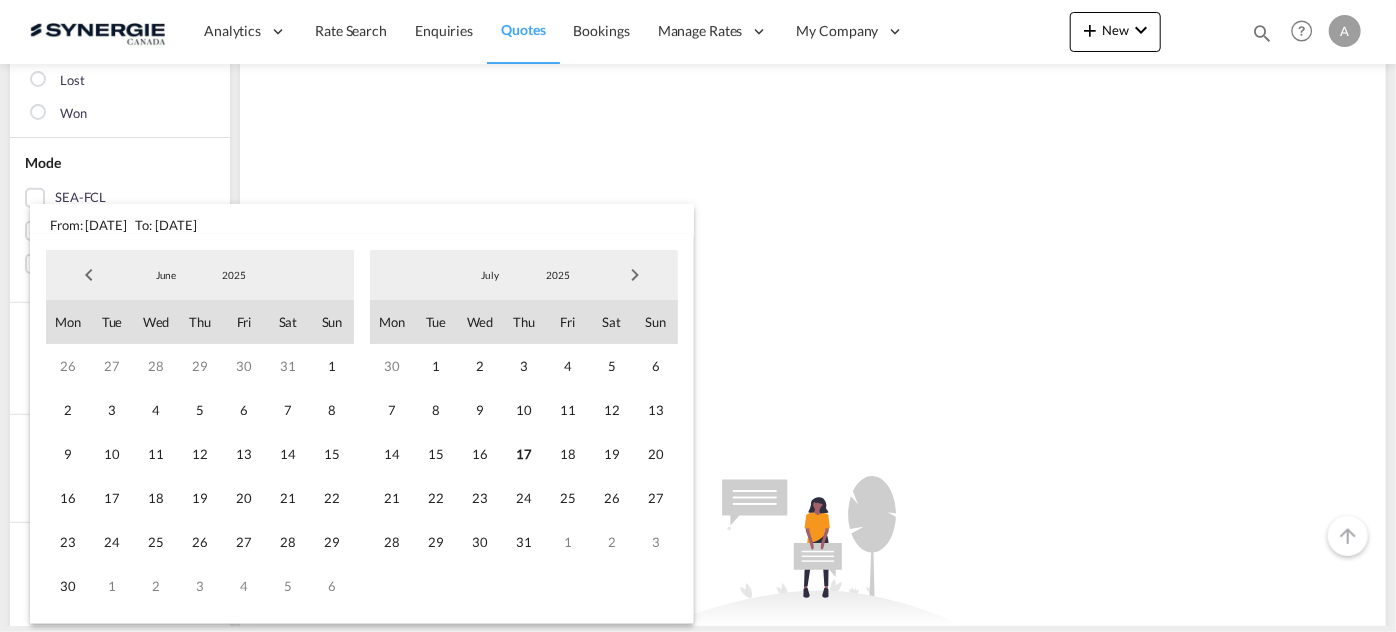 click on "17" at bounding box center (524, 454) 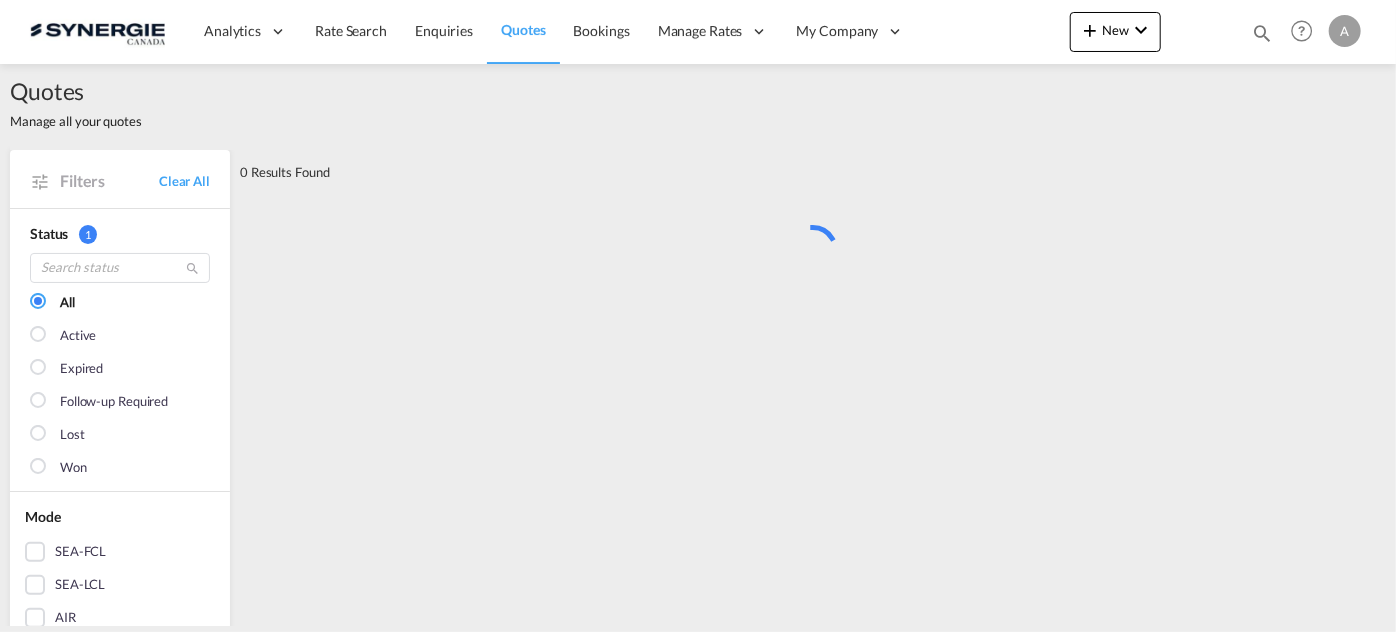scroll, scrollTop: 0, scrollLeft: 0, axis: both 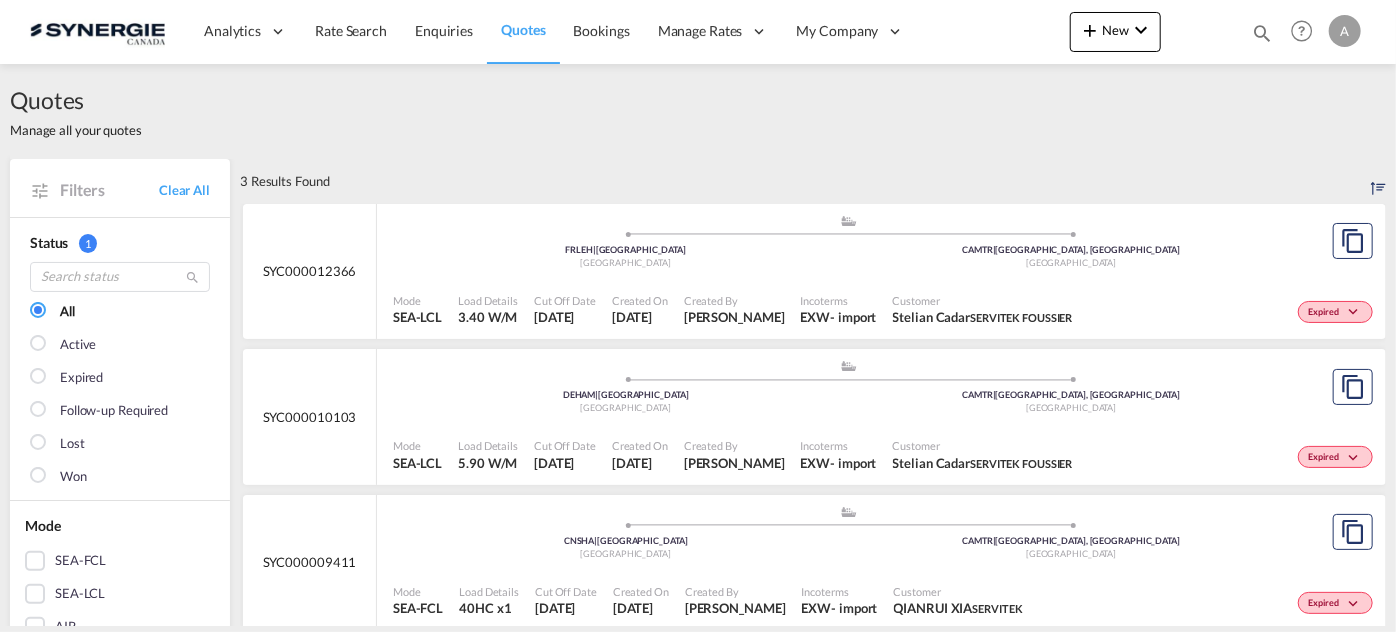 click on ".a{fill:#aaa8ad;} .a{fill:#aaa8ad;} FRLEH  |  Le Havre
France
CAMTR
|  Montreal, QC
Canada" at bounding box center [848, 246] 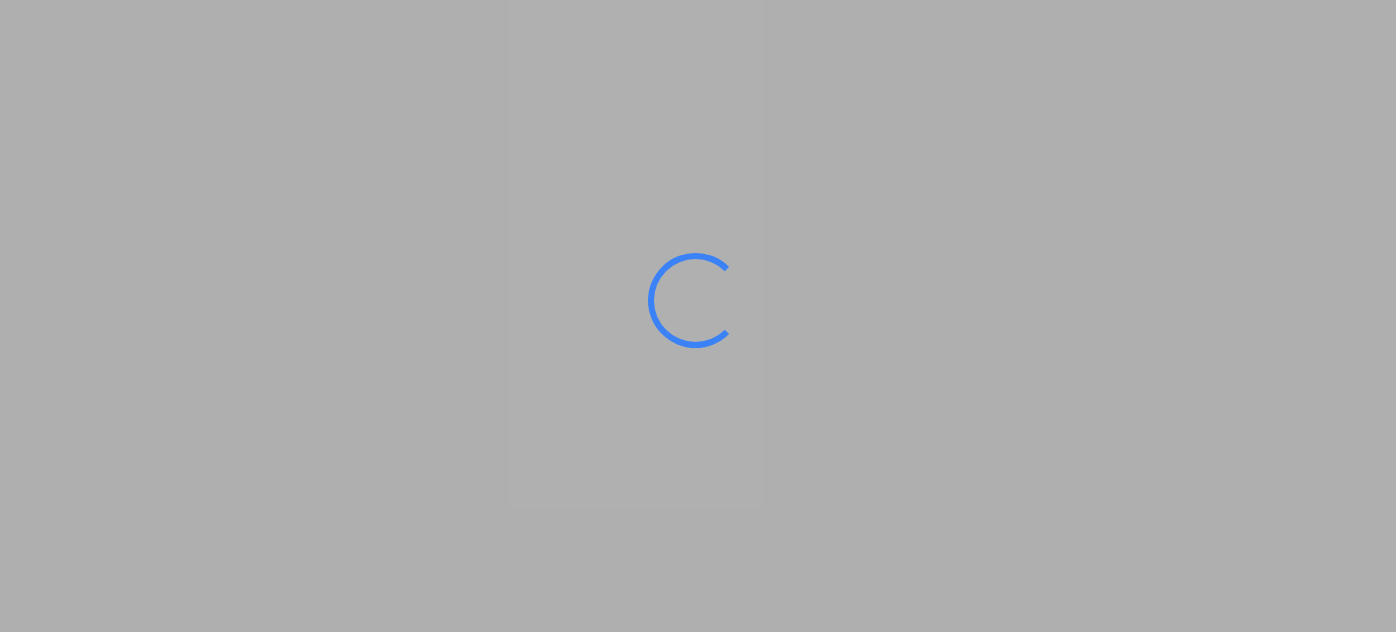 scroll, scrollTop: 0, scrollLeft: 0, axis: both 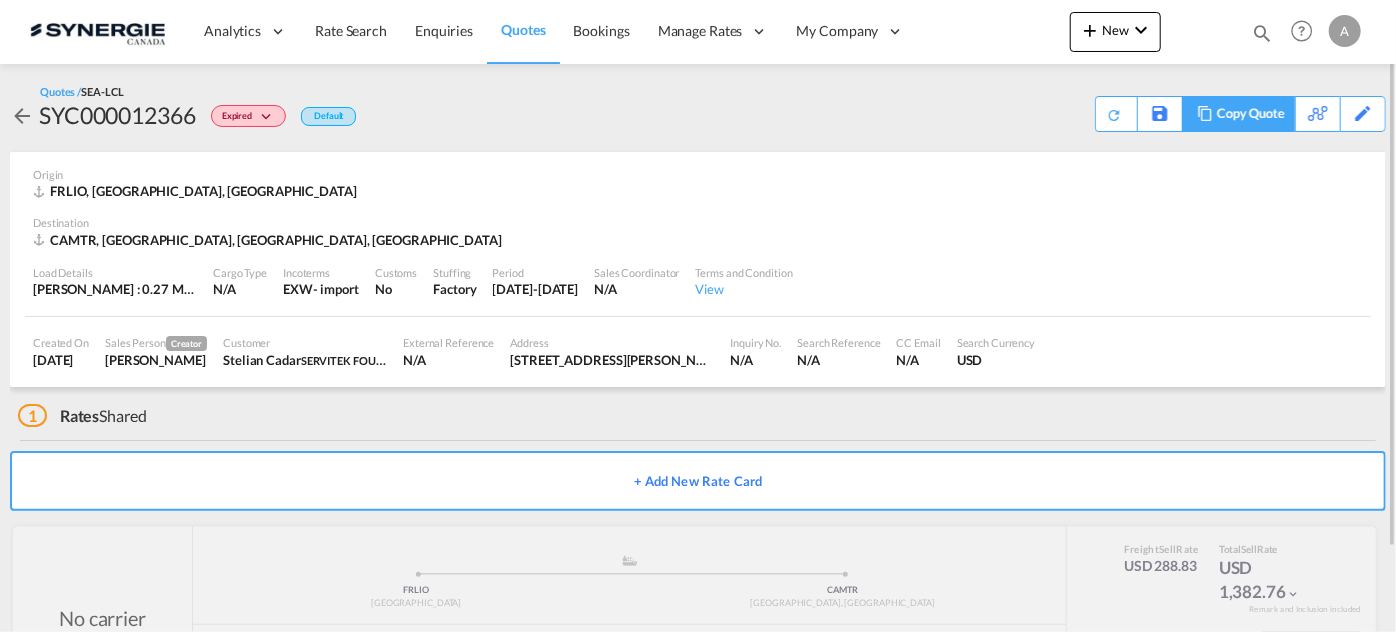 click on "Copy Quote" at bounding box center (1251, 114) 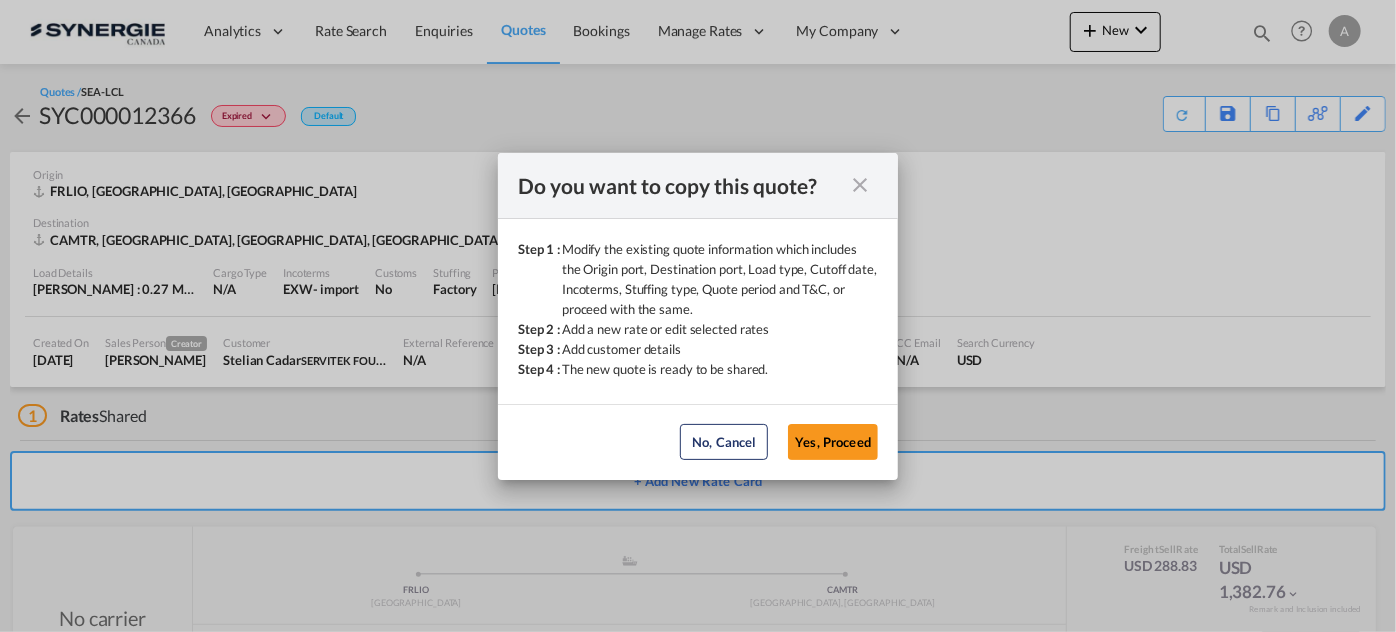 click on "No, Cancel
Yes, Proceed No, Cancel
Yes, Proceed" 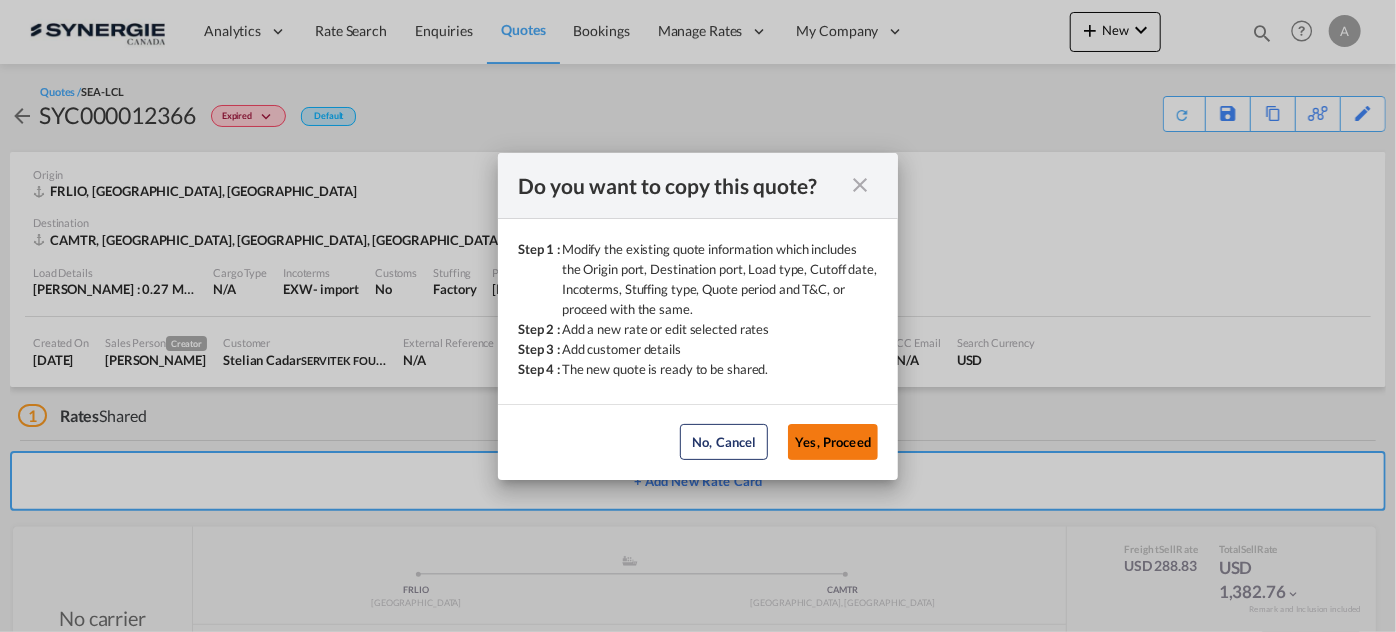 click on "Yes, Proceed" 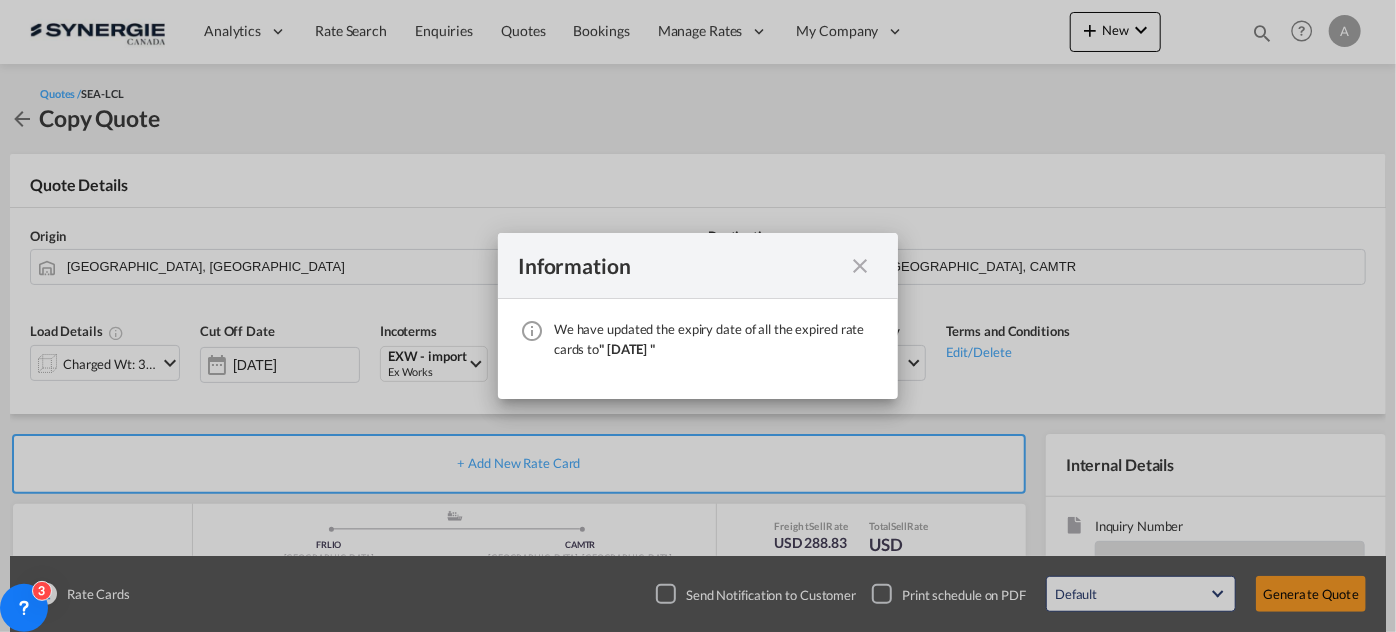 click at bounding box center [860, 266] 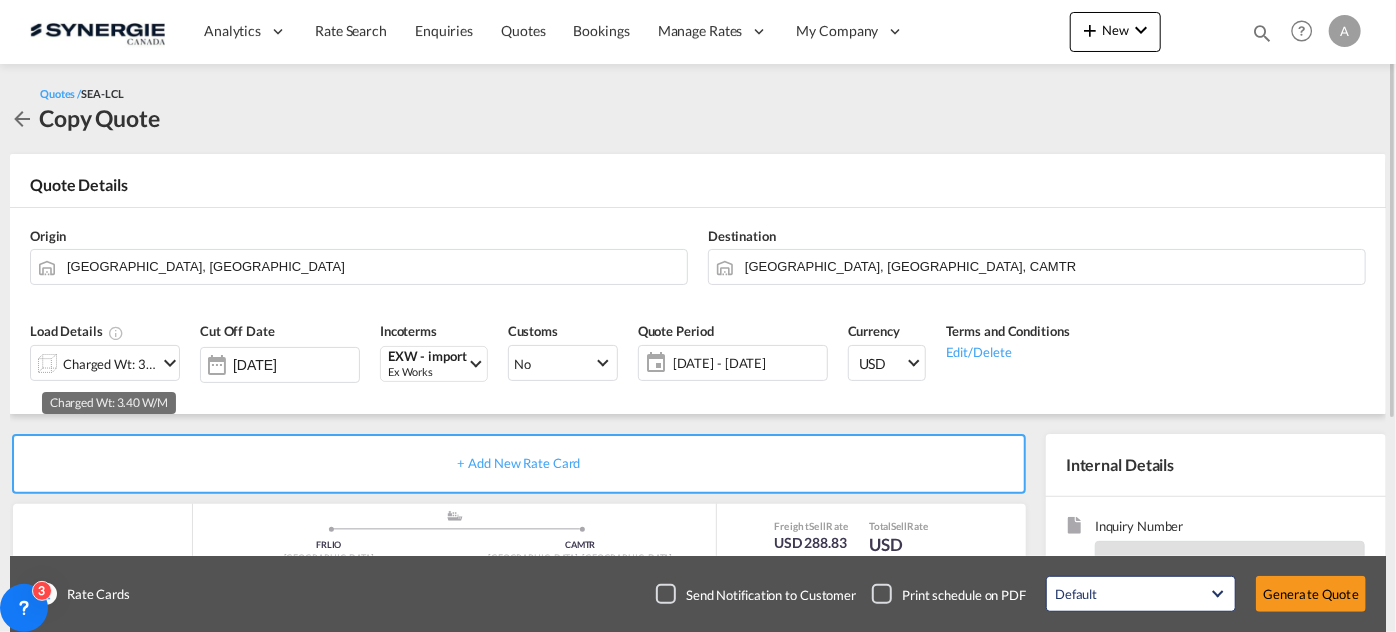 click on "Charged Wt: 3.40 W/M" at bounding box center [110, 364] 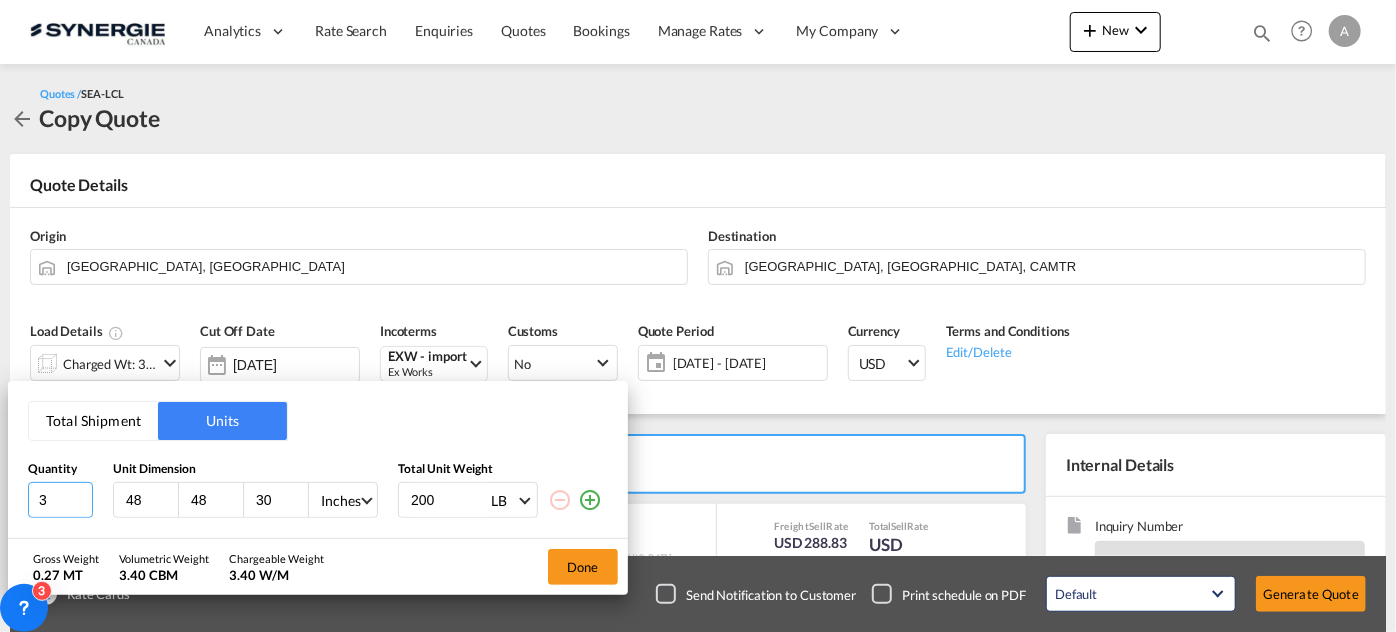 drag, startPoint x: 27, startPoint y: 494, endPoint x: 0, endPoint y: 476, distance: 32.449963 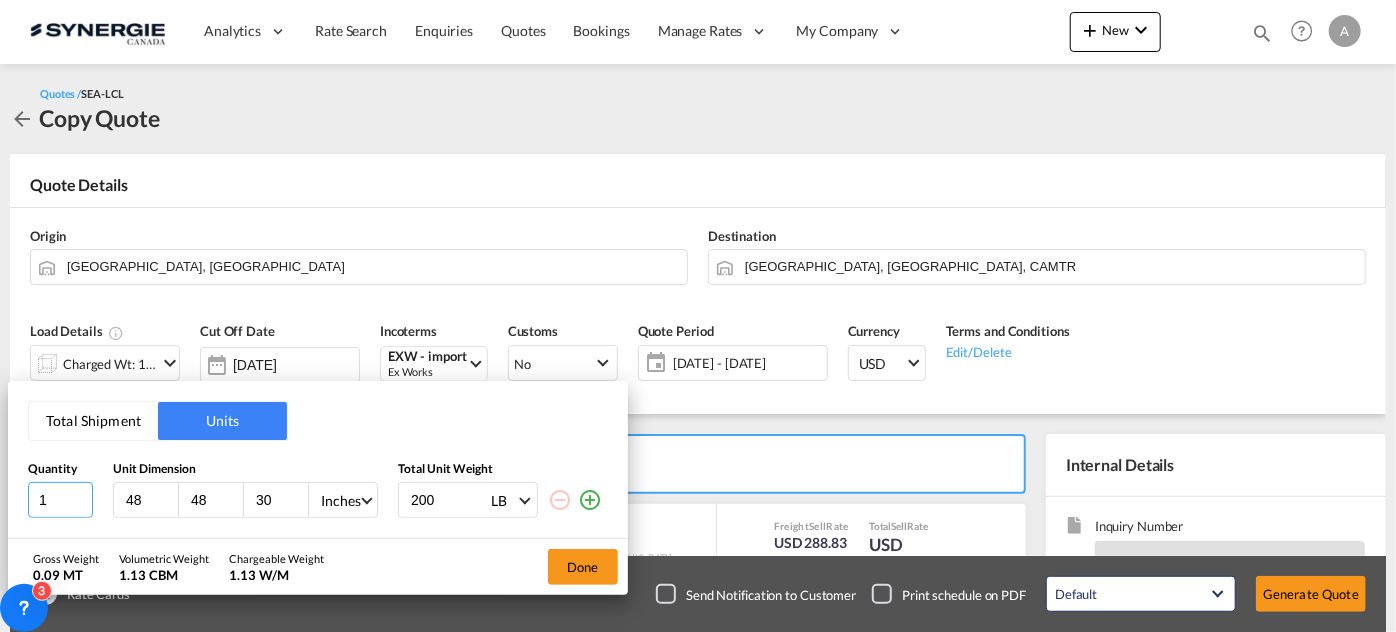 type on "1" 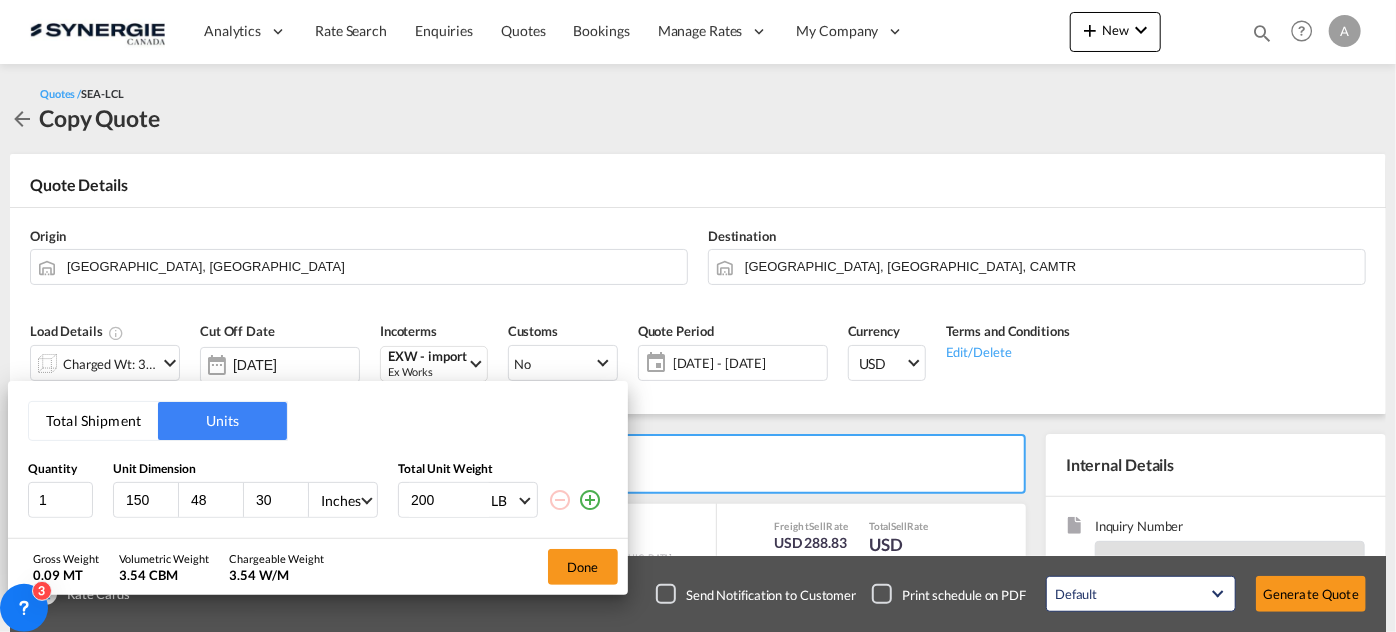 type on "150" 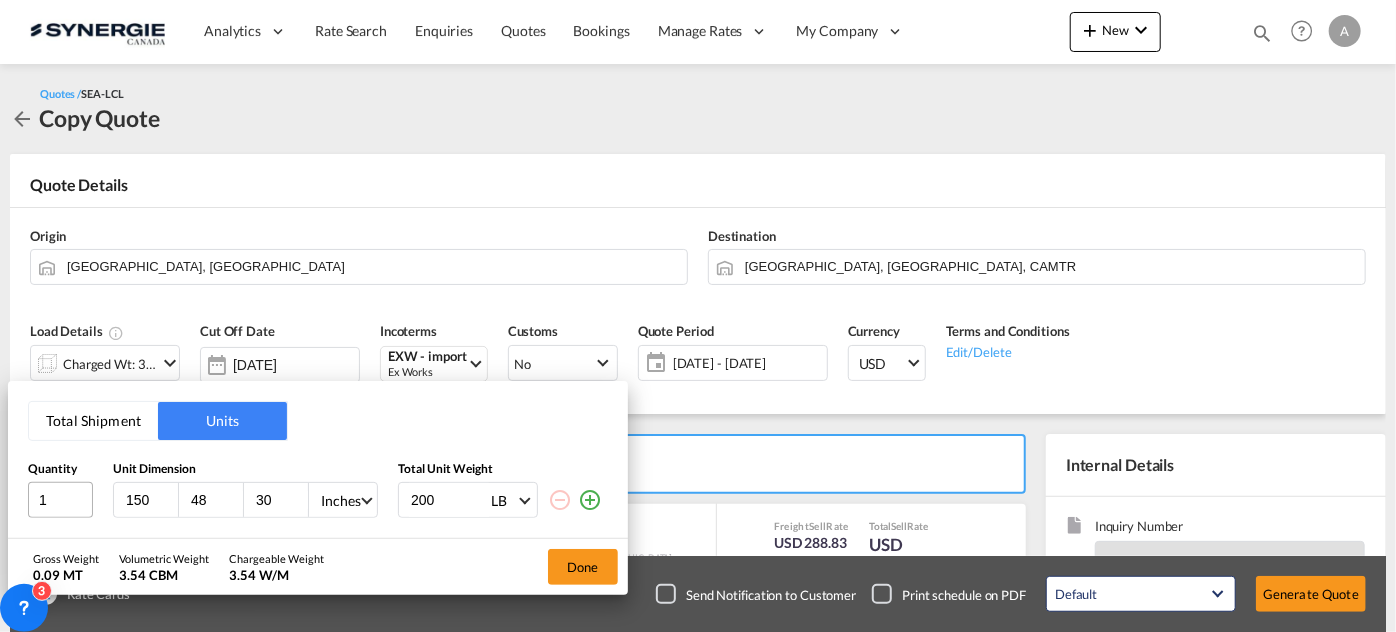 drag, startPoint x: 209, startPoint y: 509, endPoint x: 84, endPoint y: 497, distance: 125.57468 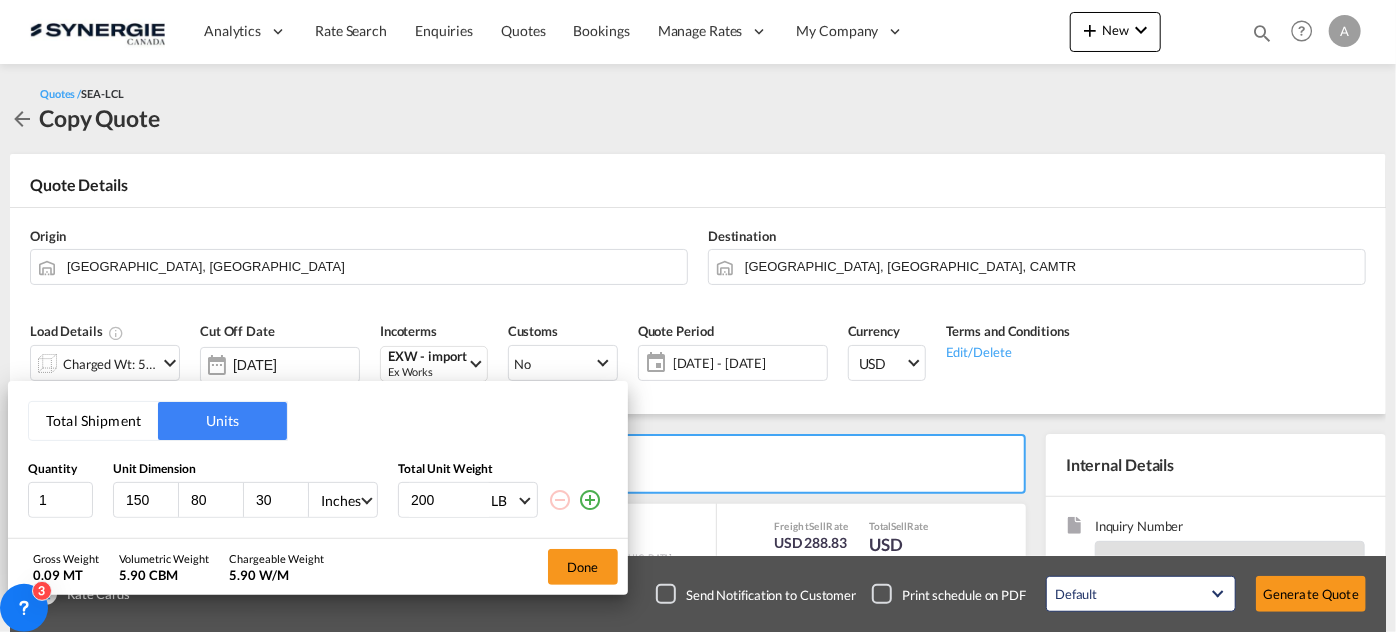 type on "80" 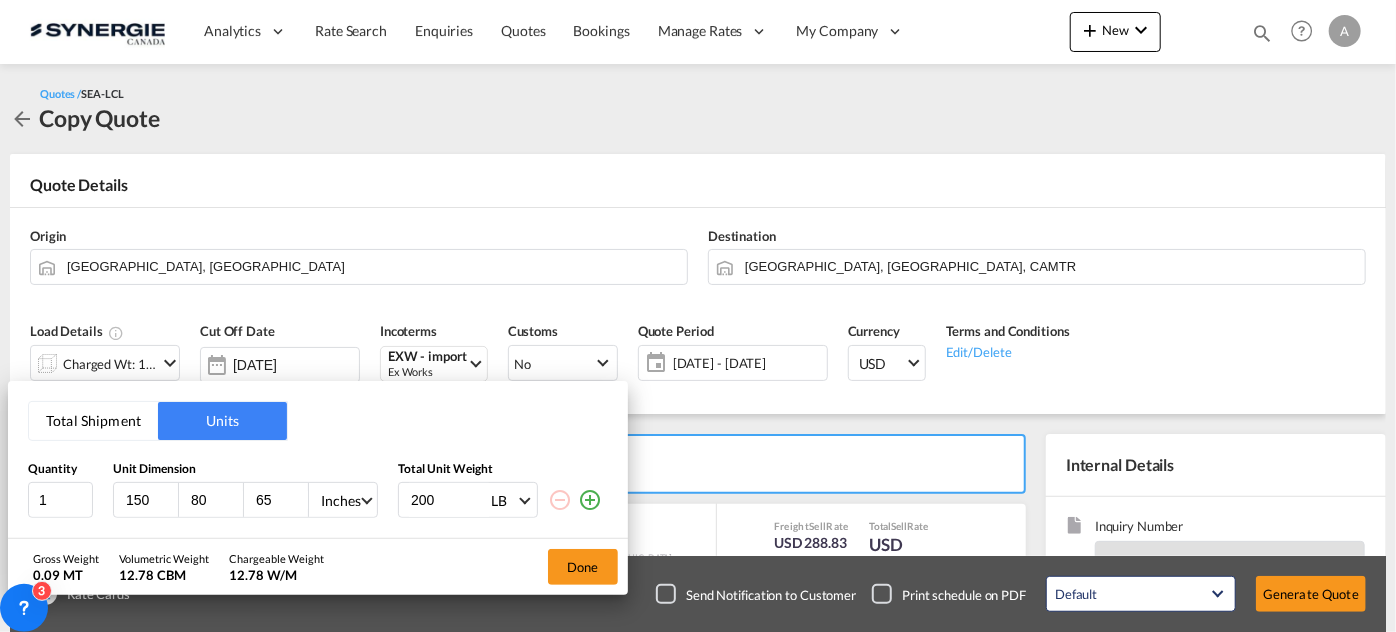 type on "65" 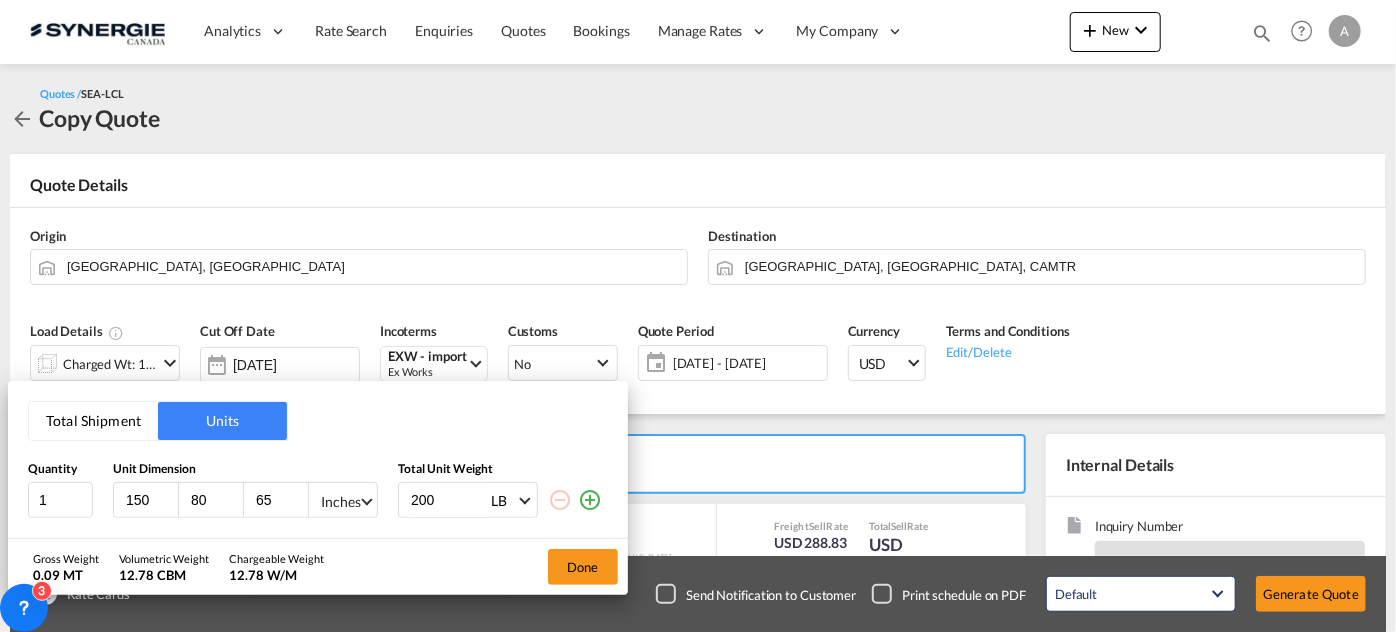 click on "Inches
CMS Inches" at bounding box center [342, 500] 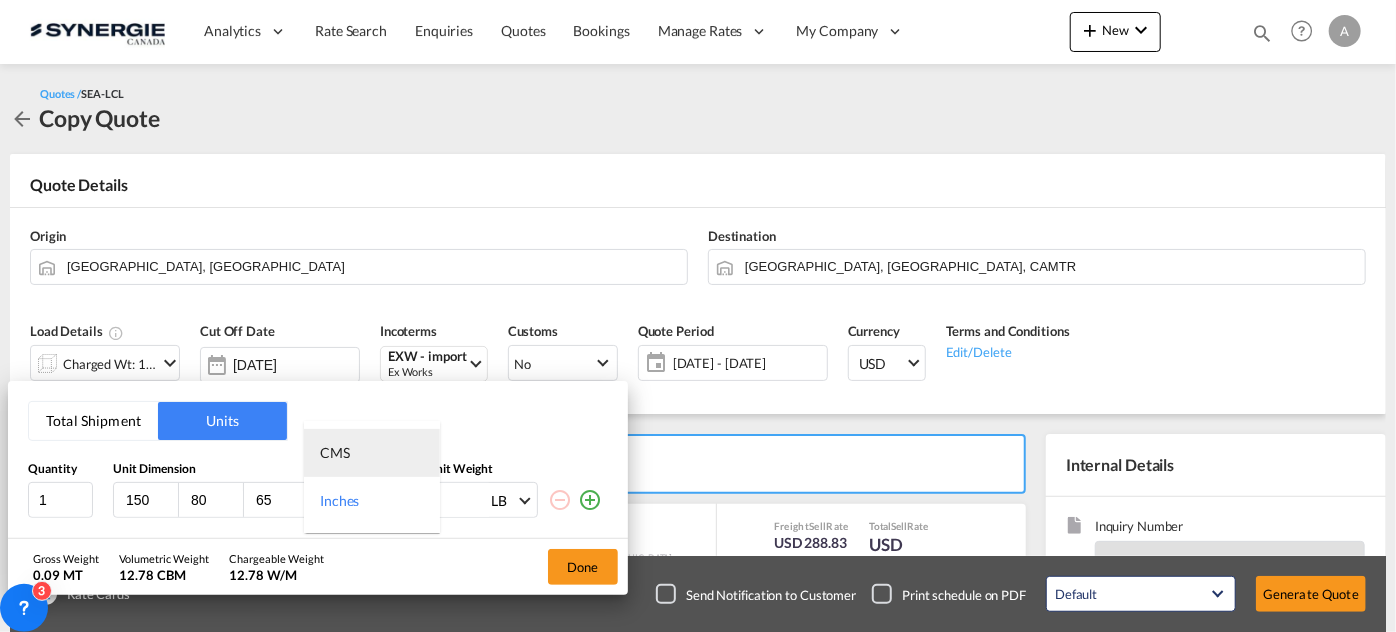 click on "CMS" at bounding box center (372, 453) 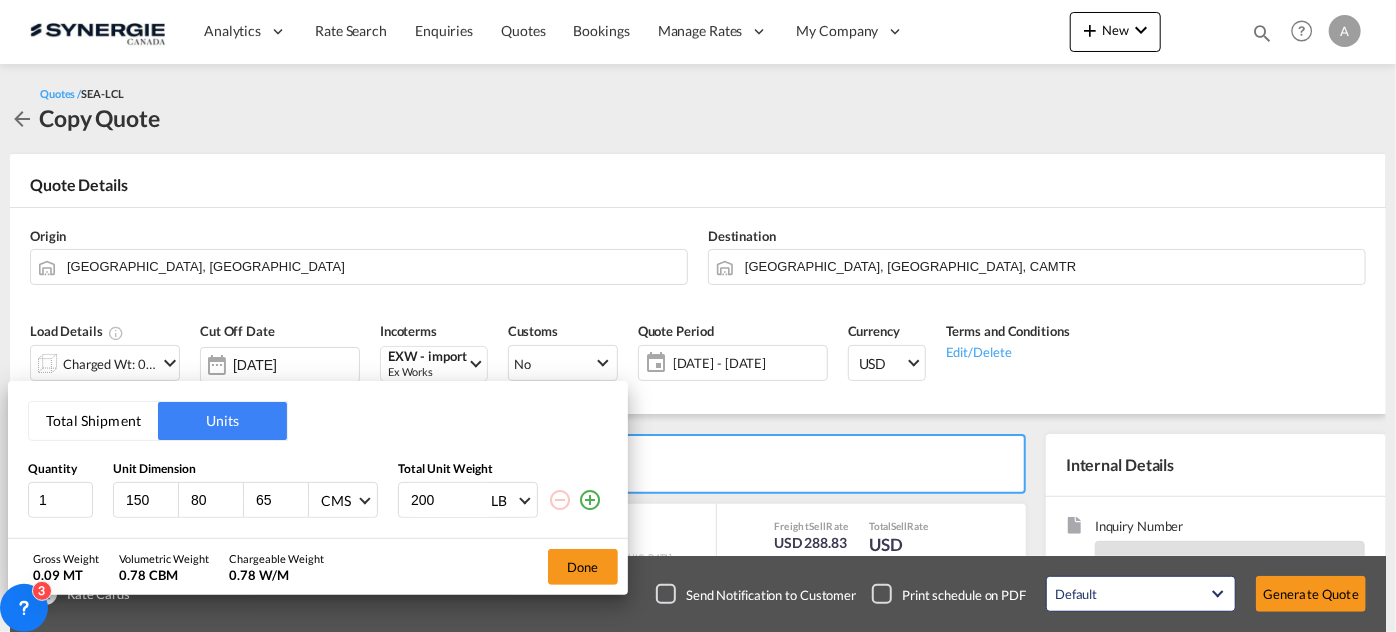 drag, startPoint x: 349, startPoint y: 490, endPoint x: 288, endPoint y: 480, distance: 61.81424 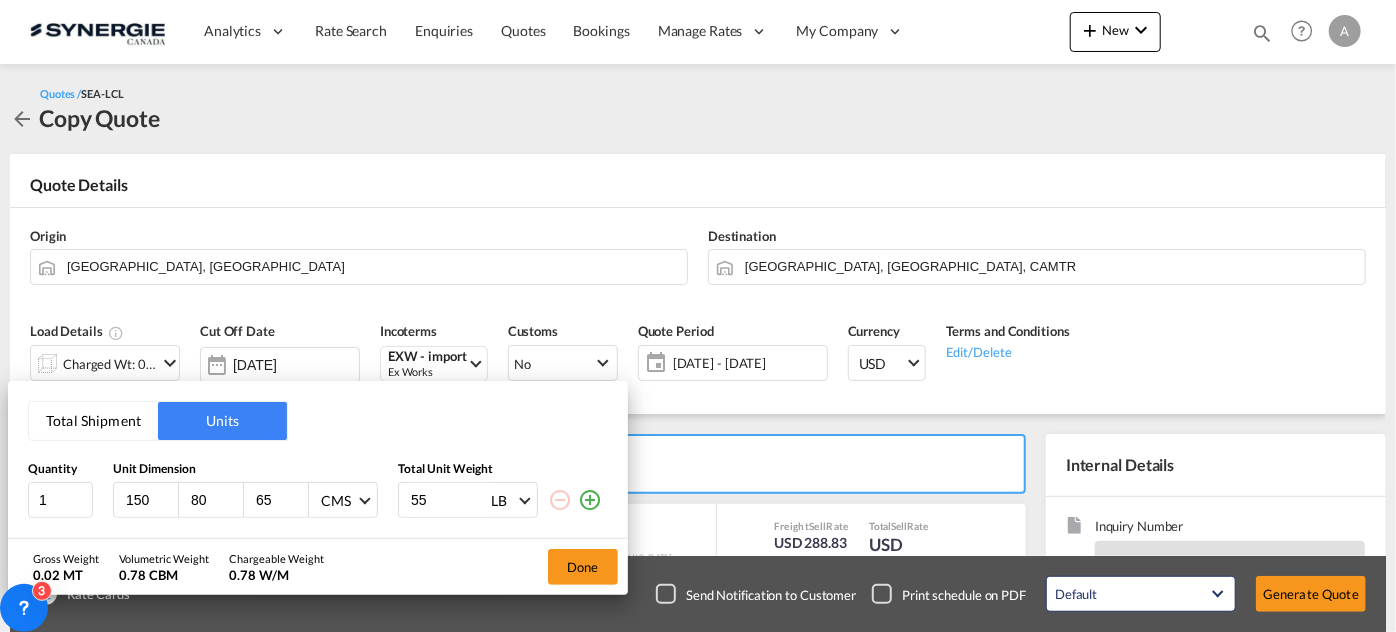 type on "55" 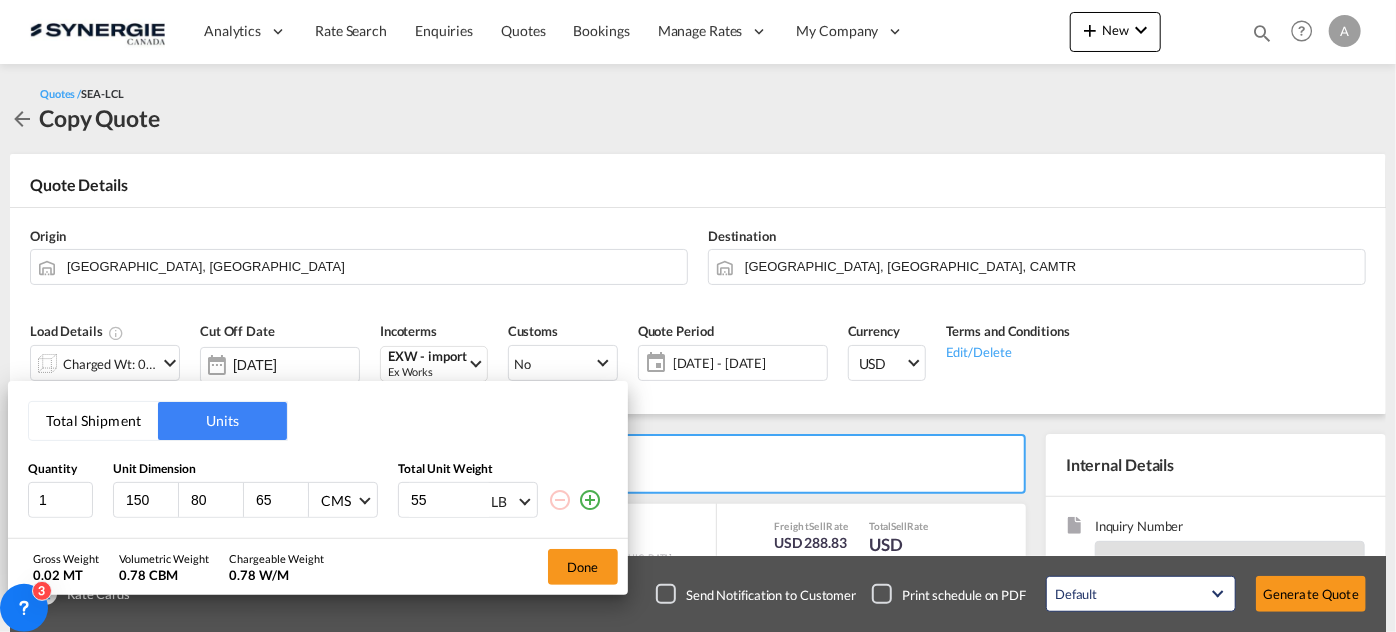 click on "LB" at bounding box center [499, 501] 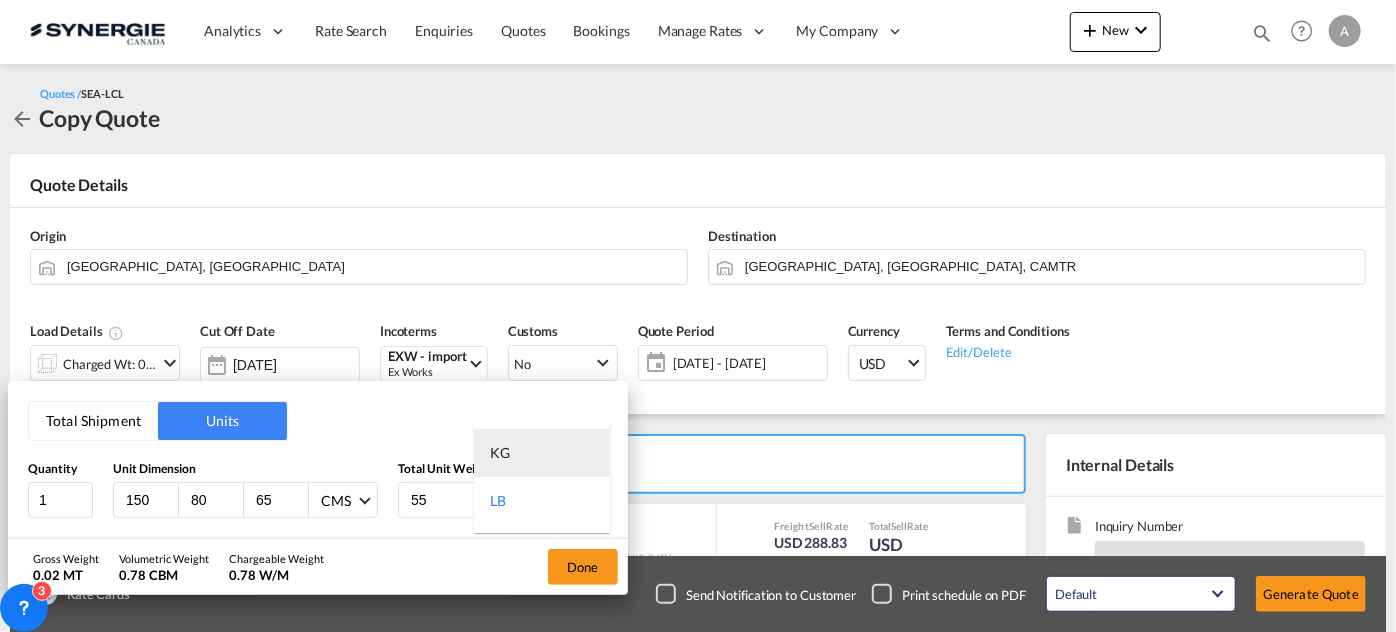 click on "KG" at bounding box center [542, 453] 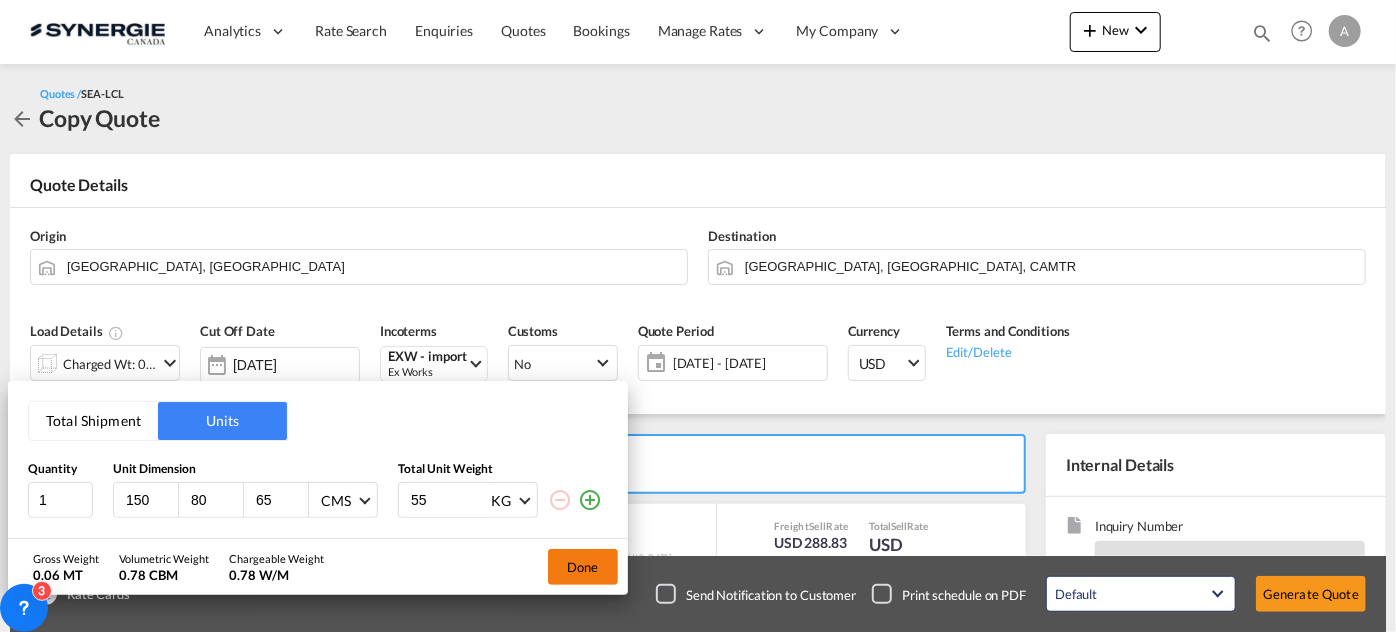 click on "Done" at bounding box center [583, 567] 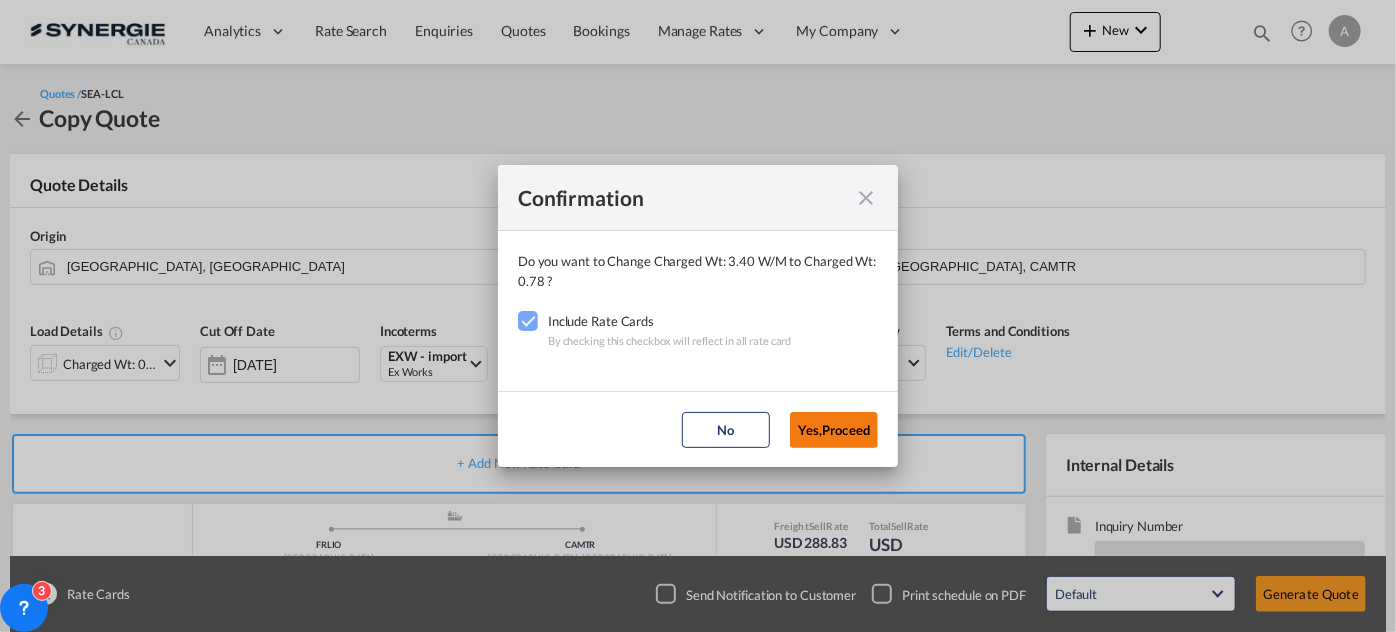 click on "Yes,Proceed" at bounding box center (834, 430) 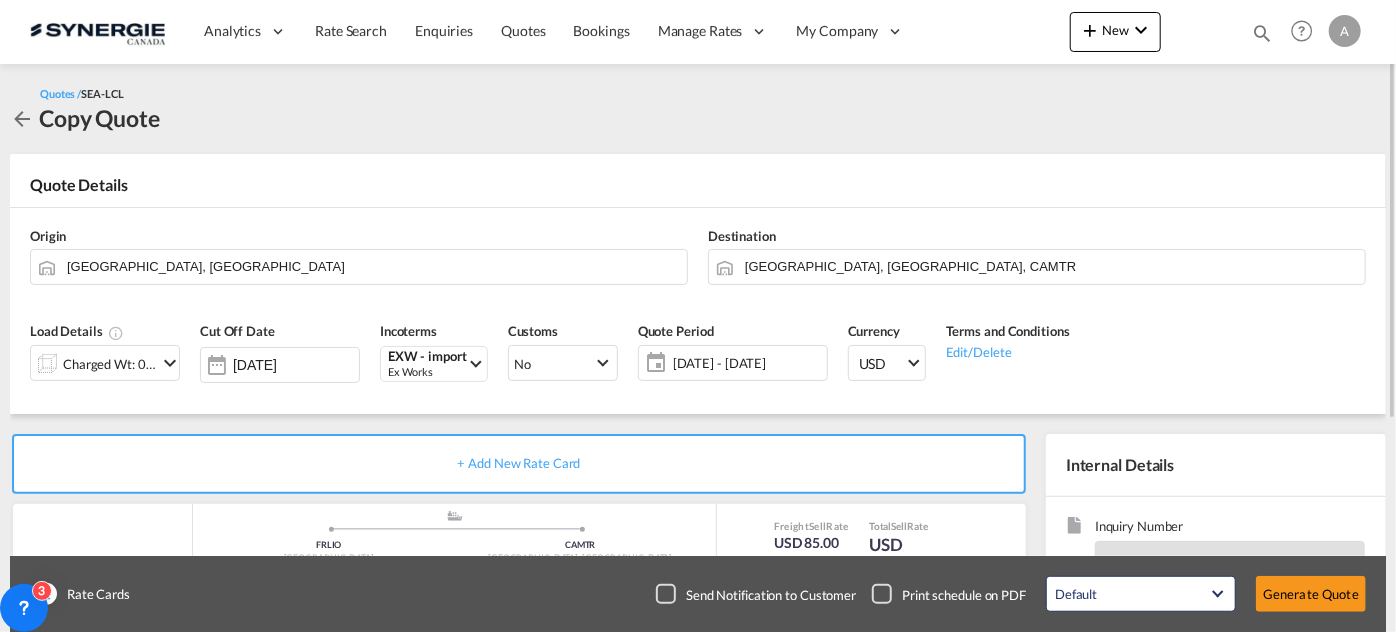click on "17 Jul - 16 Aug 2025" 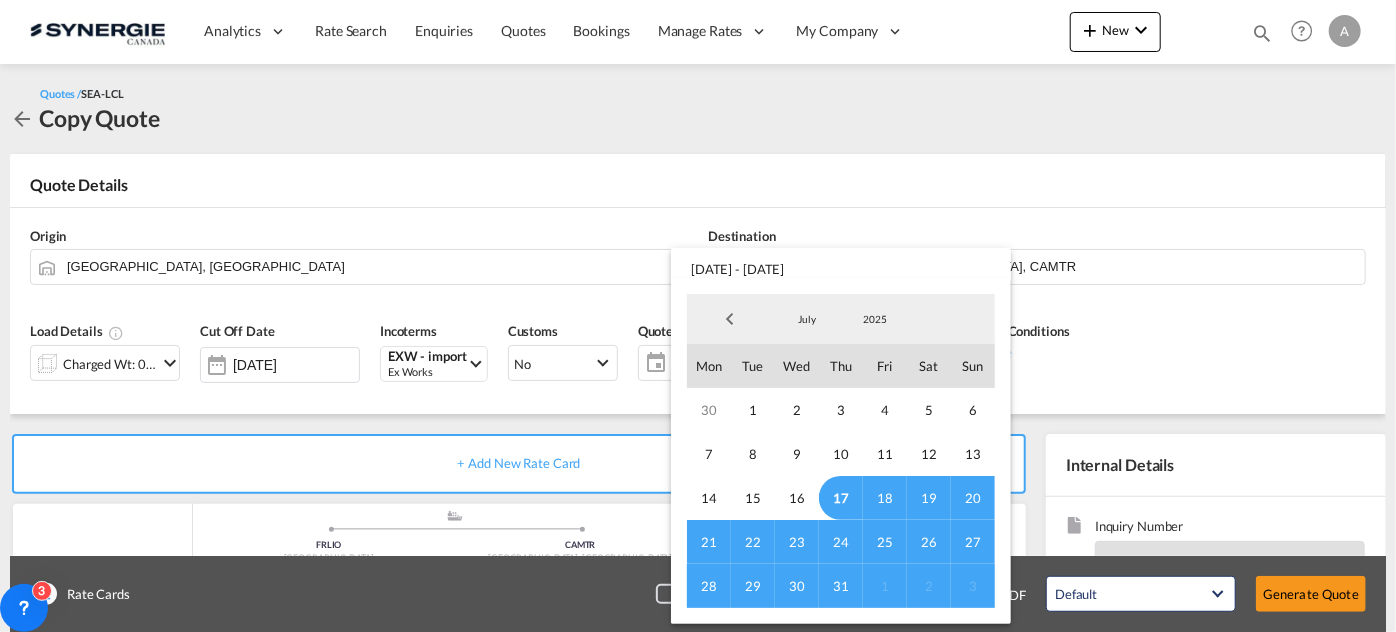 click on "17" at bounding box center [841, 498] 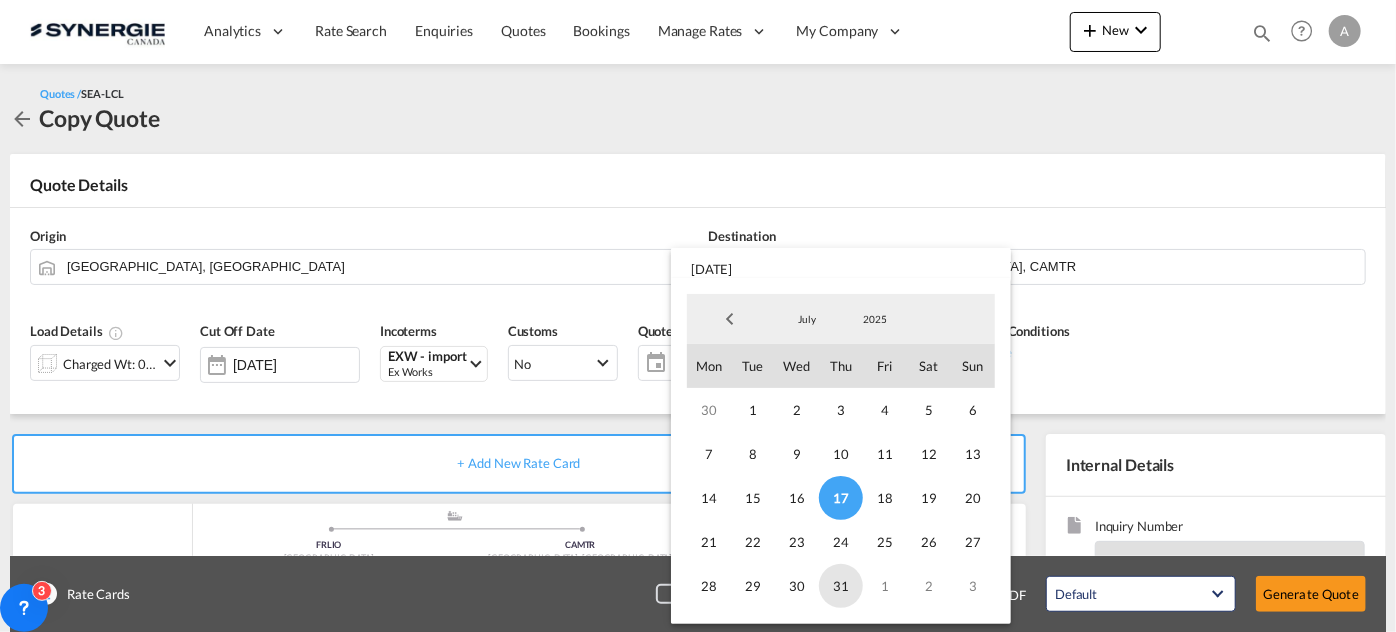 drag, startPoint x: 837, startPoint y: 583, endPoint x: 849, endPoint y: 563, distance: 23.323807 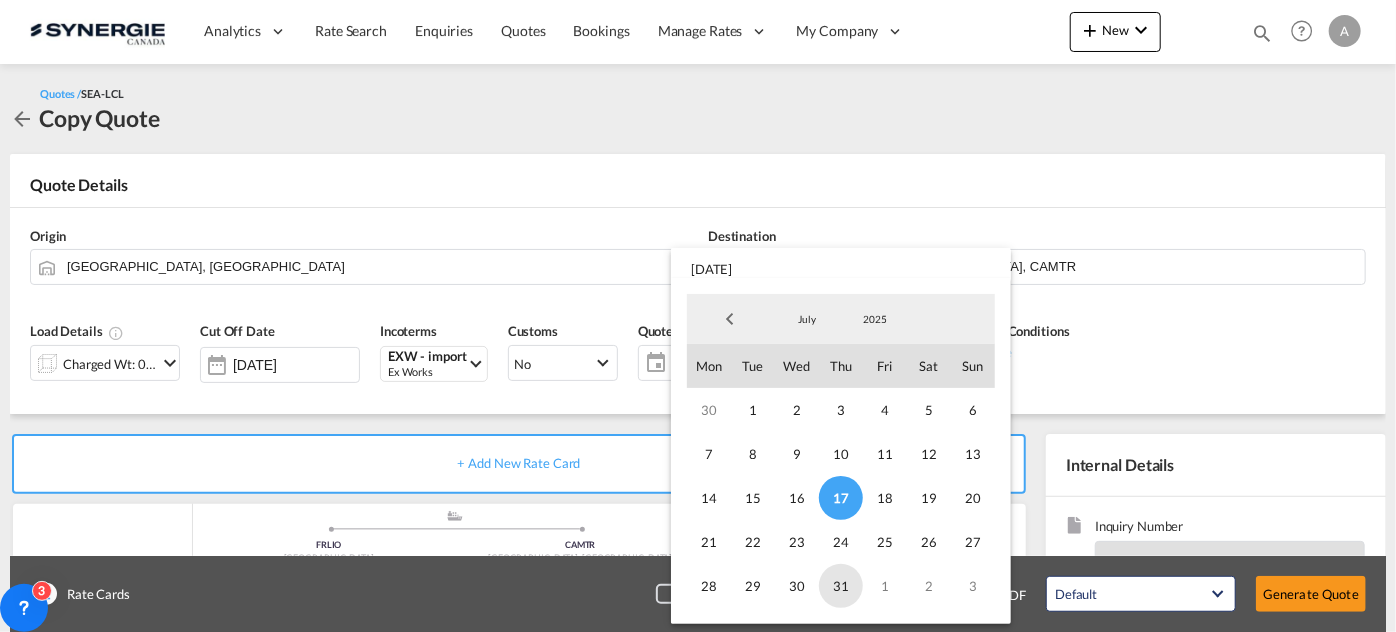 click on "31" at bounding box center [841, 586] 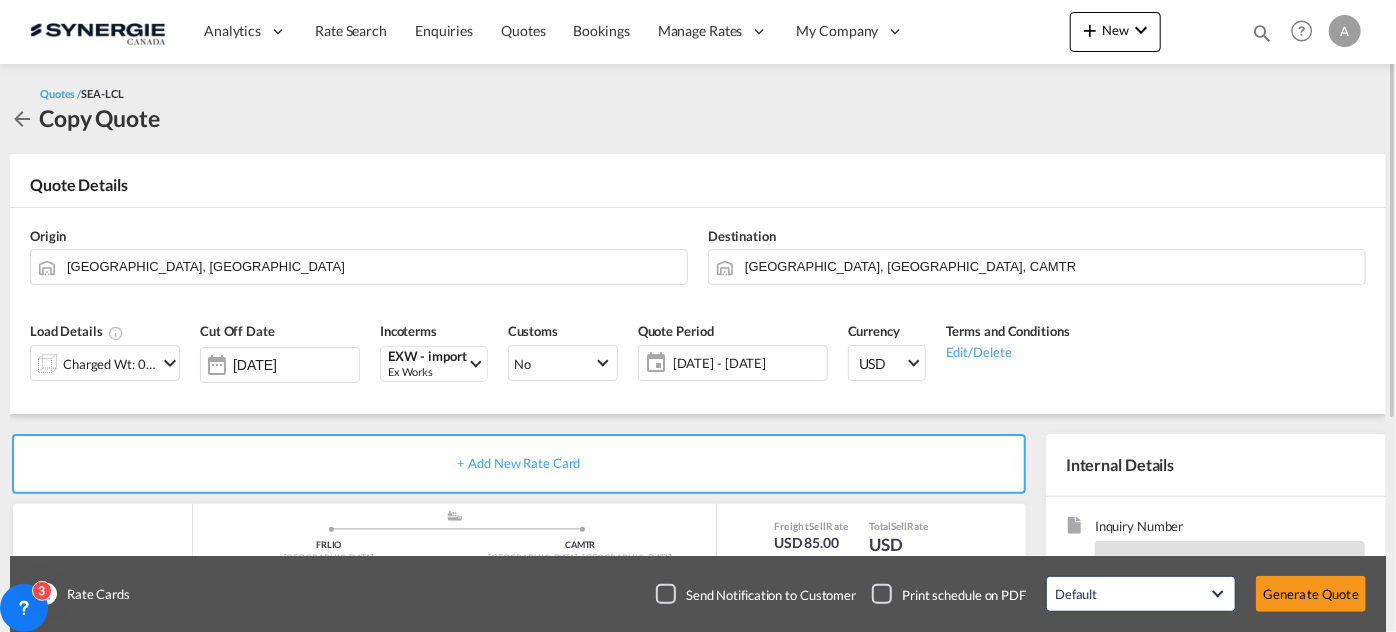 click on "Quotes /
SEA-LCL
Copy Quote" at bounding box center (698, 109) 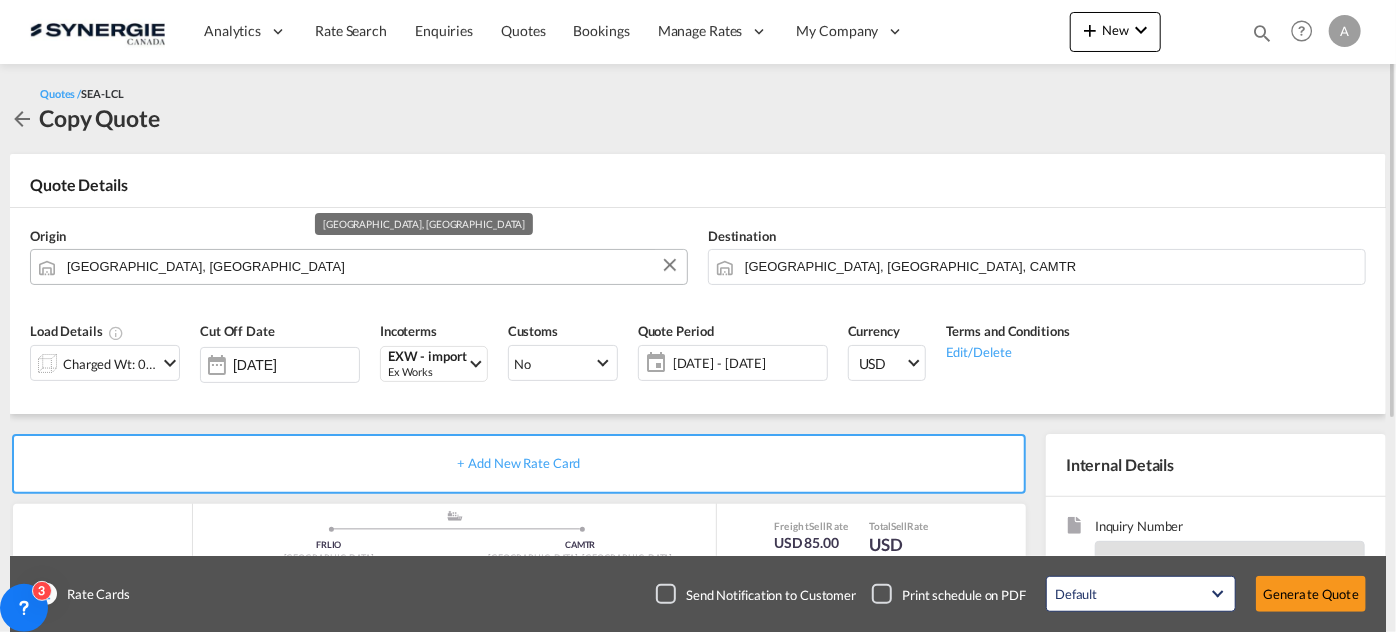 click on "Le Havre, FRLEH" at bounding box center [372, 266] 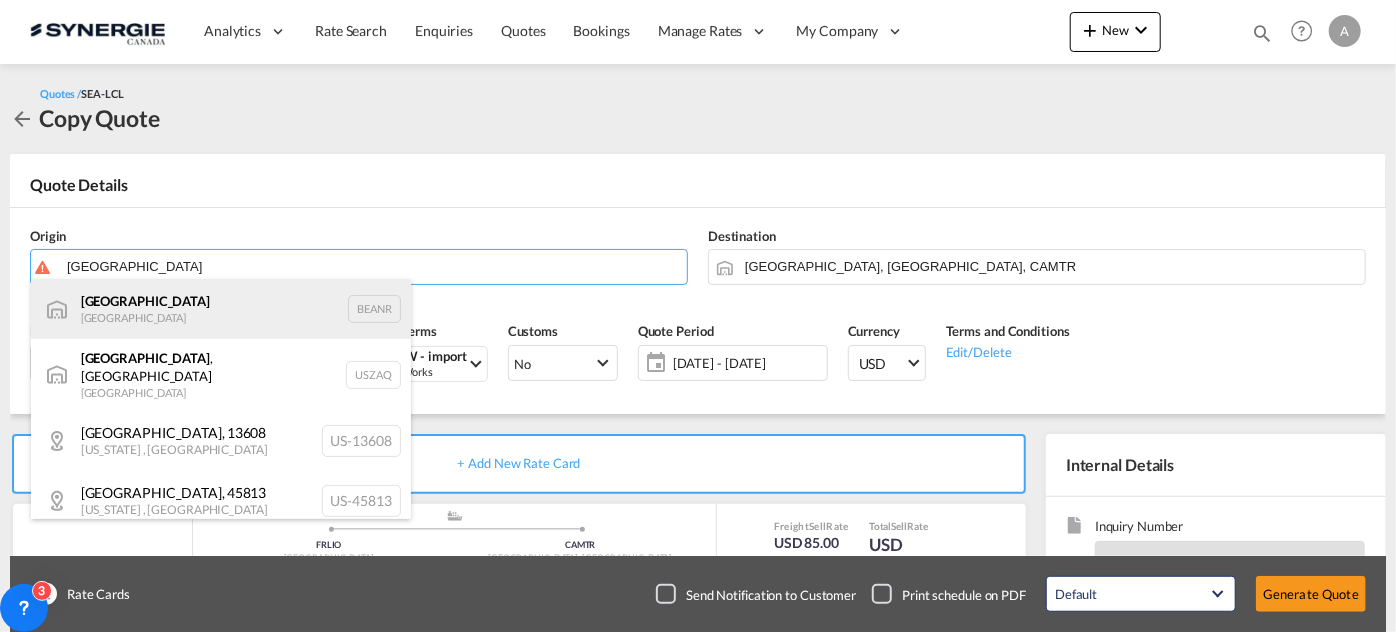 click on "Antwerp Belgium
BEANR" at bounding box center (221, 309) 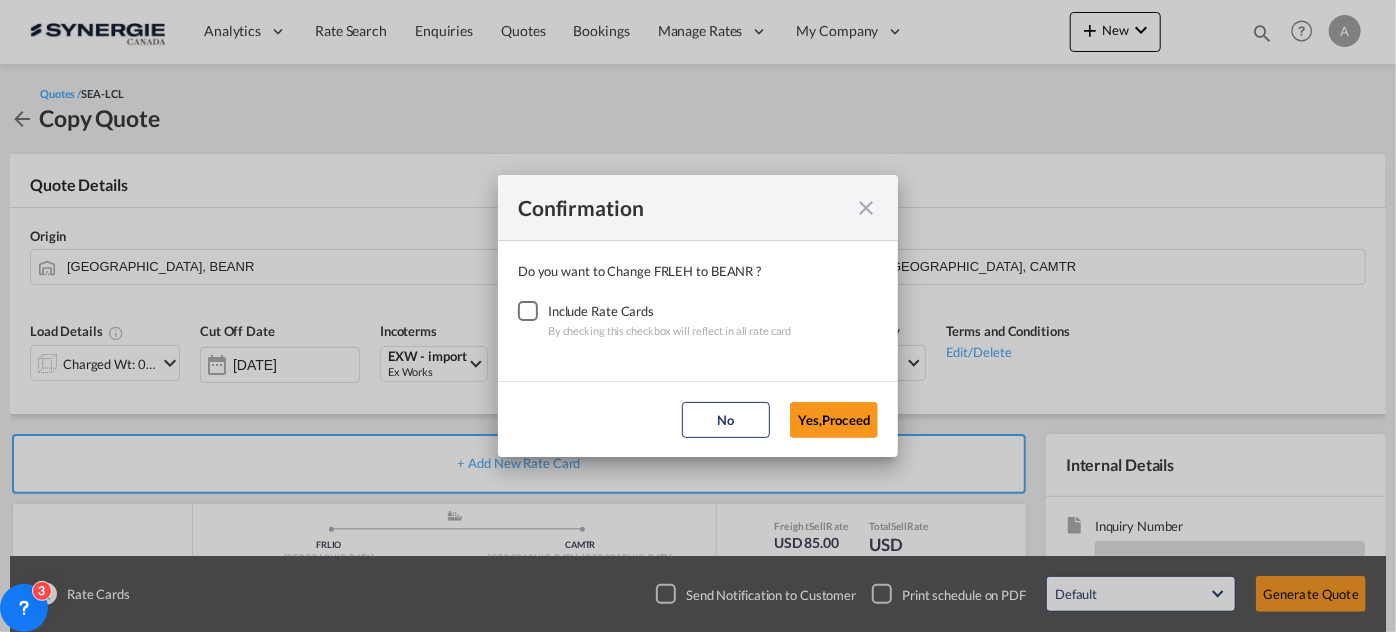 drag, startPoint x: 527, startPoint y: 315, endPoint x: 818, endPoint y: 410, distance: 306.11435 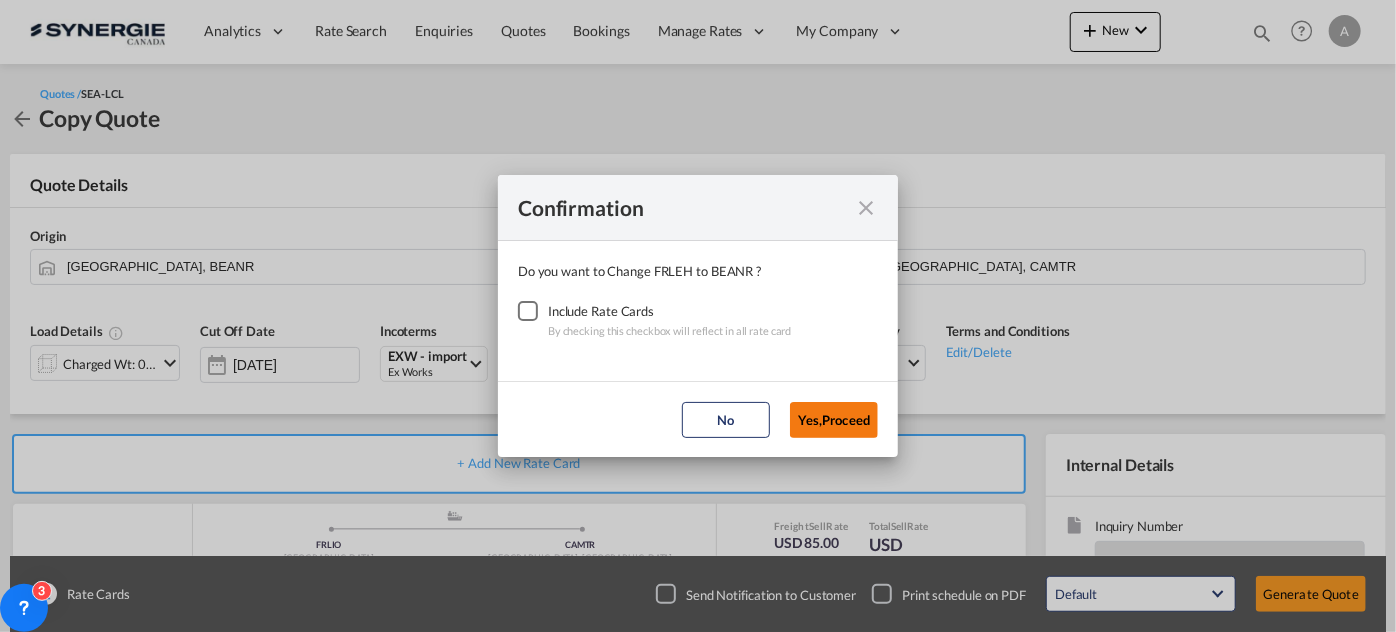 click at bounding box center [528, 311] 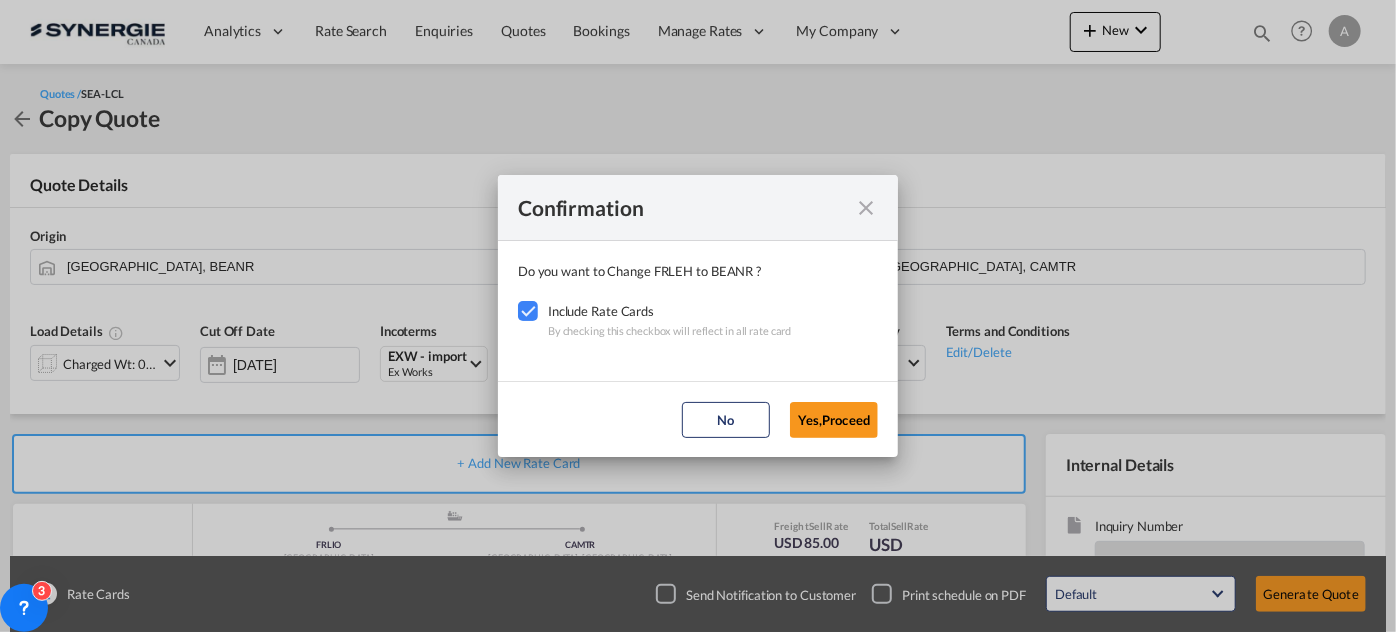 drag, startPoint x: 853, startPoint y: 422, endPoint x: 826, endPoint y: 407, distance: 30.88689 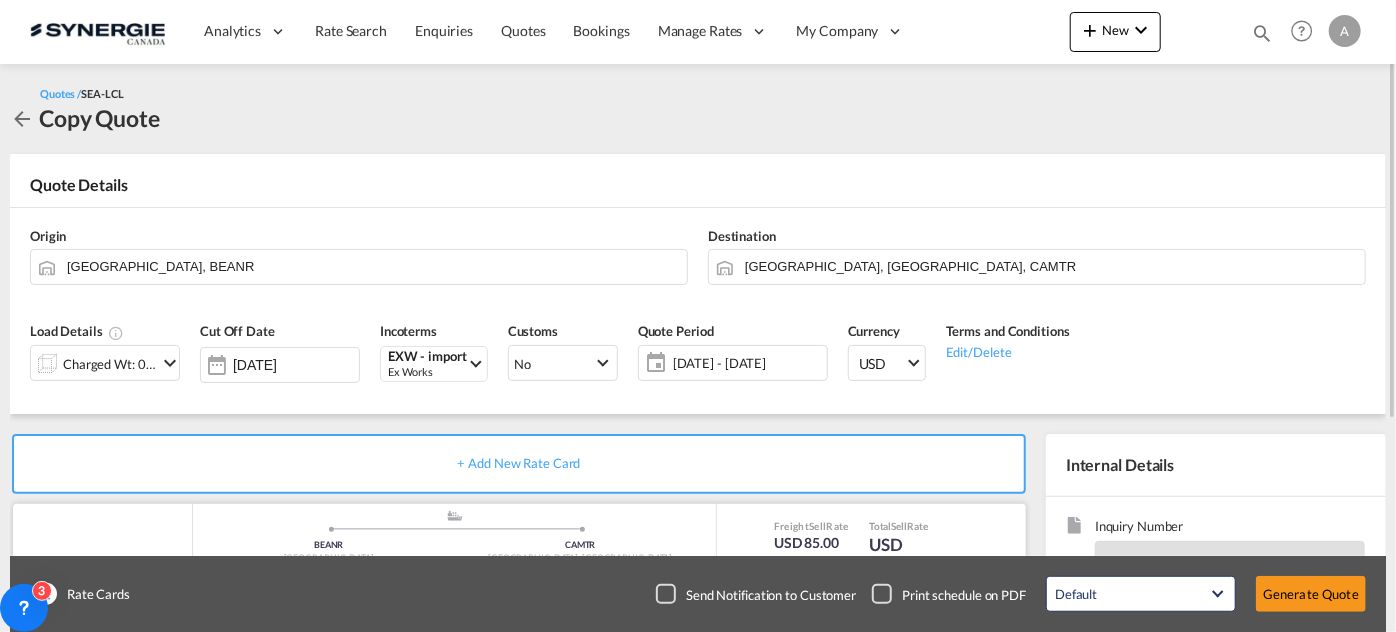 scroll, scrollTop: 272, scrollLeft: 0, axis: vertical 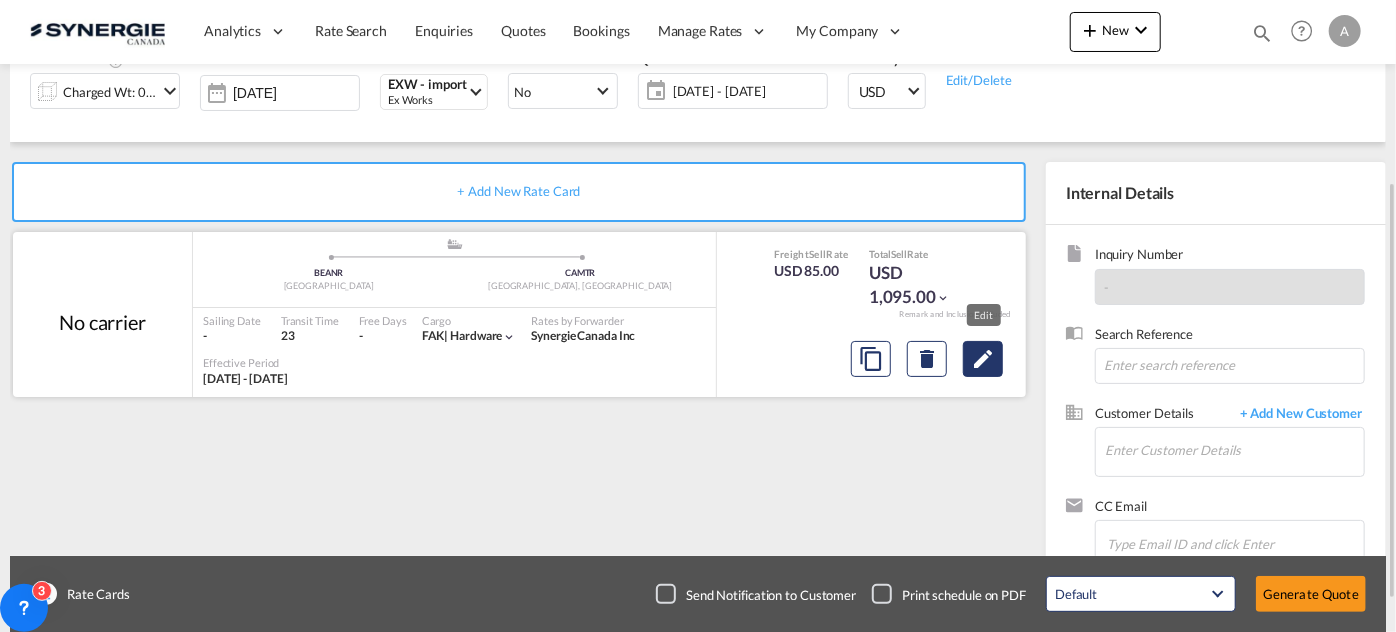 click at bounding box center [983, 359] 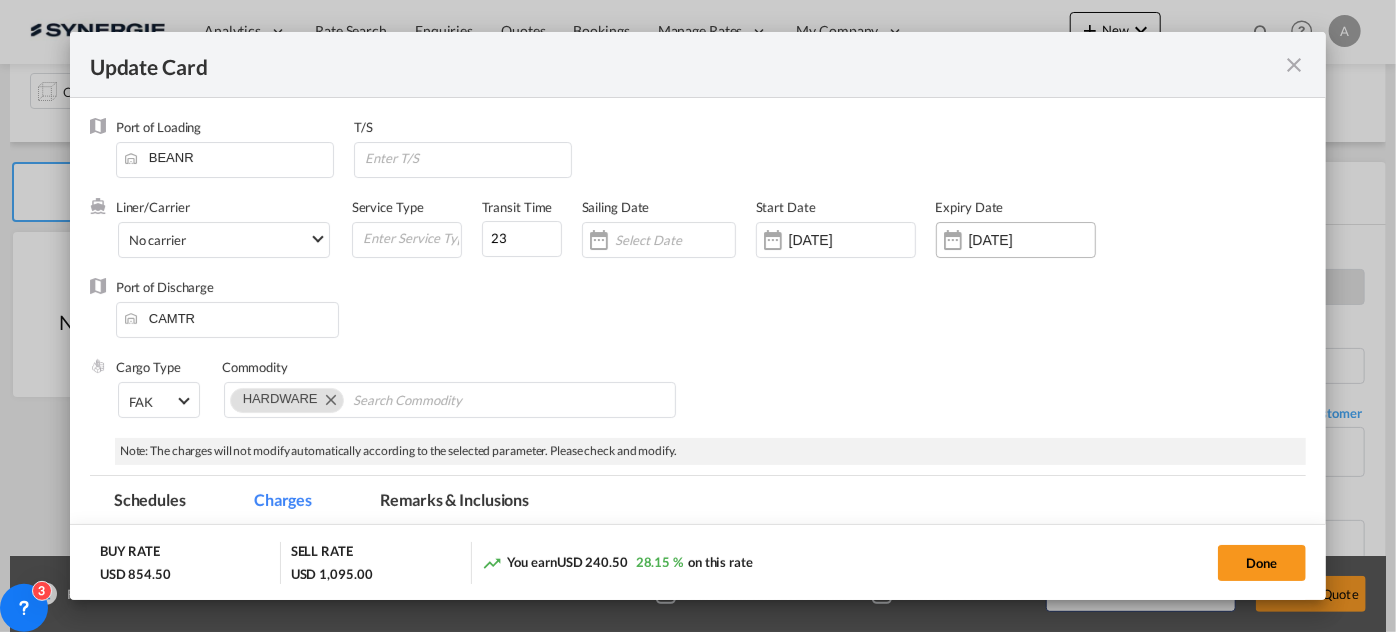 select on "per_w/m" 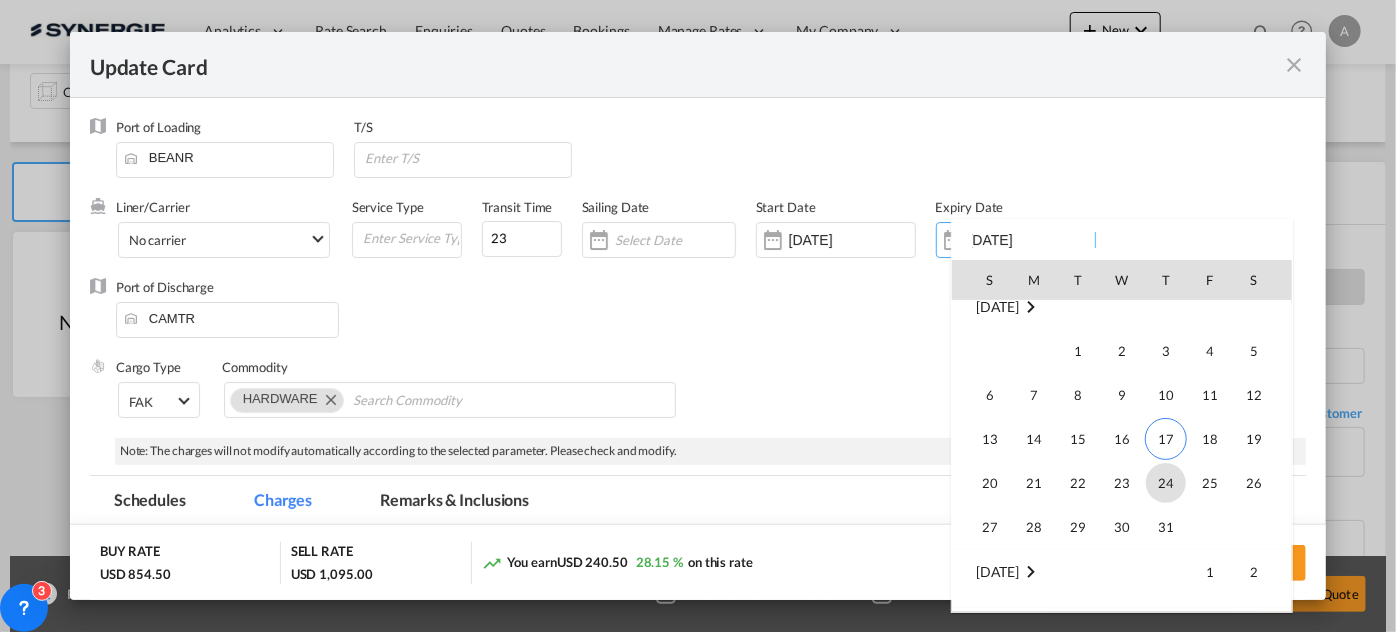 scroll, scrollTop: 257, scrollLeft: 0, axis: vertical 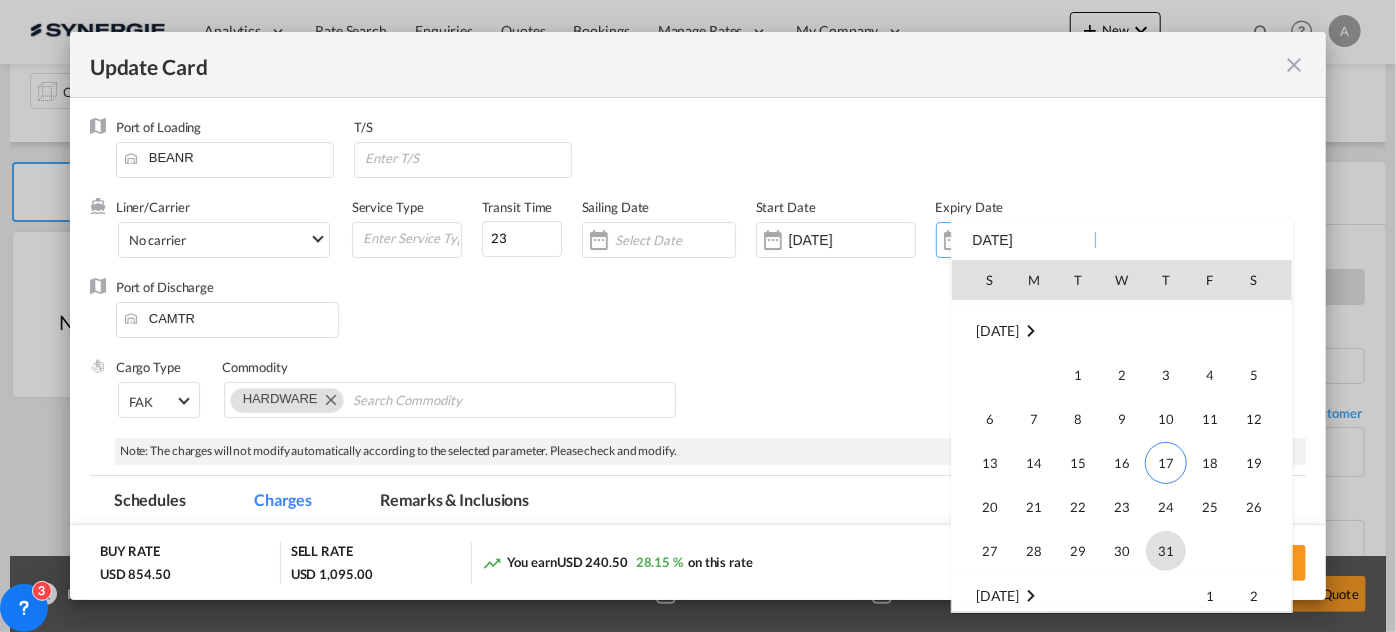 click on "31" at bounding box center [1166, 551] 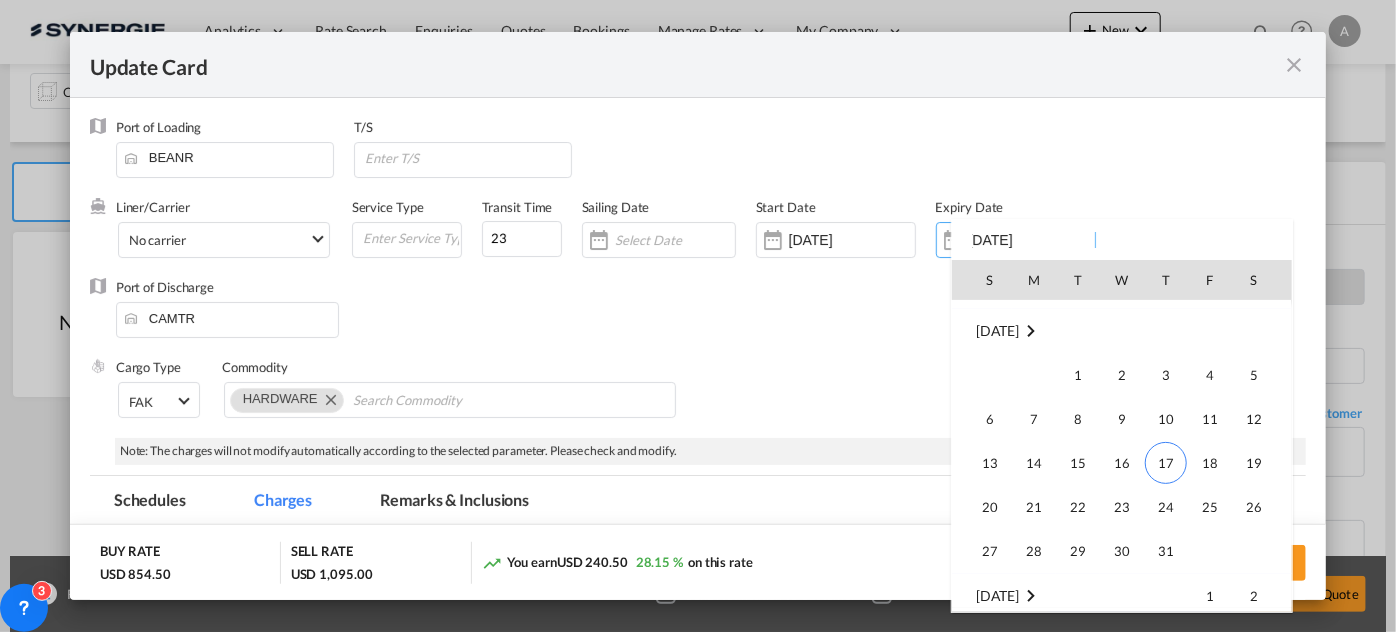 type on "31 Jul 2025" 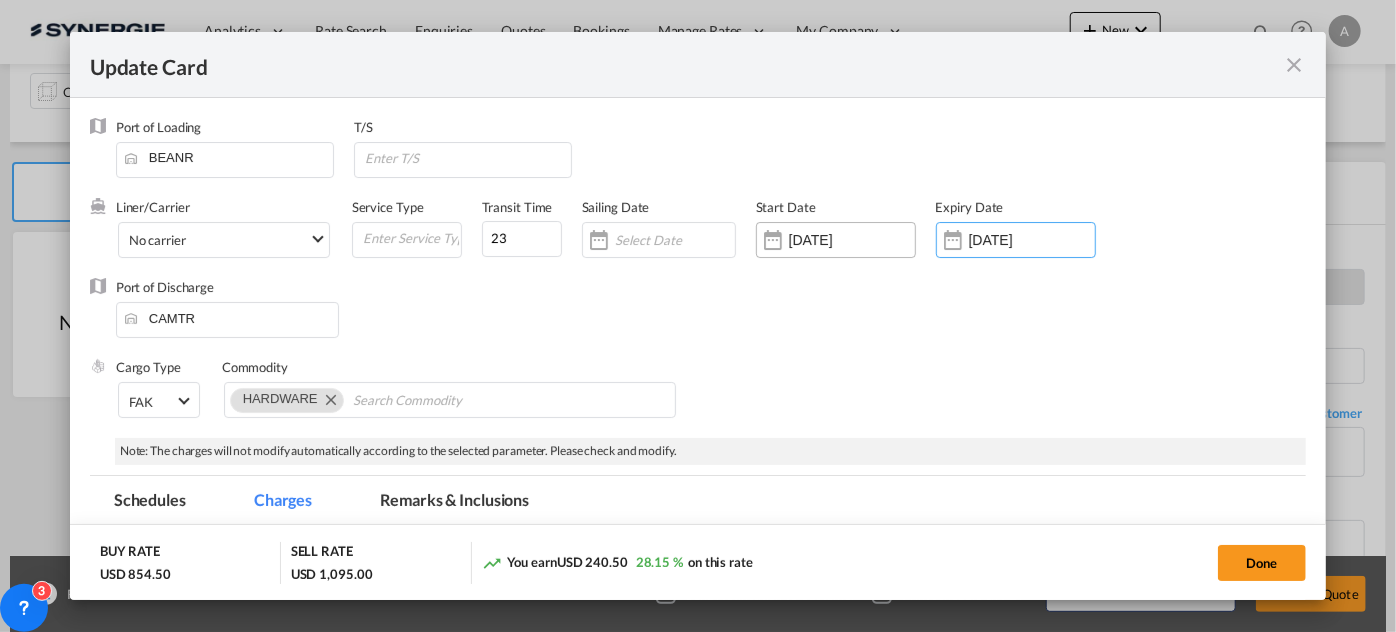 click on "12 Jun 2025" at bounding box center (852, 240) 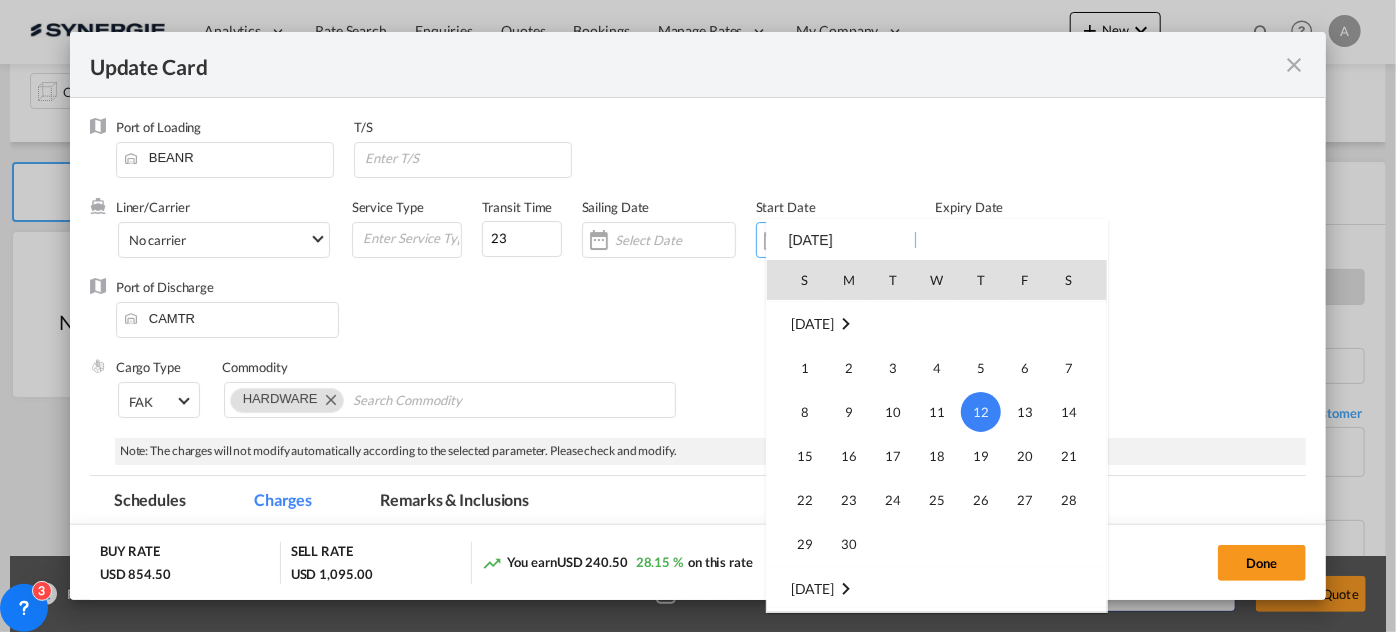 scroll, scrollTop: 462333, scrollLeft: 0, axis: vertical 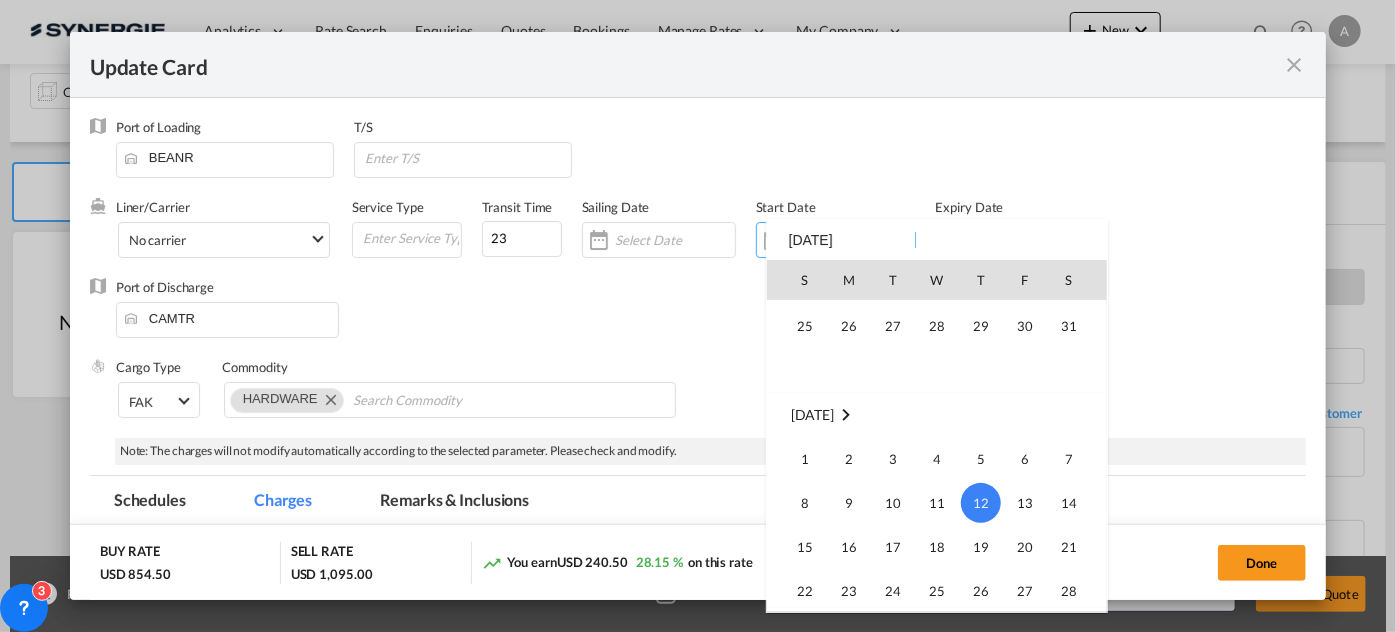 click on "31" at bounding box center (1069, 326) 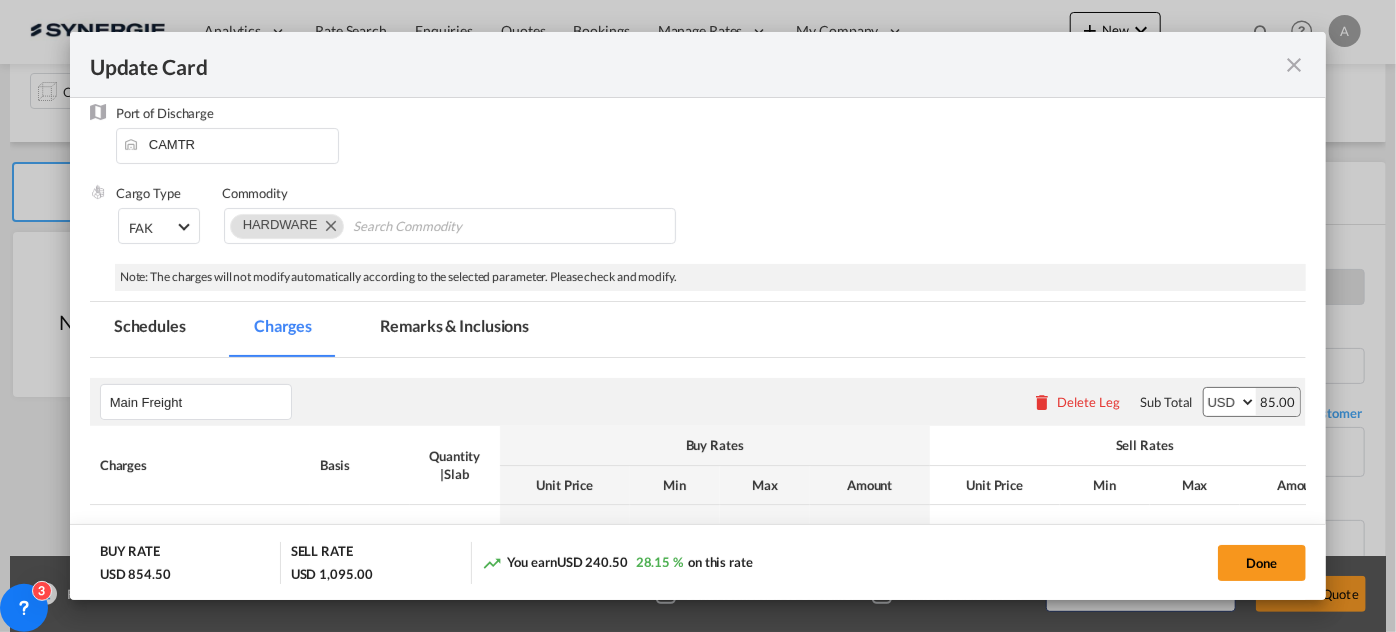 scroll, scrollTop: 272, scrollLeft: 0, axis: vertical 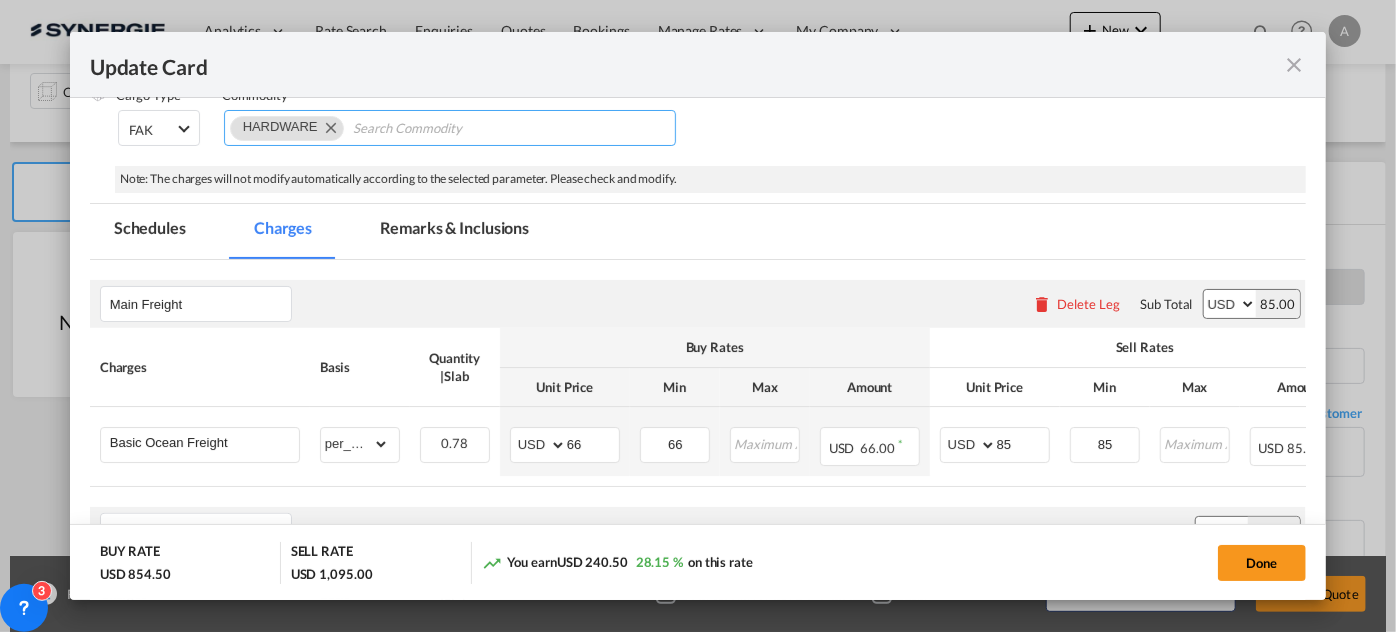 click at bounding box center (330, 127) 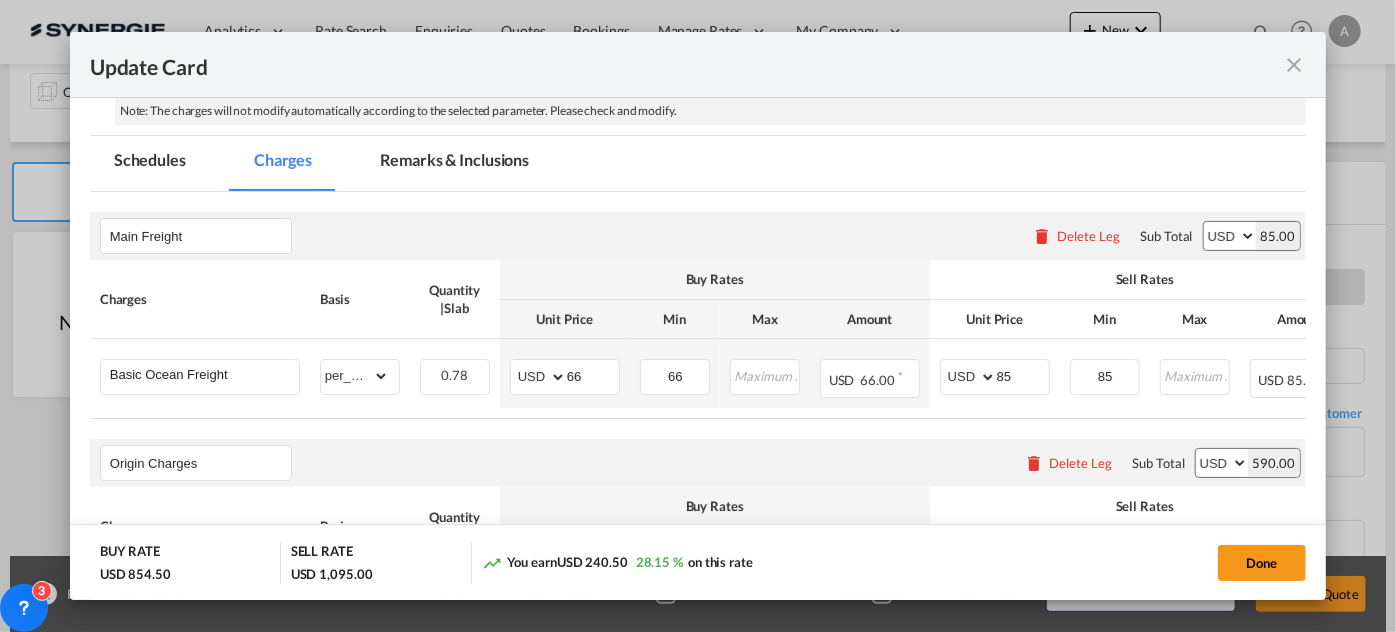 scroll, scrollTop: 363, scrollLeft: 0, axis: vertical 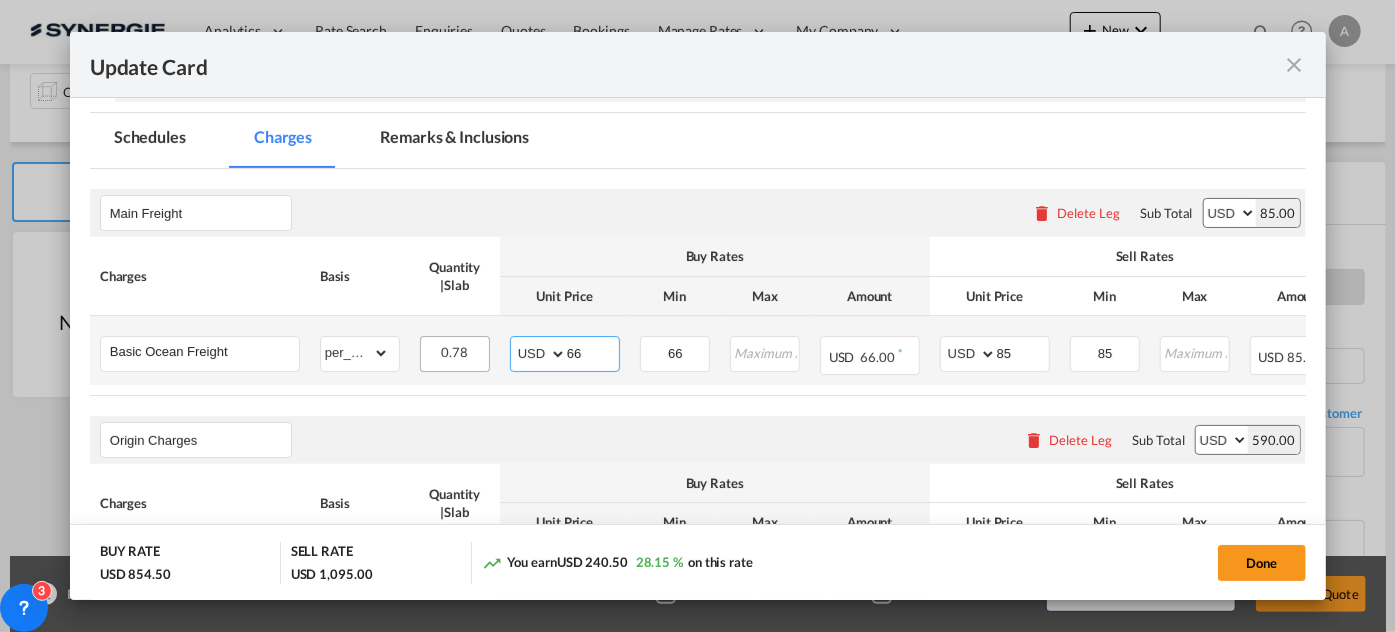drag, startPoint x: 475, startPoint y: 344, endPoint x: 428, endPoint y: 344, distance: 47 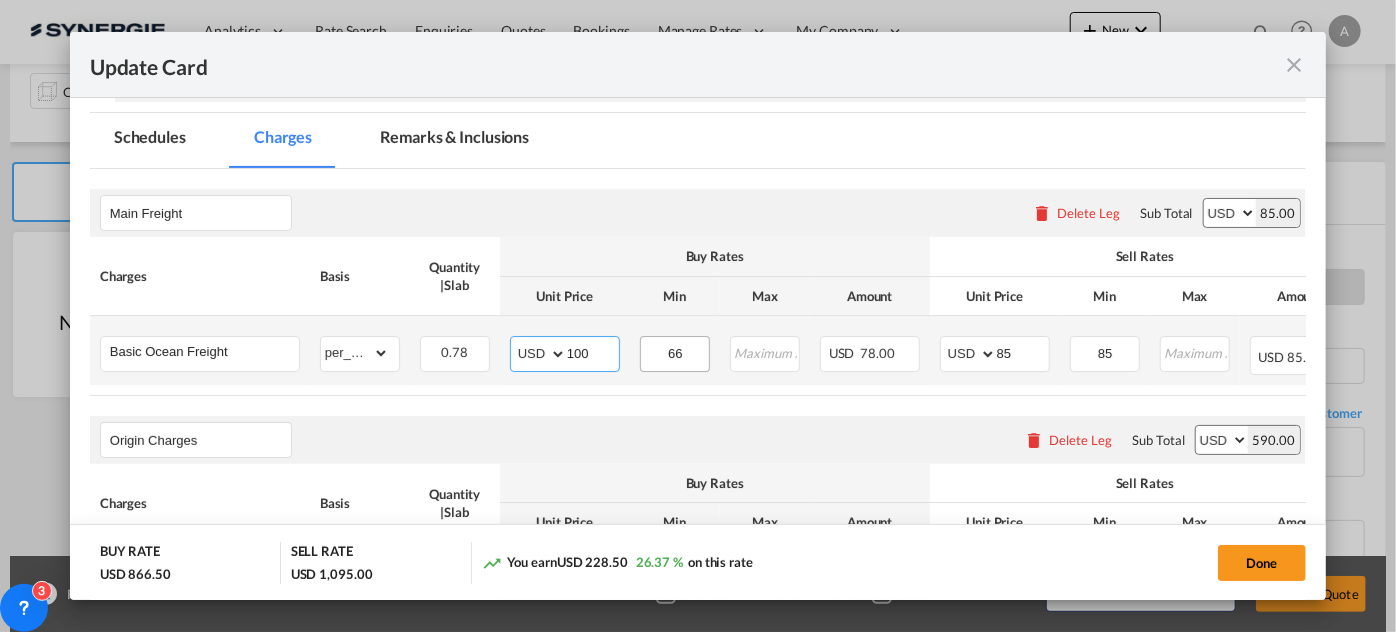 type on "100" 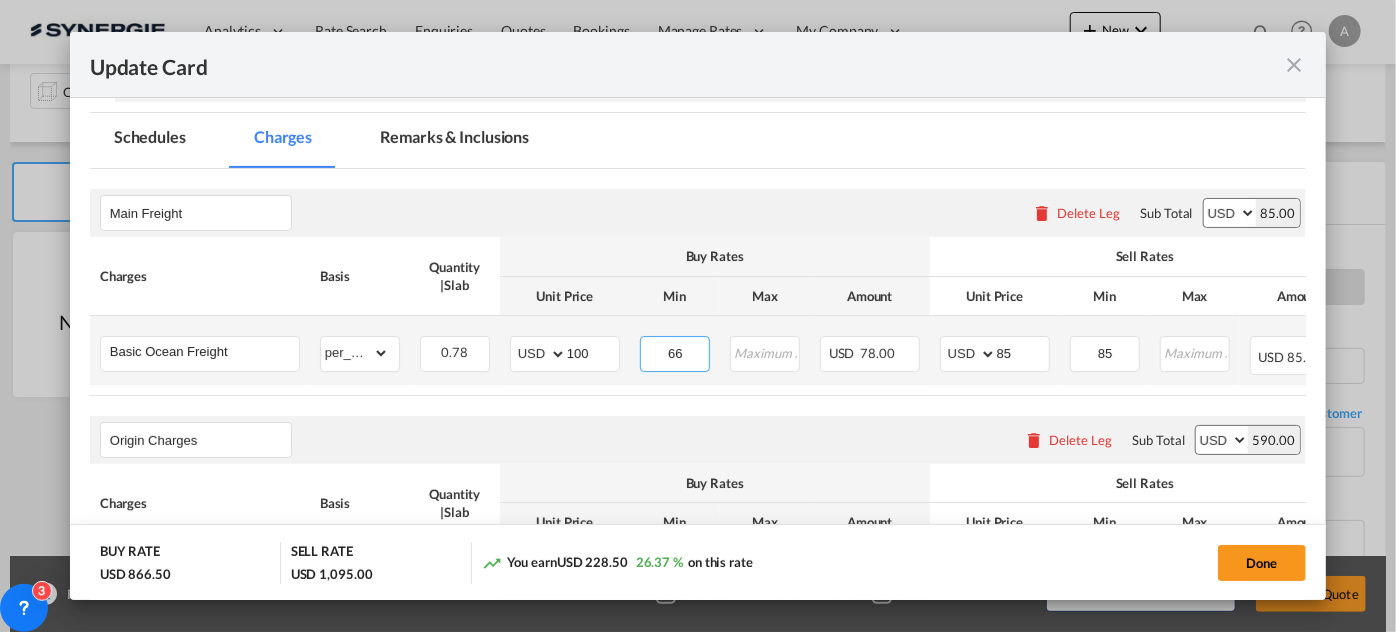 drag, startPoint x: 680, startPoint y: 360, endPoint x: 629, endPoint y: 353, distance: 51.47815 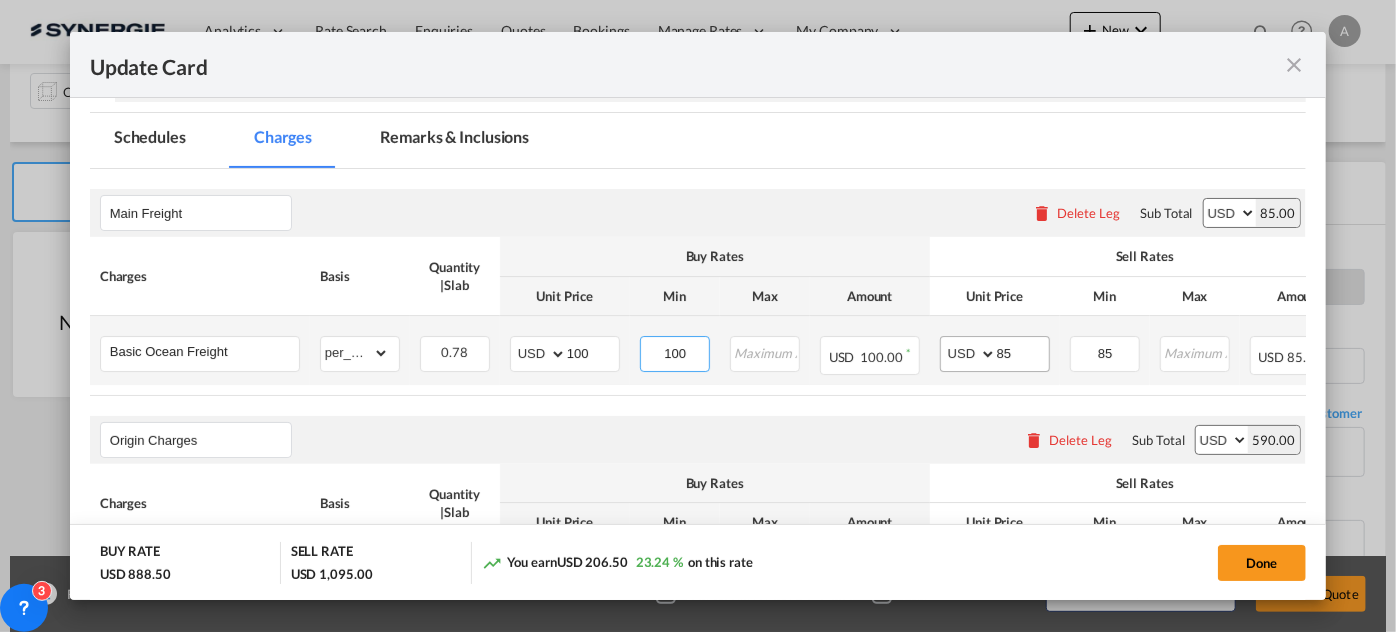type on "100" 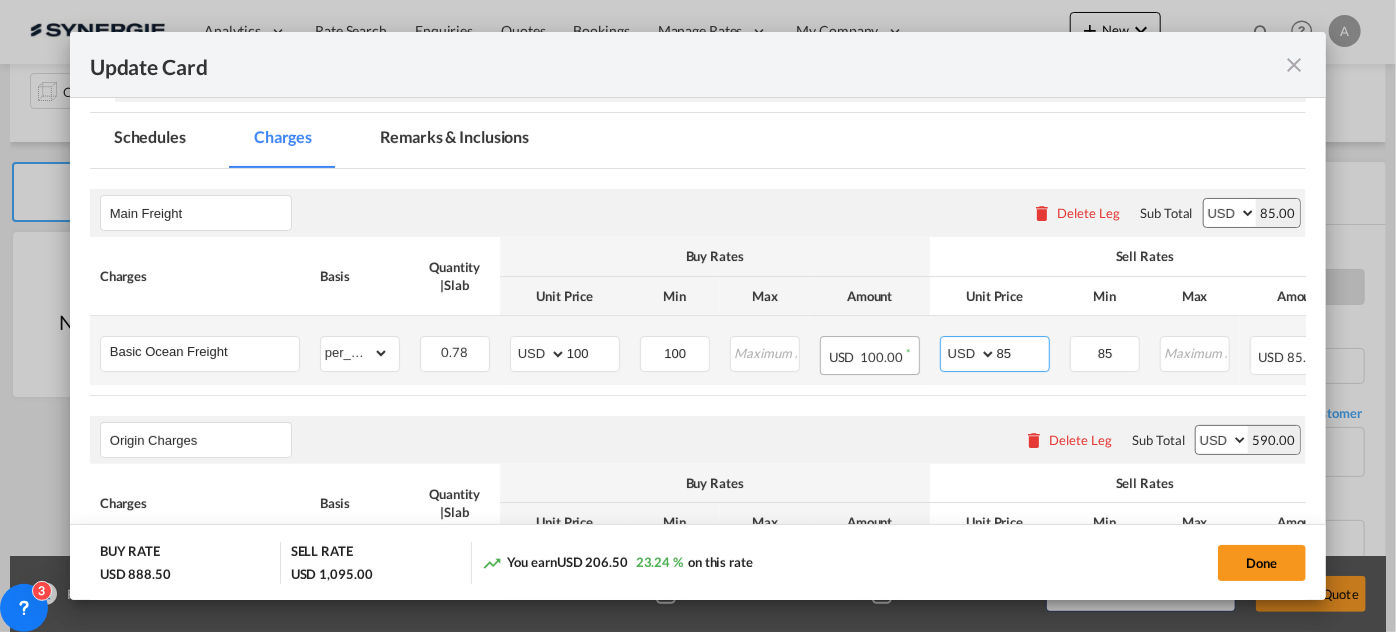 drag, startPoint x: 1021, startPoint y: 346, endPoint x: 887, endPoint y: 340, distance: 134.13426 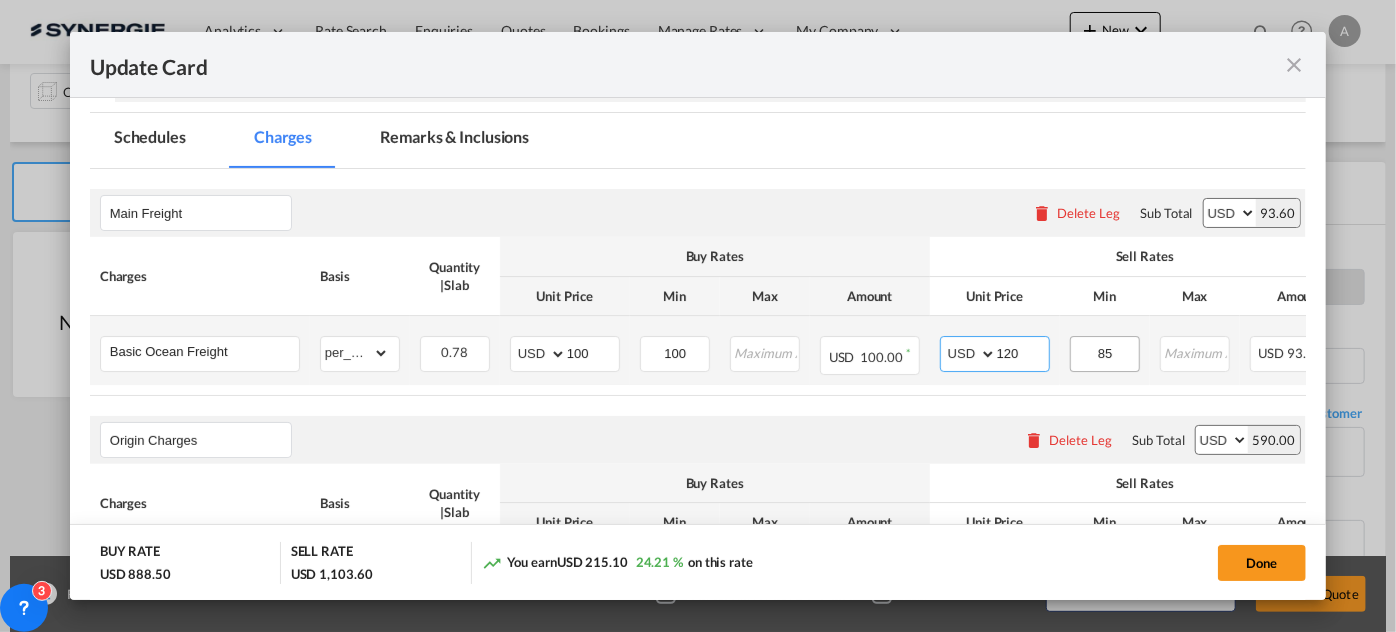 type on "120" 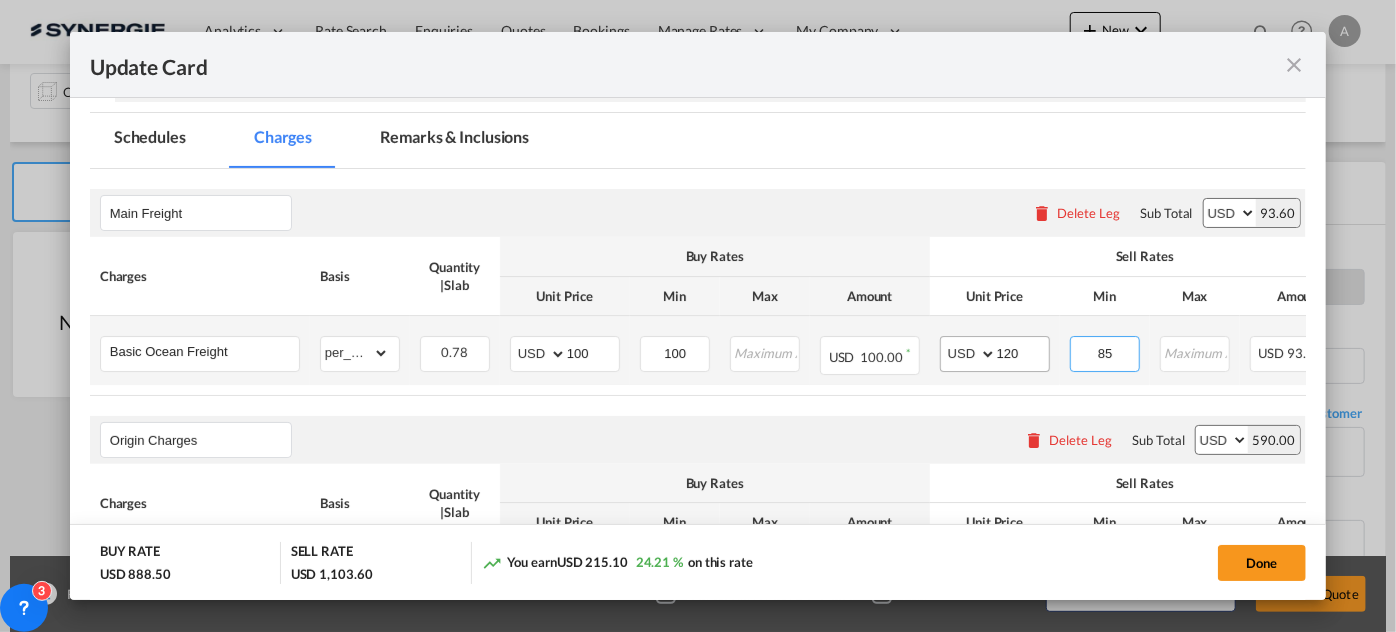 drag, startPoint x: 1109, startPoint y: 351, endPoint x: 994, endPoint y: 347, distance: 115.06954 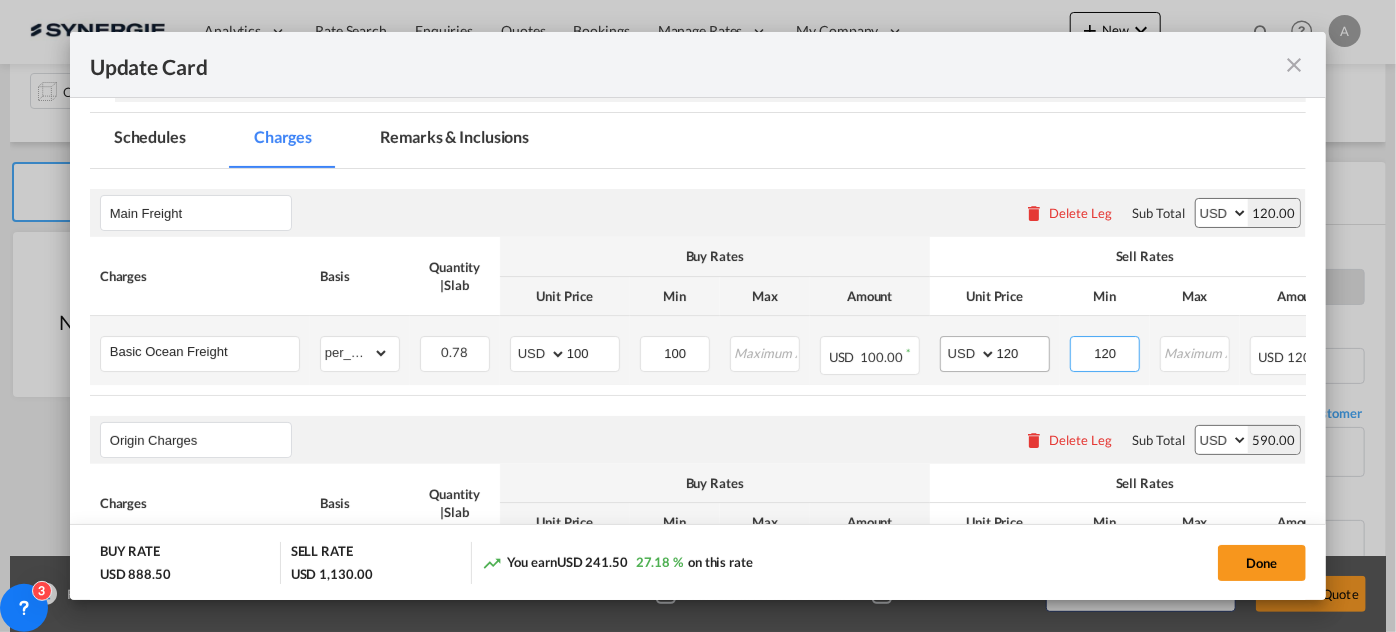 type on "120" 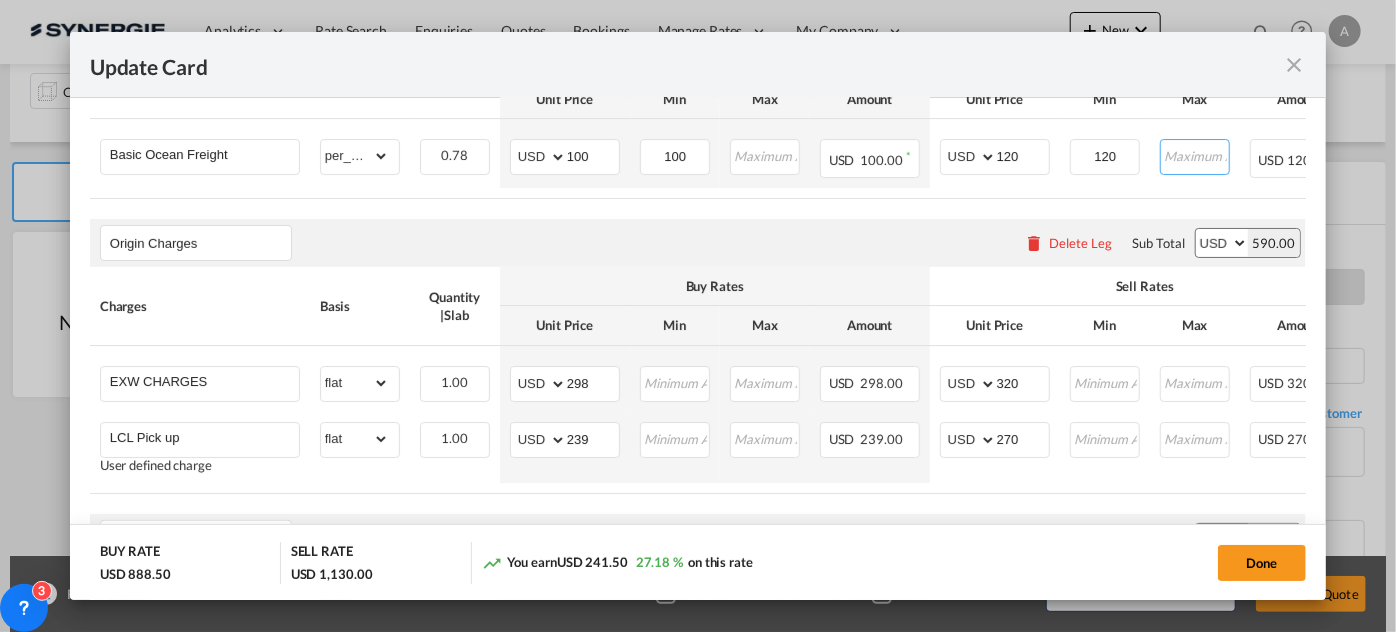 scroll, scrollTop: 636, scrollLeft: 0, axis: vertical 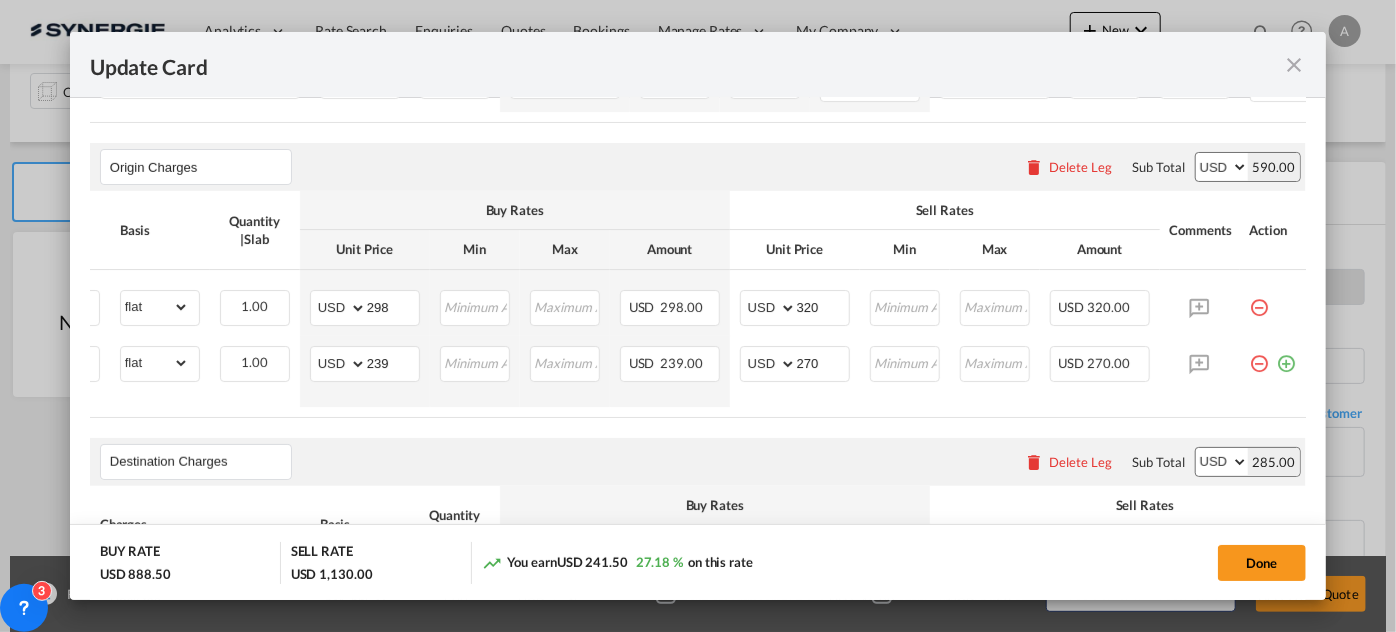 click at bounding box center [1260, 356] 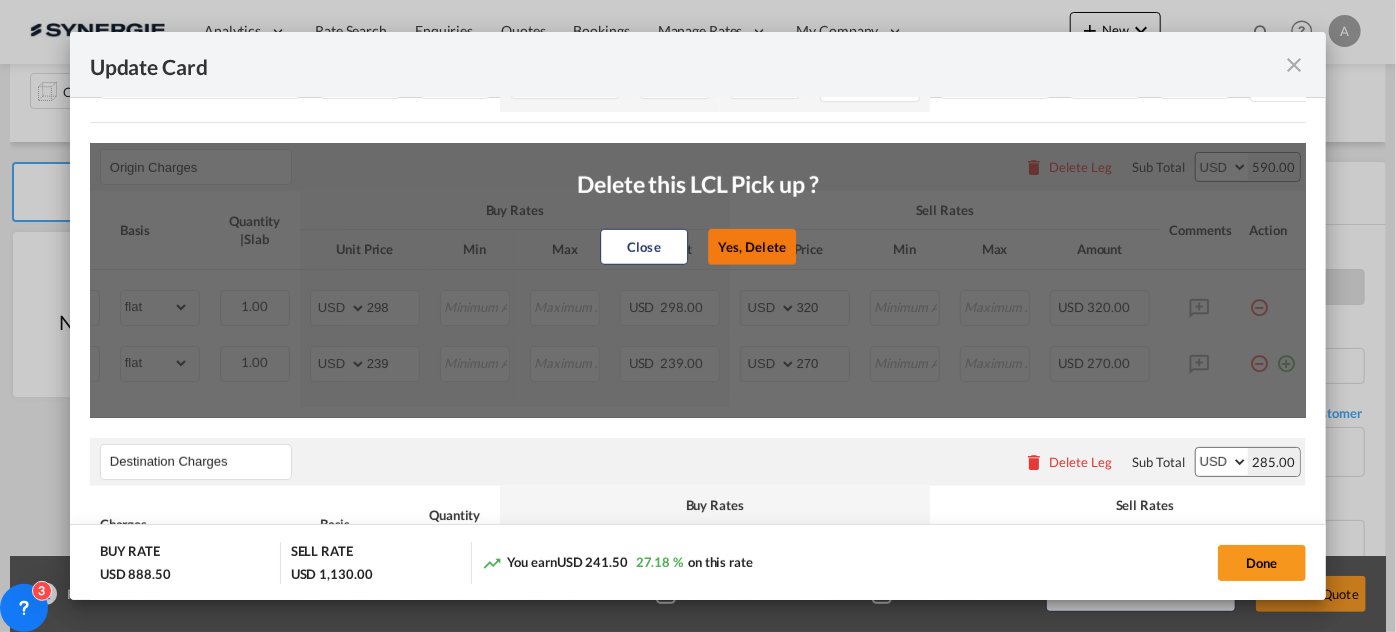 click on "Yes, Delete" at bounding box center (752, 247) 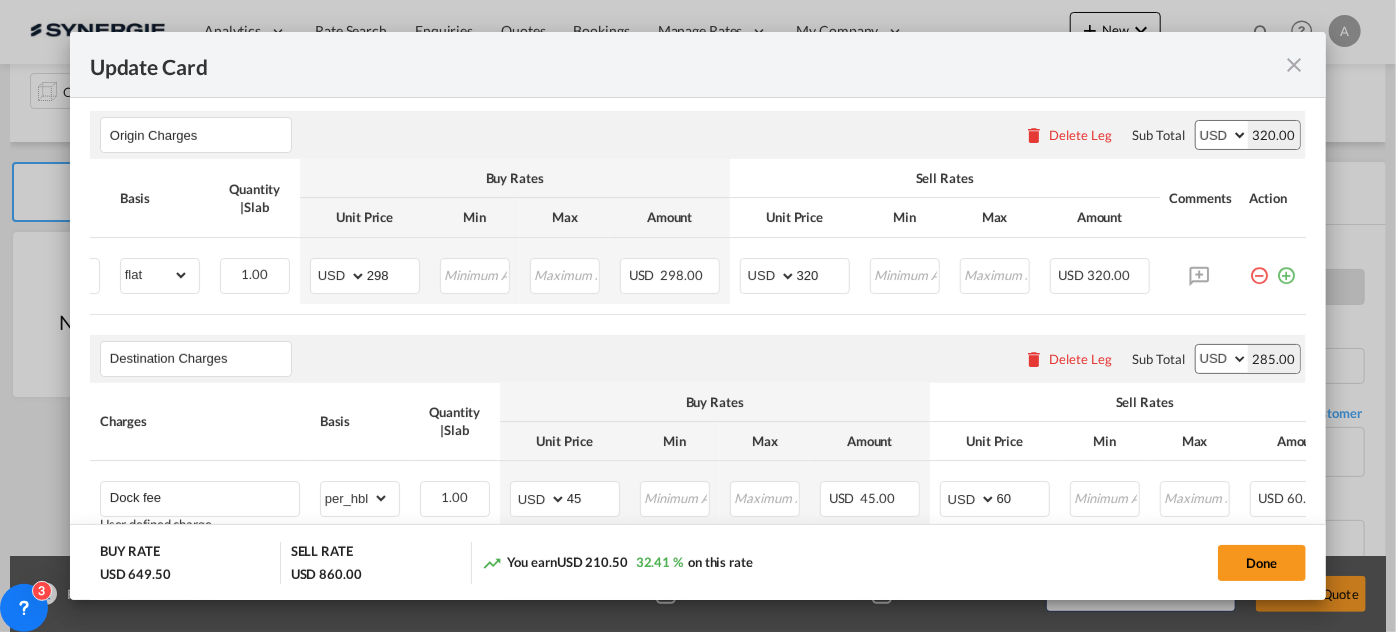 scroll, scrollTop: 636, scrollLeft: 0, axis: vertical 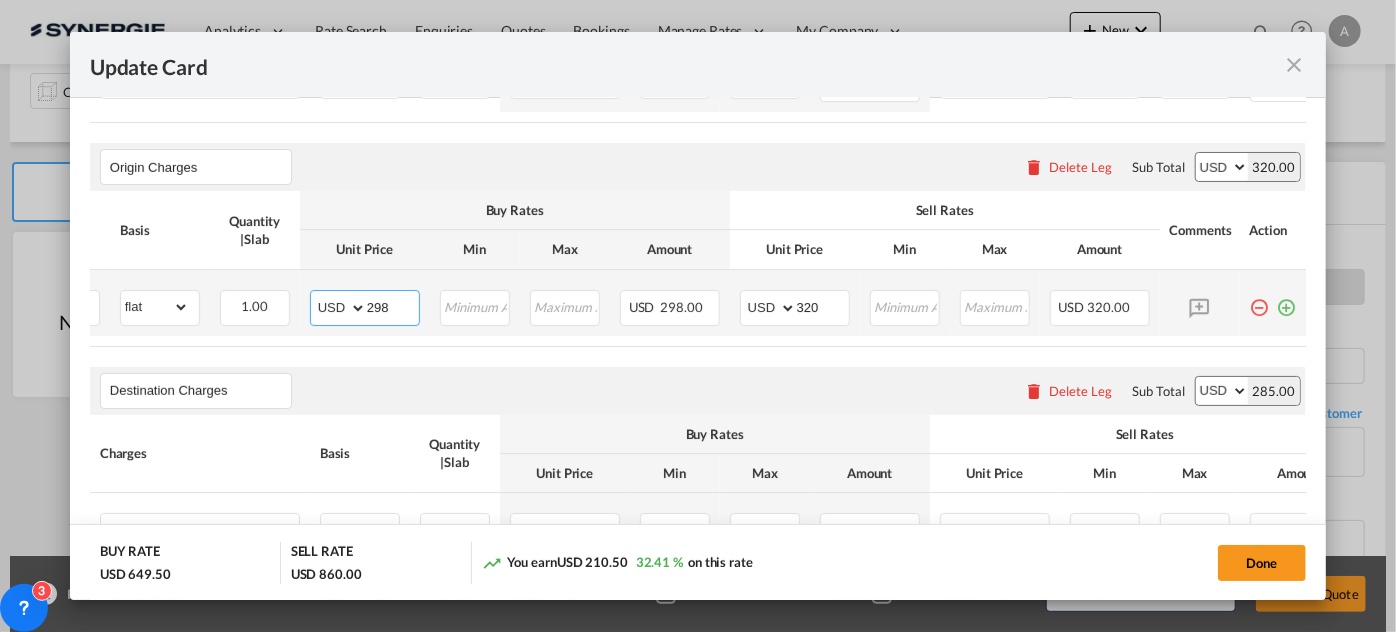 drag, startPoint x: 400, startPoint y: 306, endPoint x: 199, endPoint y: 283, distance: 202.31165 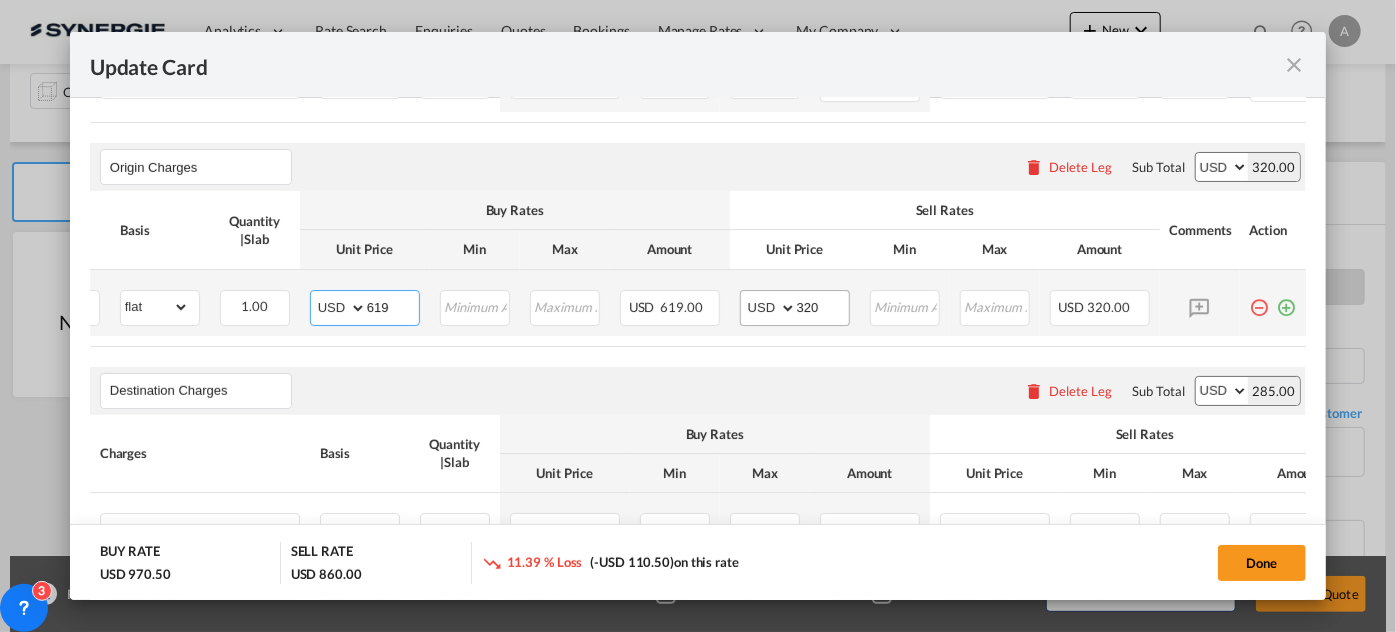type on "619" 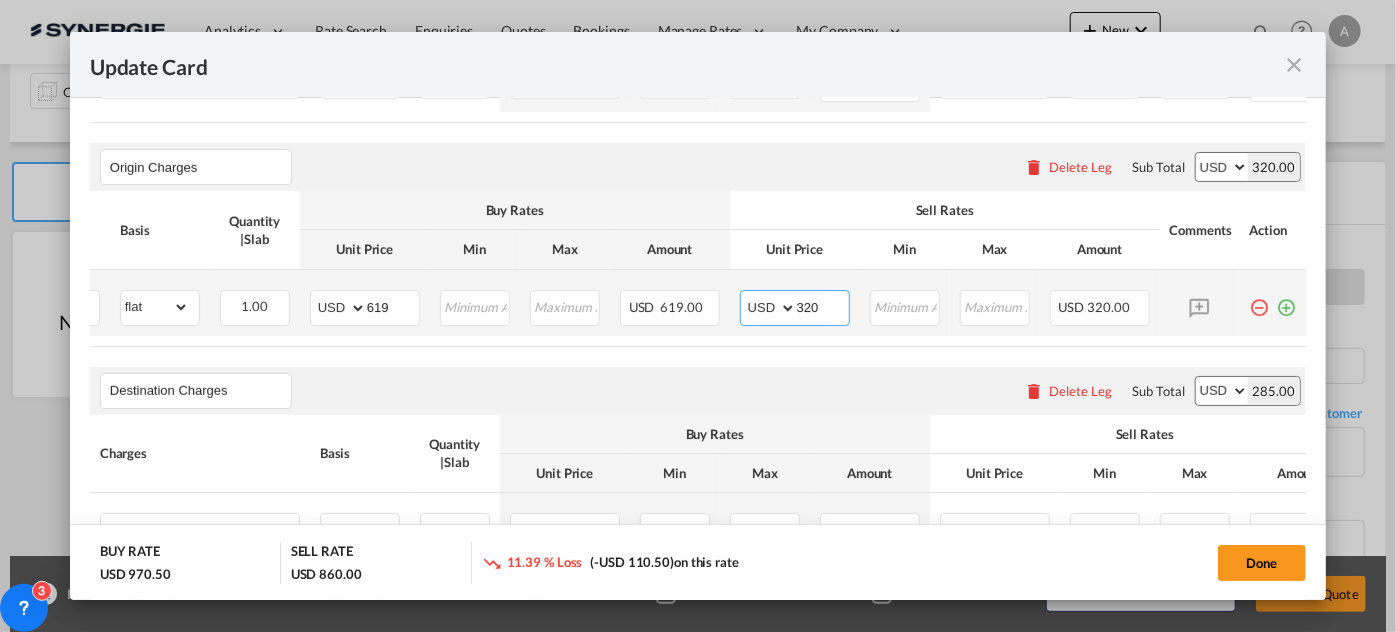 drag, startPoint x: 832, startPoint y: 303, endPoint x: 605, endPoint y: 290, distance: 227.37195 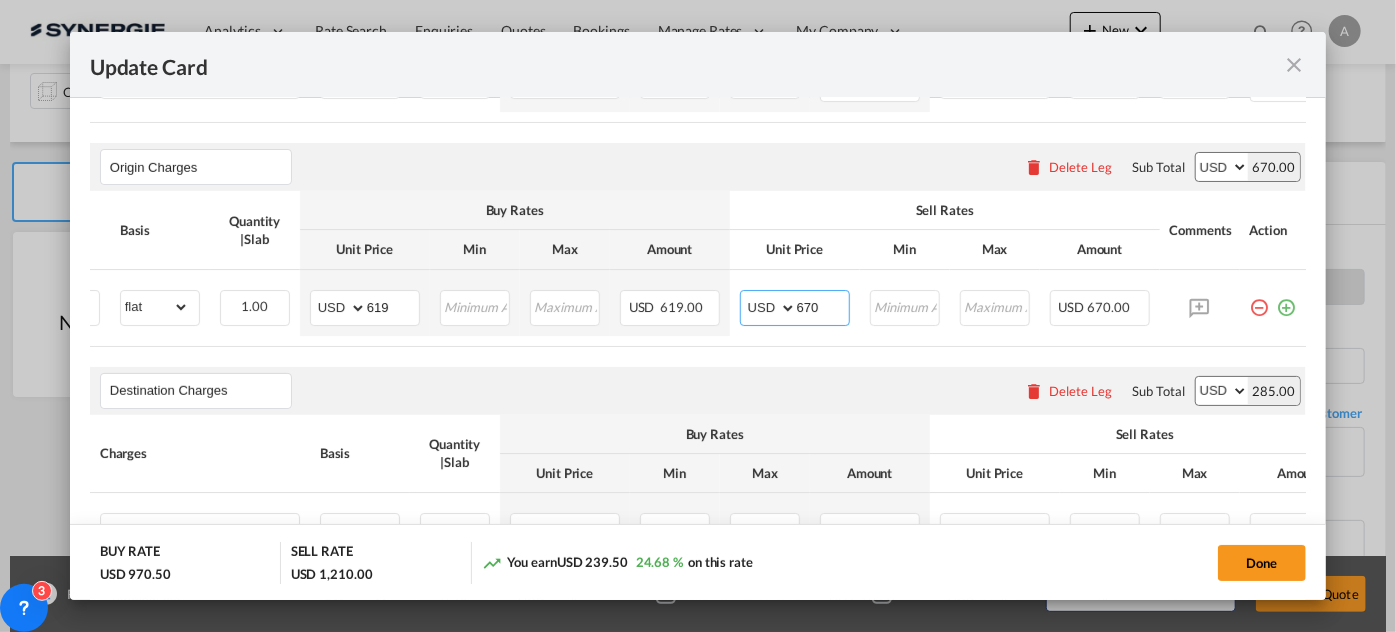 type on "670" 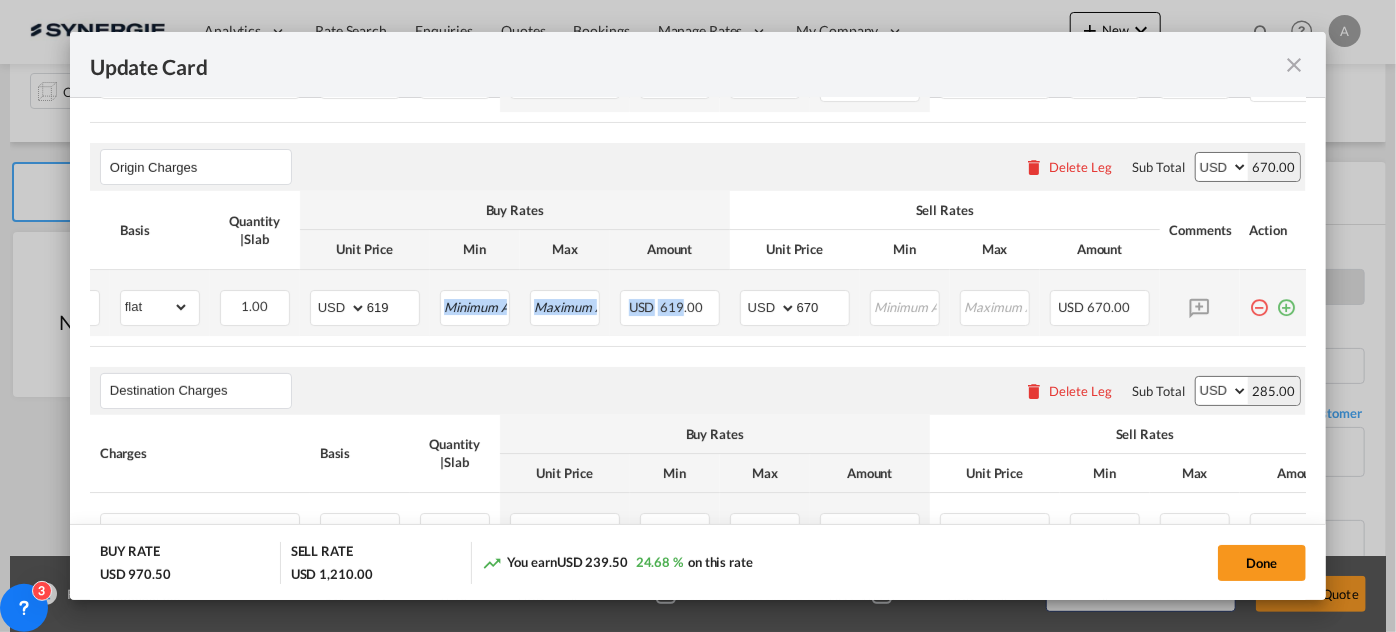 drag, startPoint x: 678, startPoint y: 347, endPoint x: 357, endPoint y: 333, distance: 321.30515 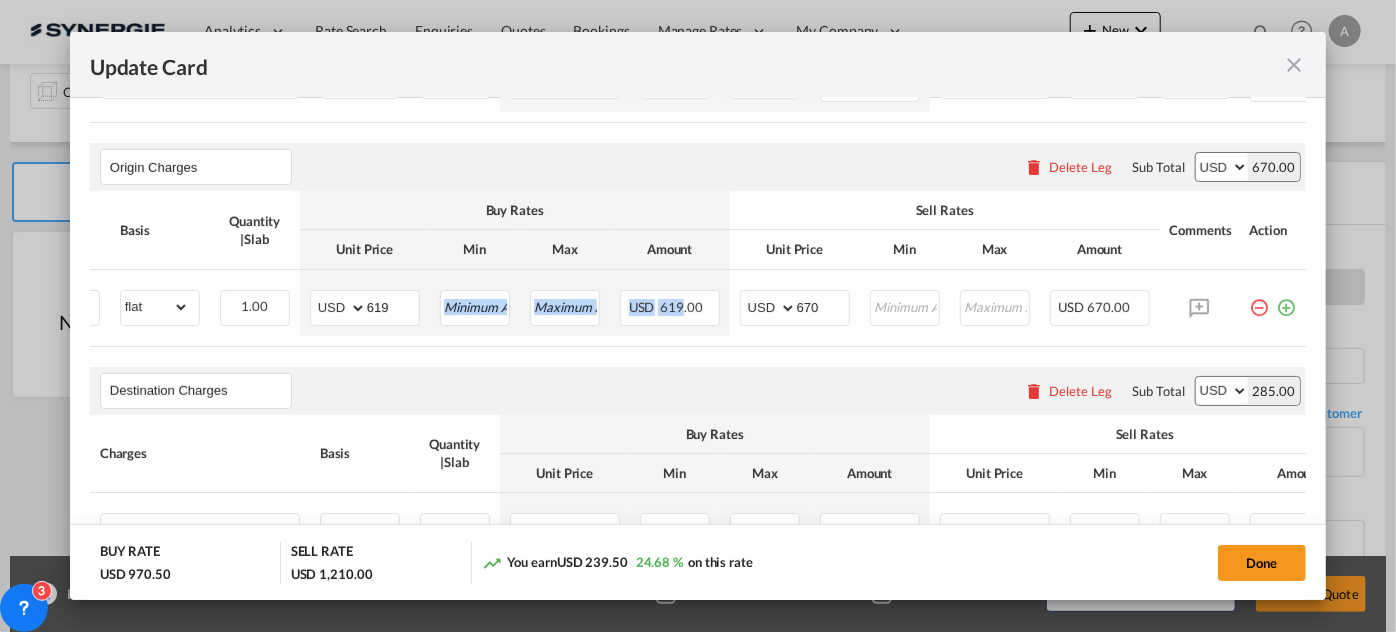 scroll, scrollTop: 0, scrollLeft: 0, axis: both 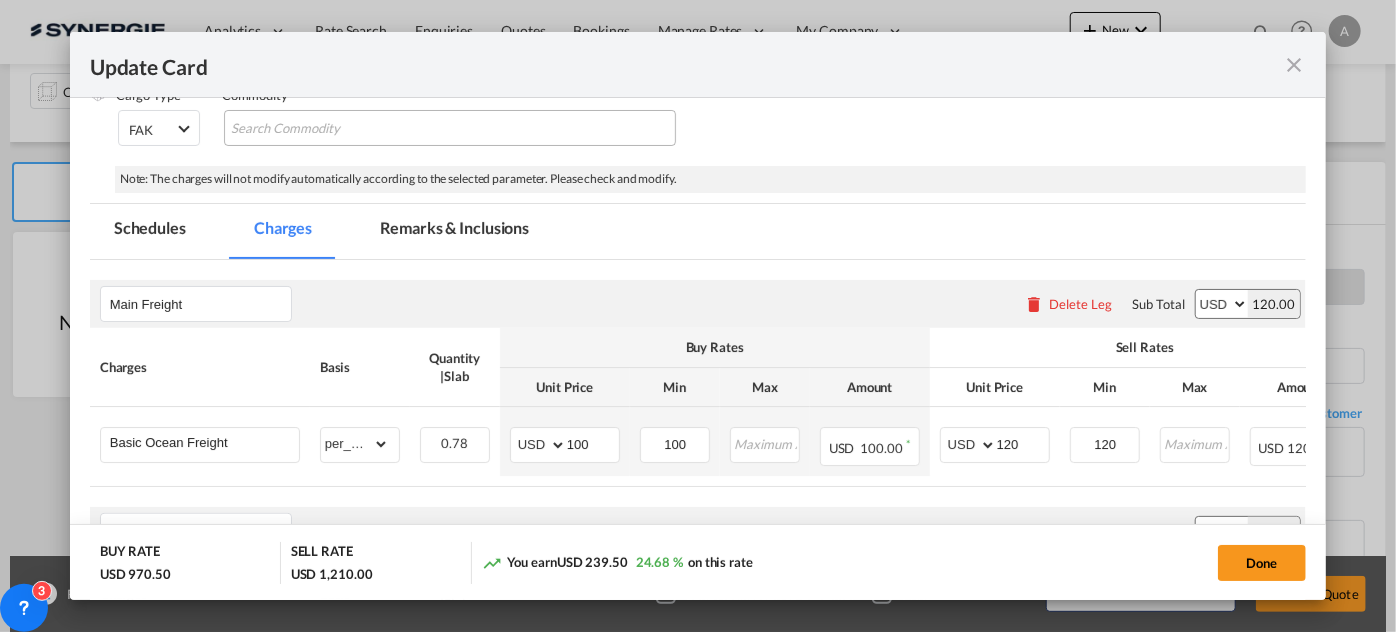 click on "Remarks & Inclusions" at bounding box center [454, 231] 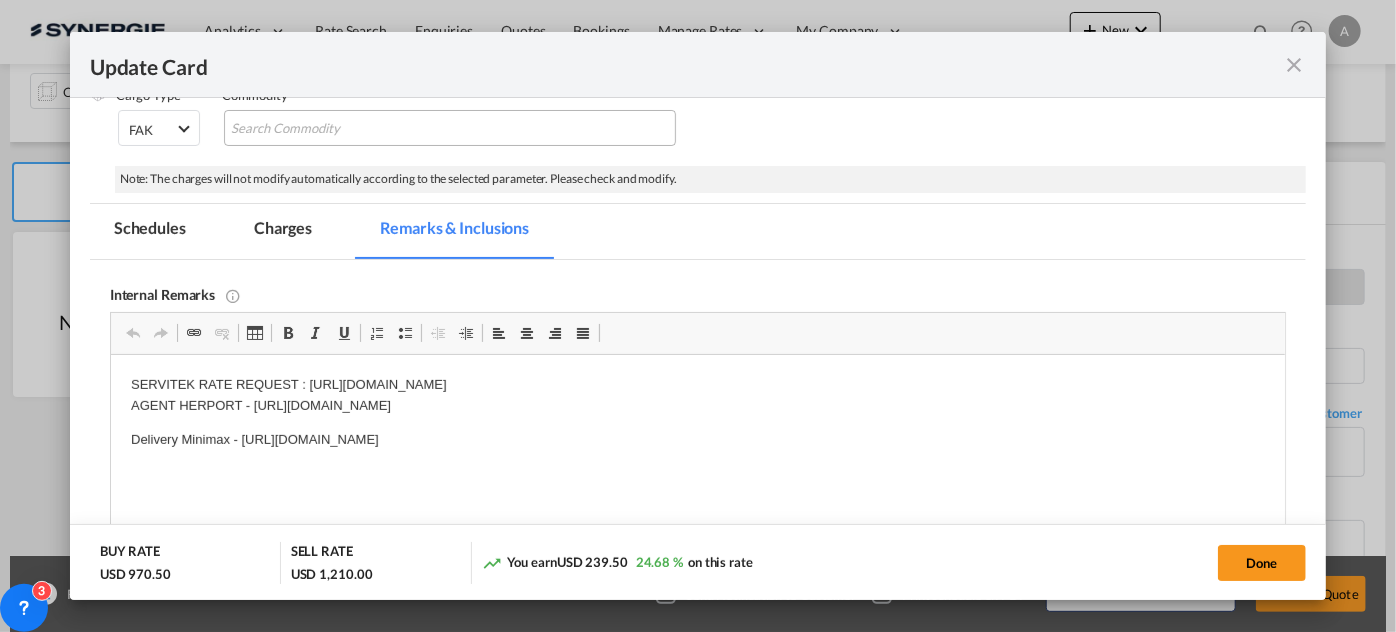 scroll, scrollTop: 0, scrollLeft: 0, axis: both 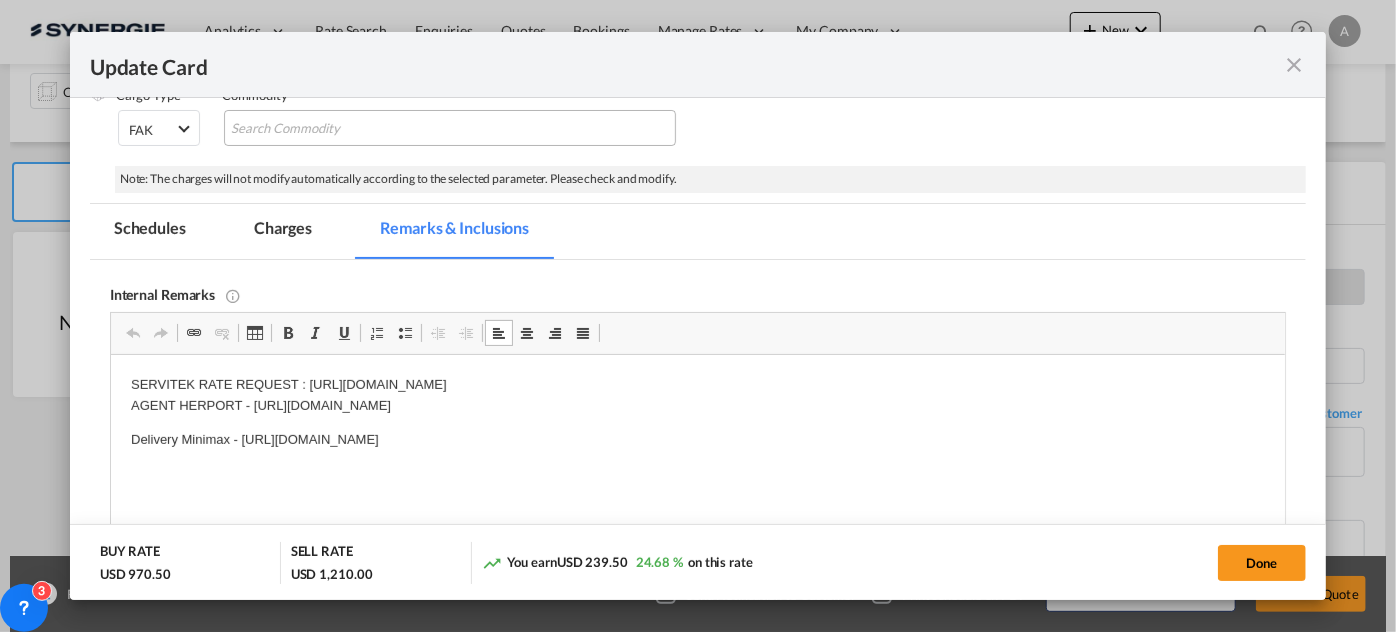 drag, startPoint x: 175, startPoint y: 405, endPoint x: 864, endPoint y: 389, distance: 689.1857 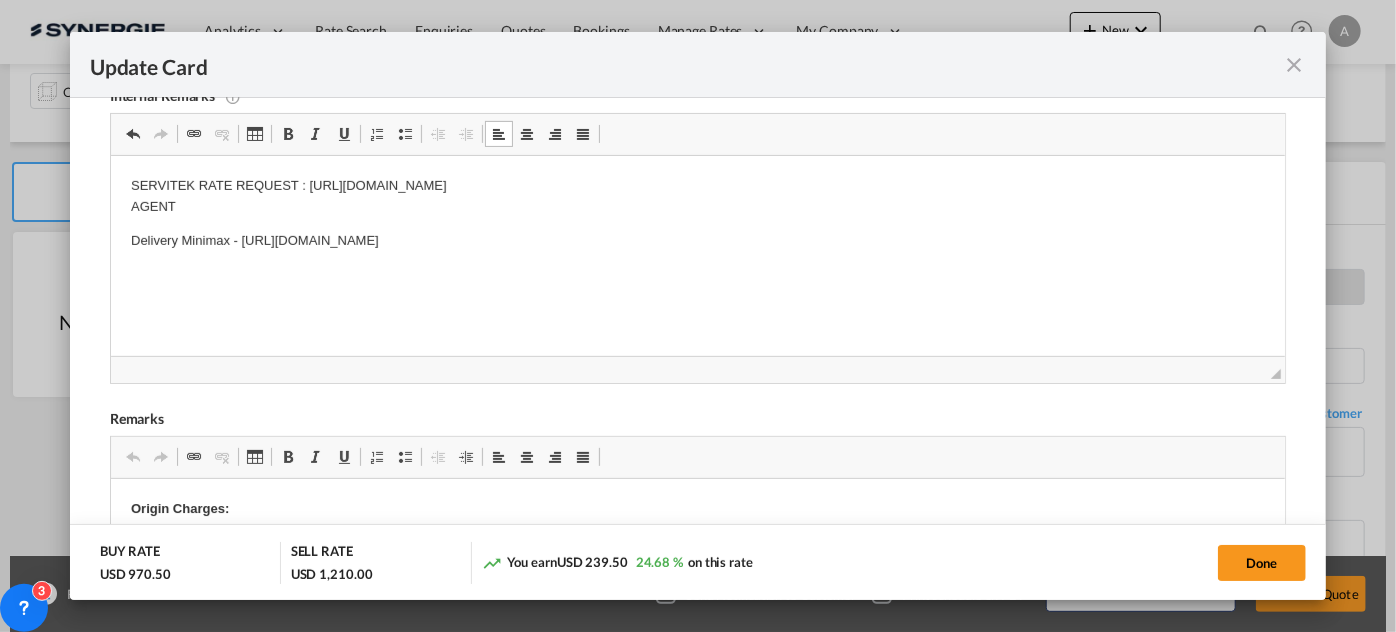 scroll, scrollTop: 545, scrollLeft: 0, axis: vertical 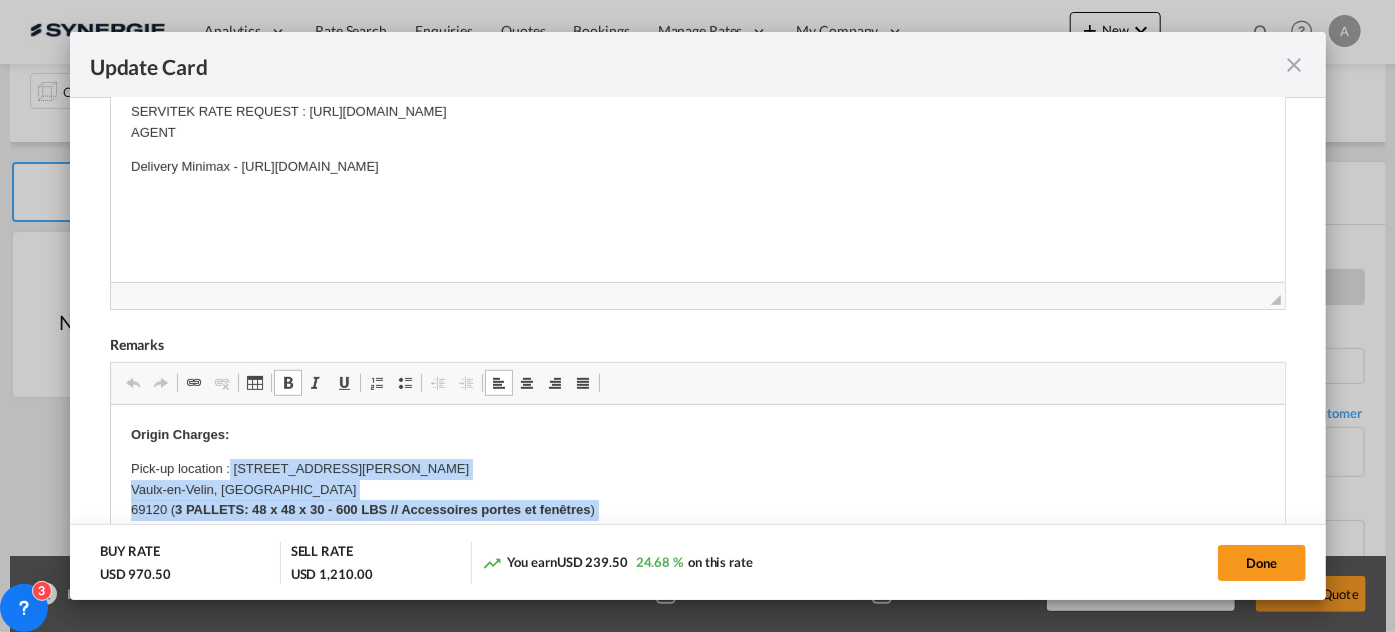 drag, startPoint x: 227, startPoint y: 469, endPoint x: 683, endPoint y: 522, distance: 459.0697 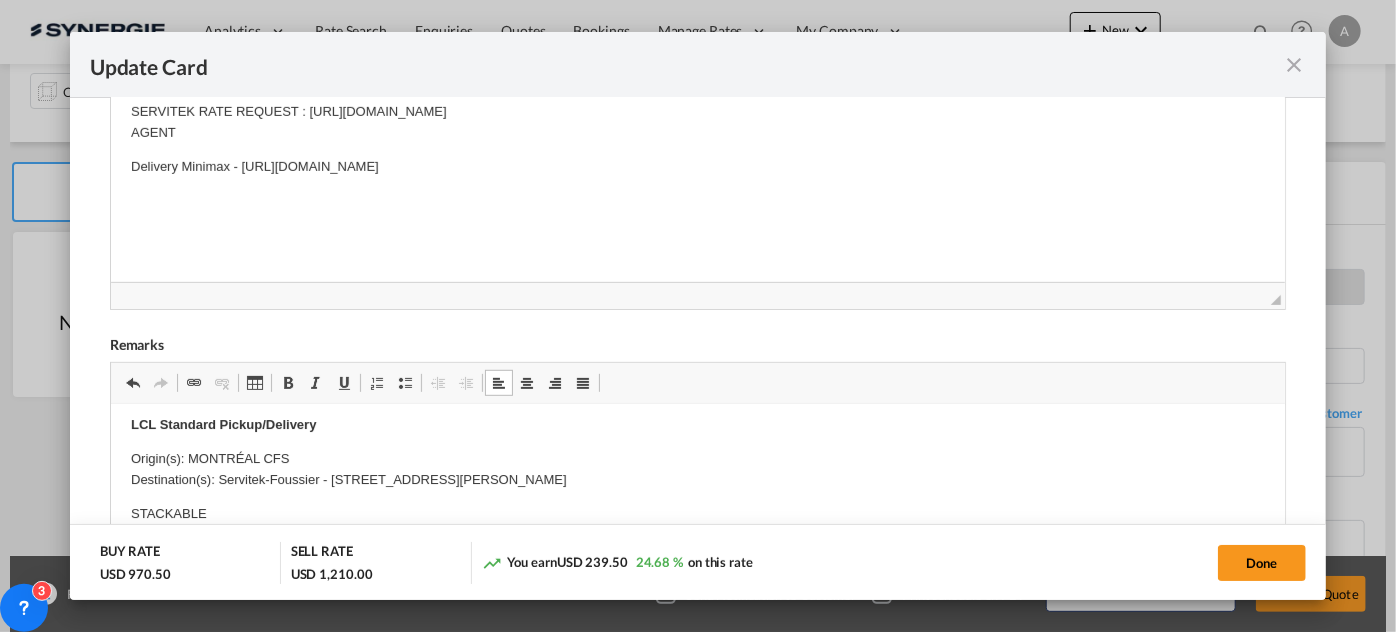 scroll, scrollTop: 727, scrollLeft: 0, axis: vertical 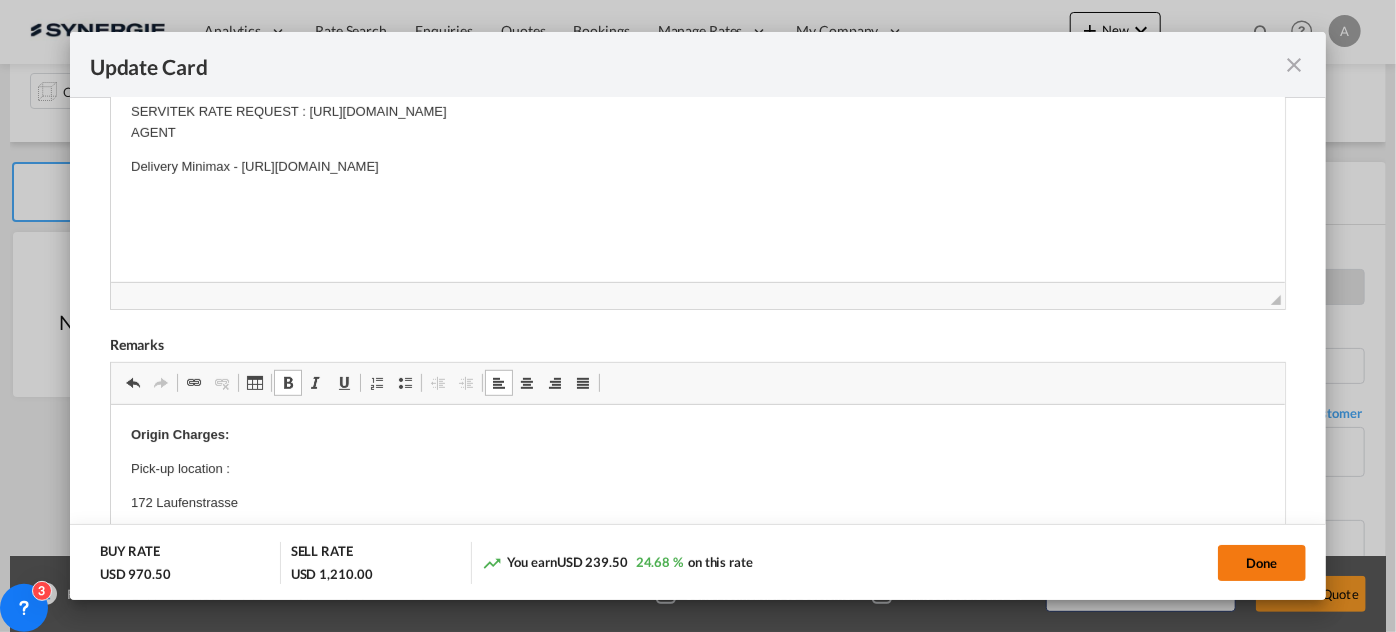 click on "Done" 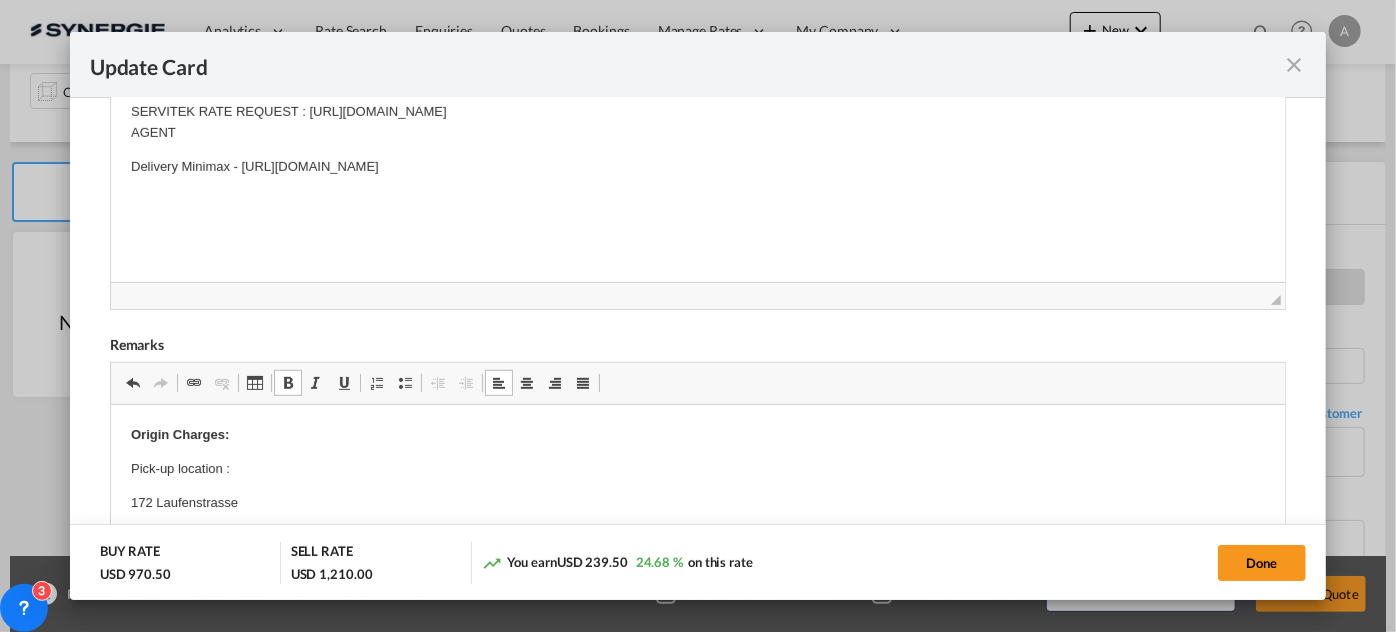 type on "30 May 2025" 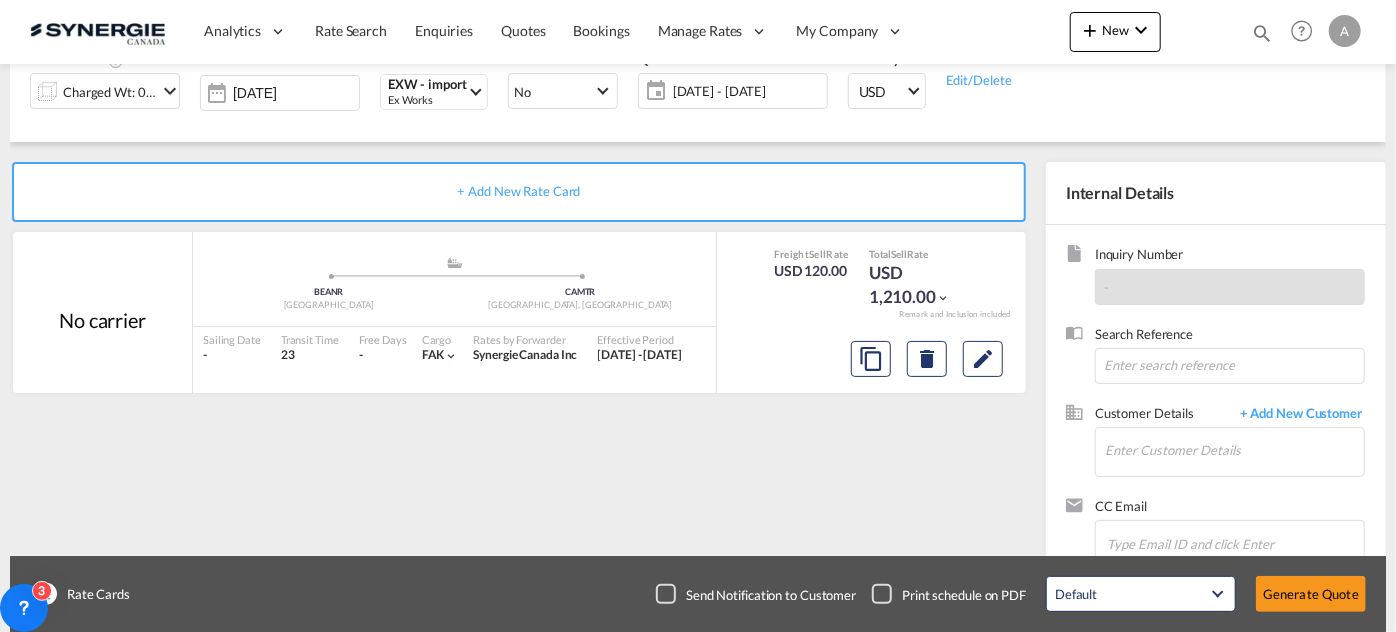 scroll, scrollTop: 397, scrollLeft: 0, axis: vertical 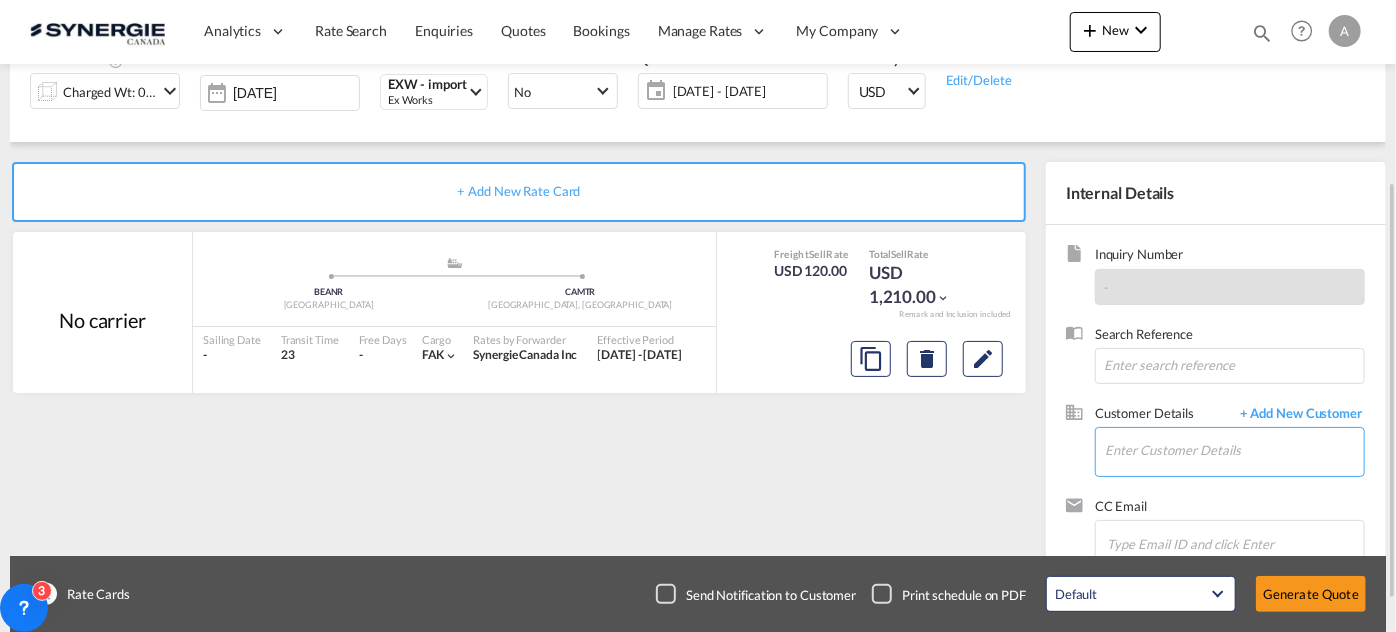 click on "Enter Customer Details" at bounding box center [1234, 450] 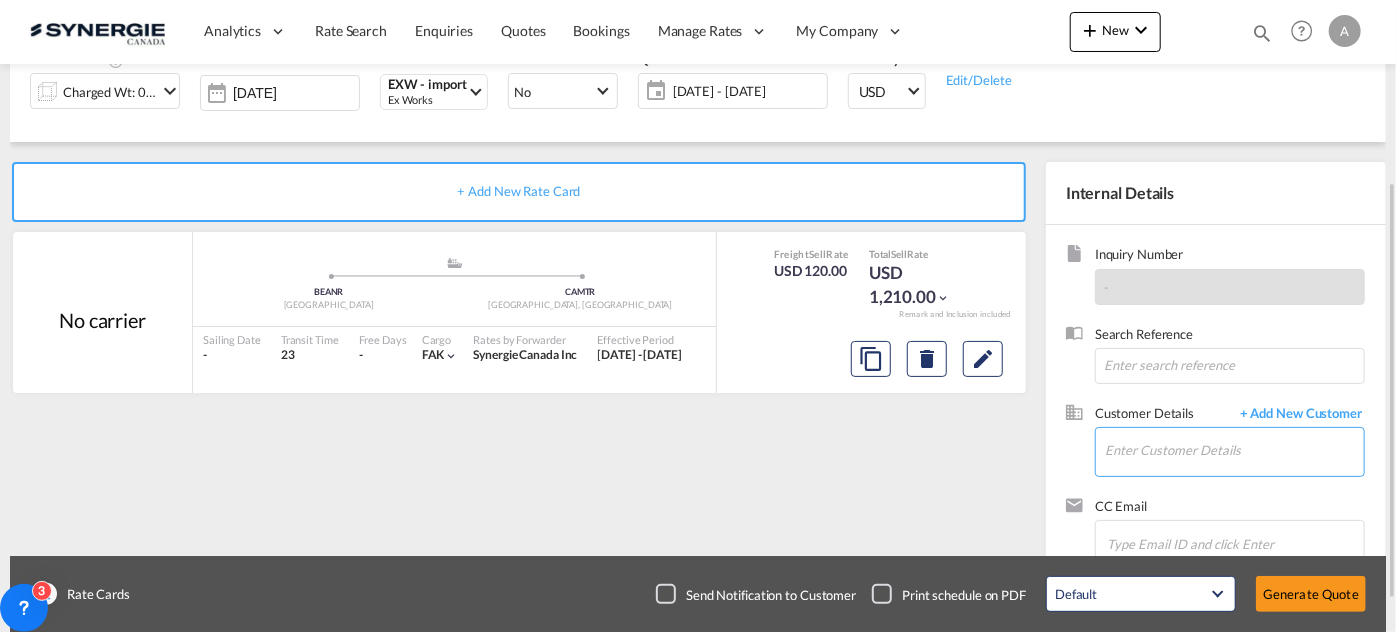 paste on "stelian.cadar@servitek.ca" 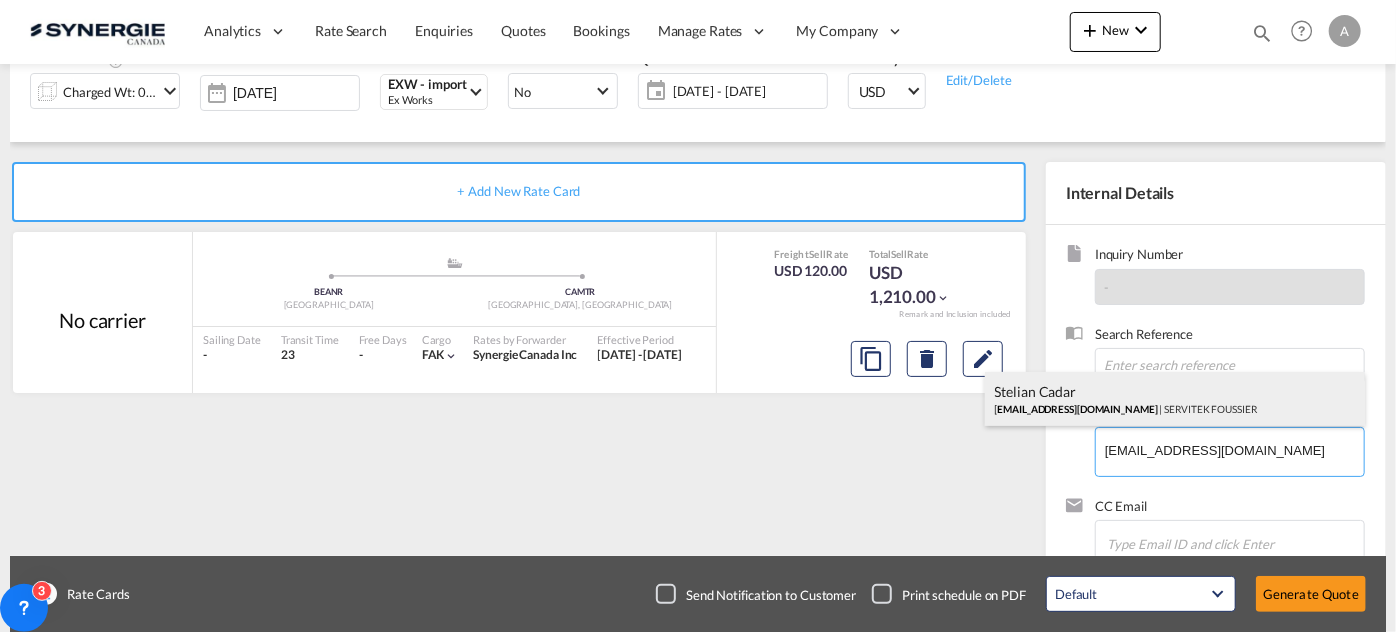 click on "Stelian Cadar stelian.cadar@servitek.ca    |    SERVITEK FOUSSIER" at bounding box center (1175, 399) 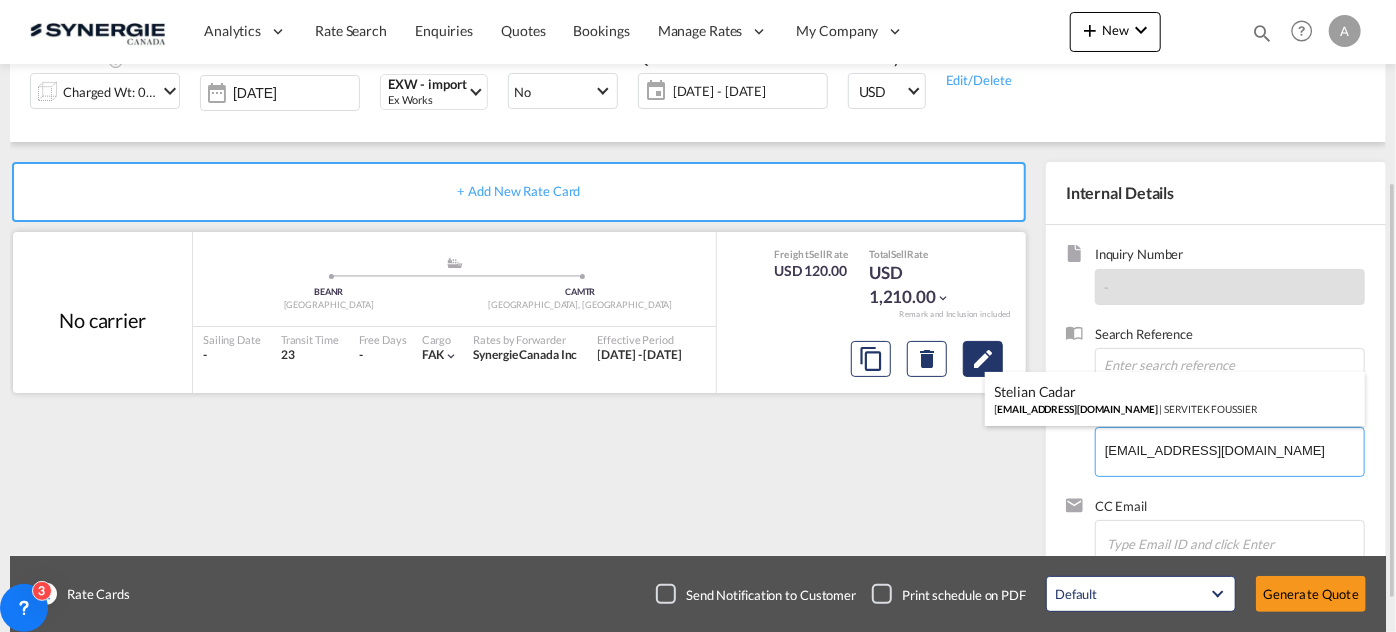type on "SERVITEK FOUSSIER, Stelian Cadar, stelian.cadar@servitek.ca" 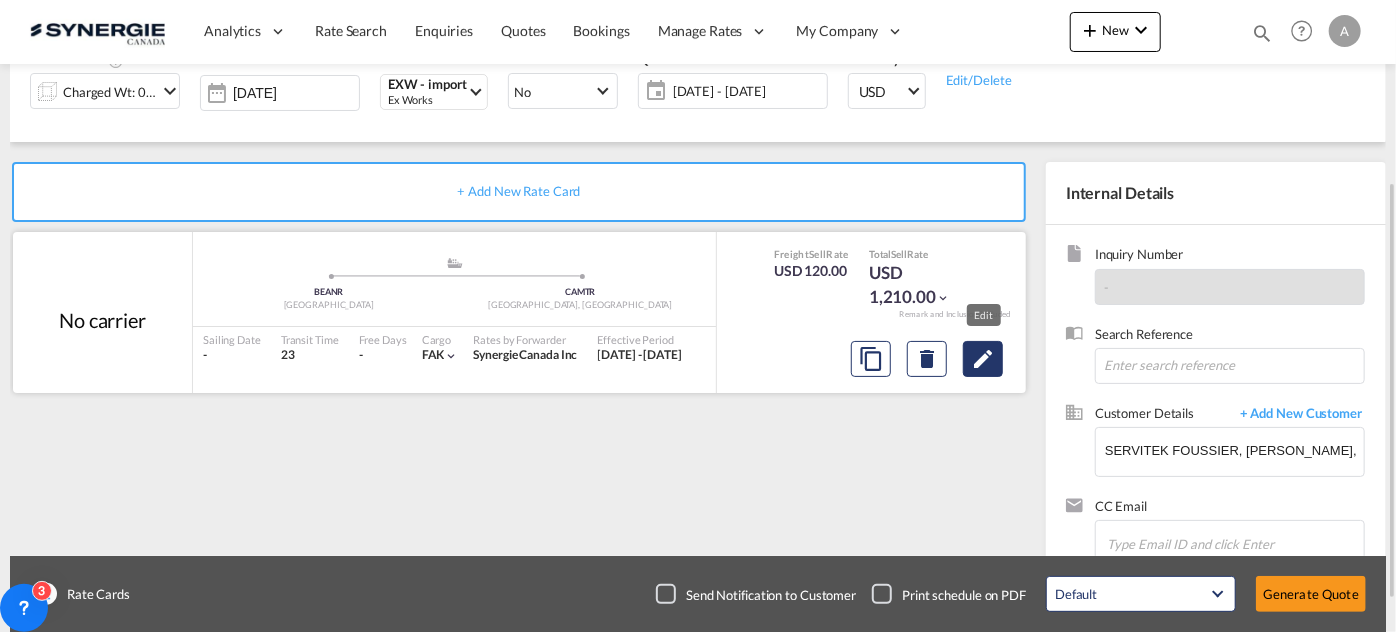 click at bounding box center (983, 359) 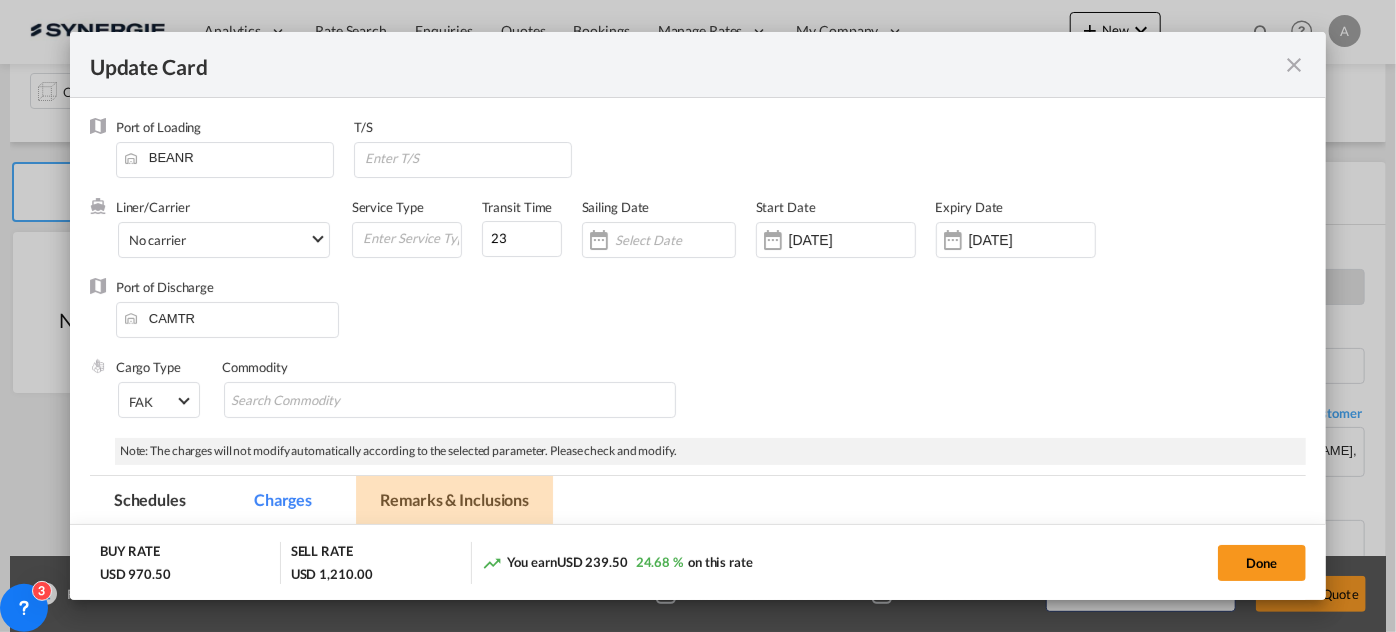 click on "Remarks & Inclusions" at bounding box center (454, 503) 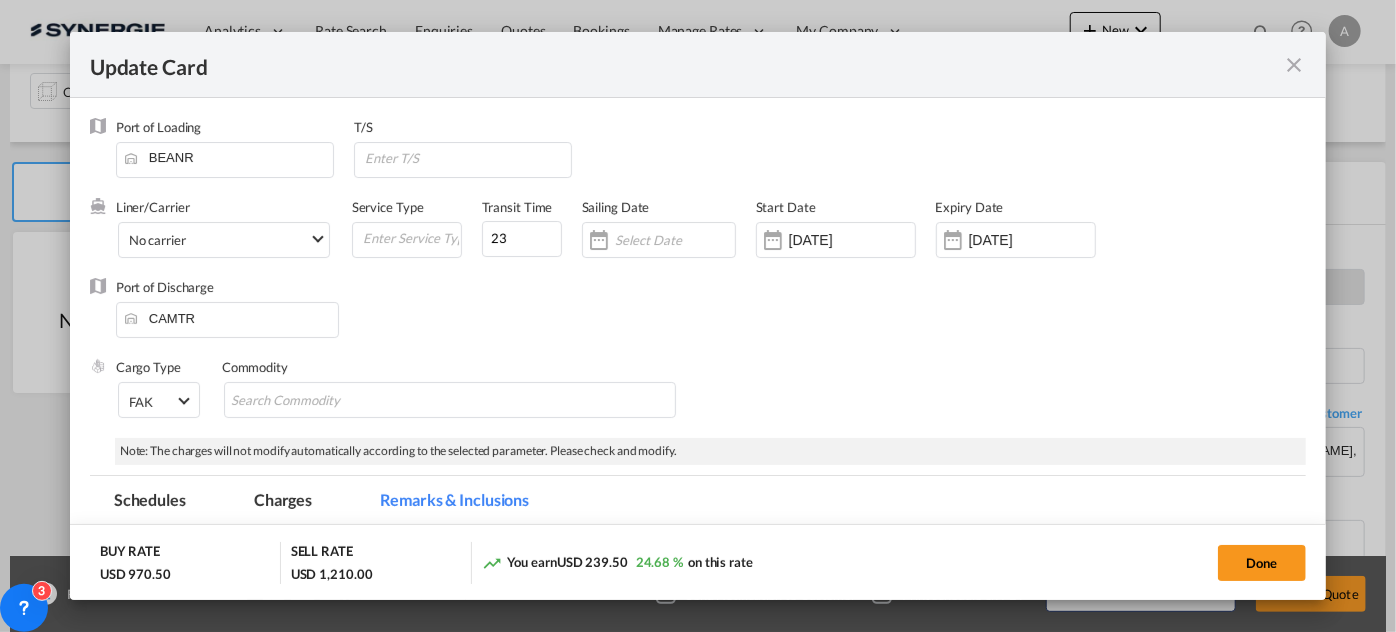 scroll, scrollTop: 272, scrollLeft: 0, axis: vertical 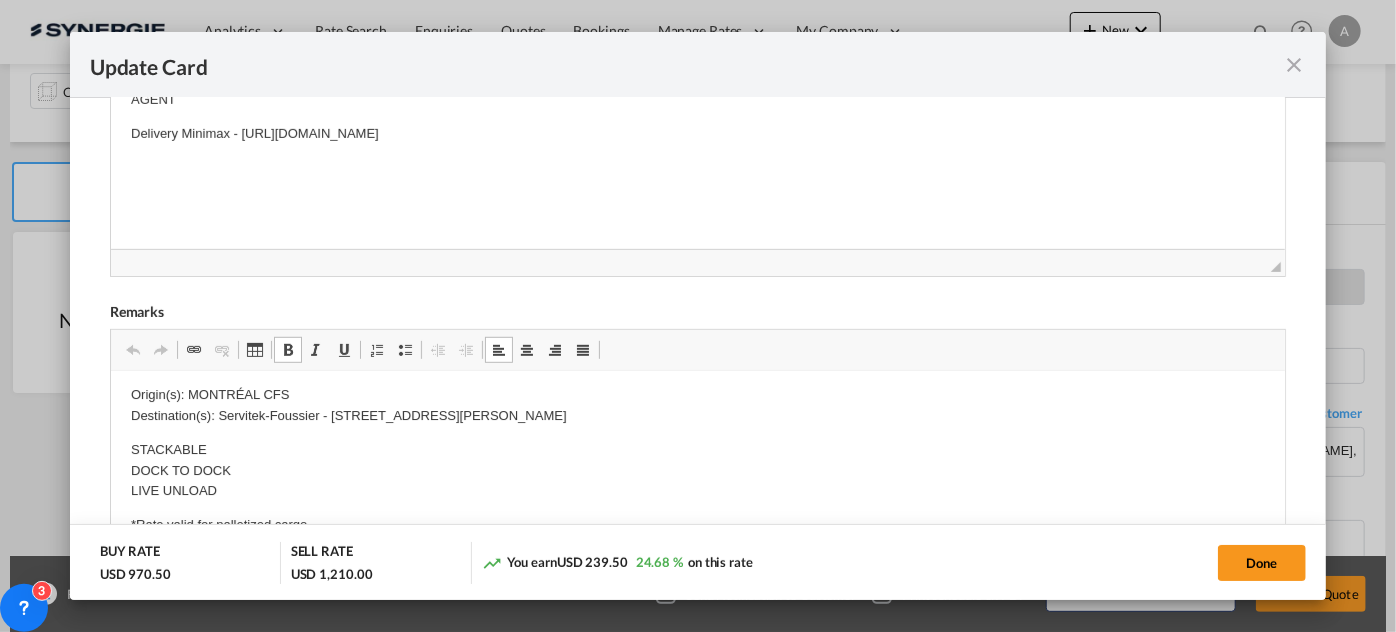 drag, startPoint x: 213, startPoint y: 418, endPoint x: 740, endPoint y: 407, distance: 527.1148 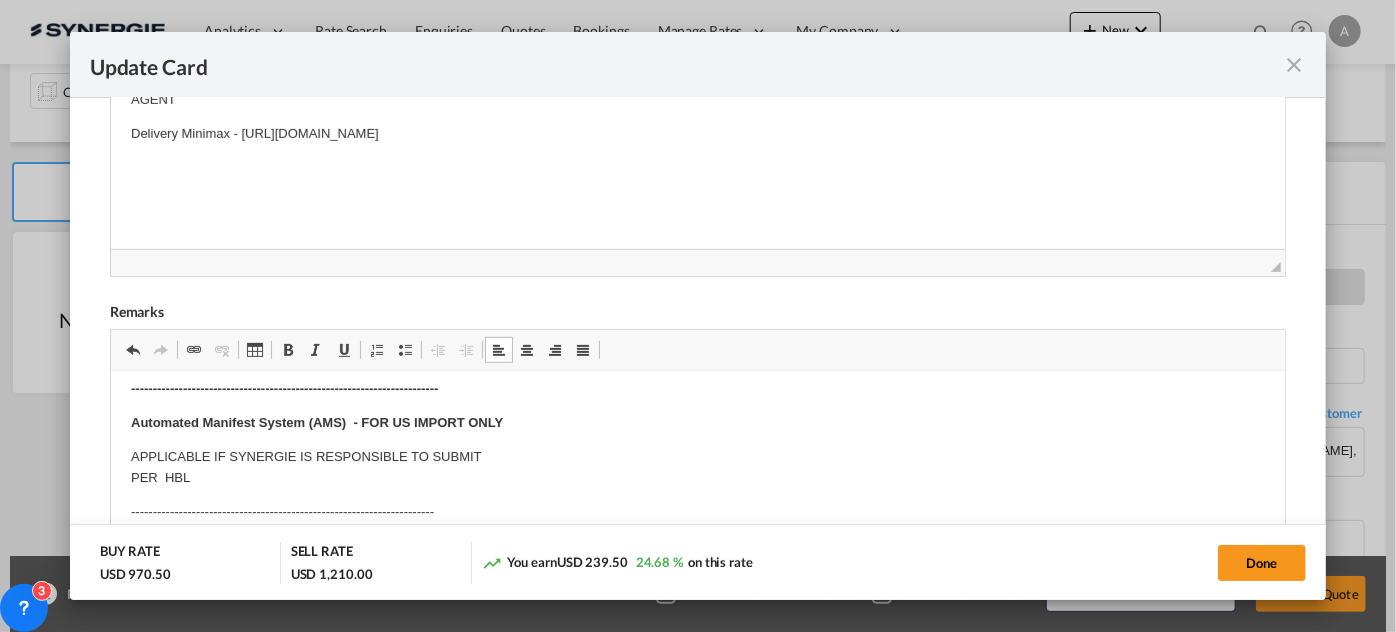 scroll, scrollTop: 280, scrollLeft: 0, axis: vertical 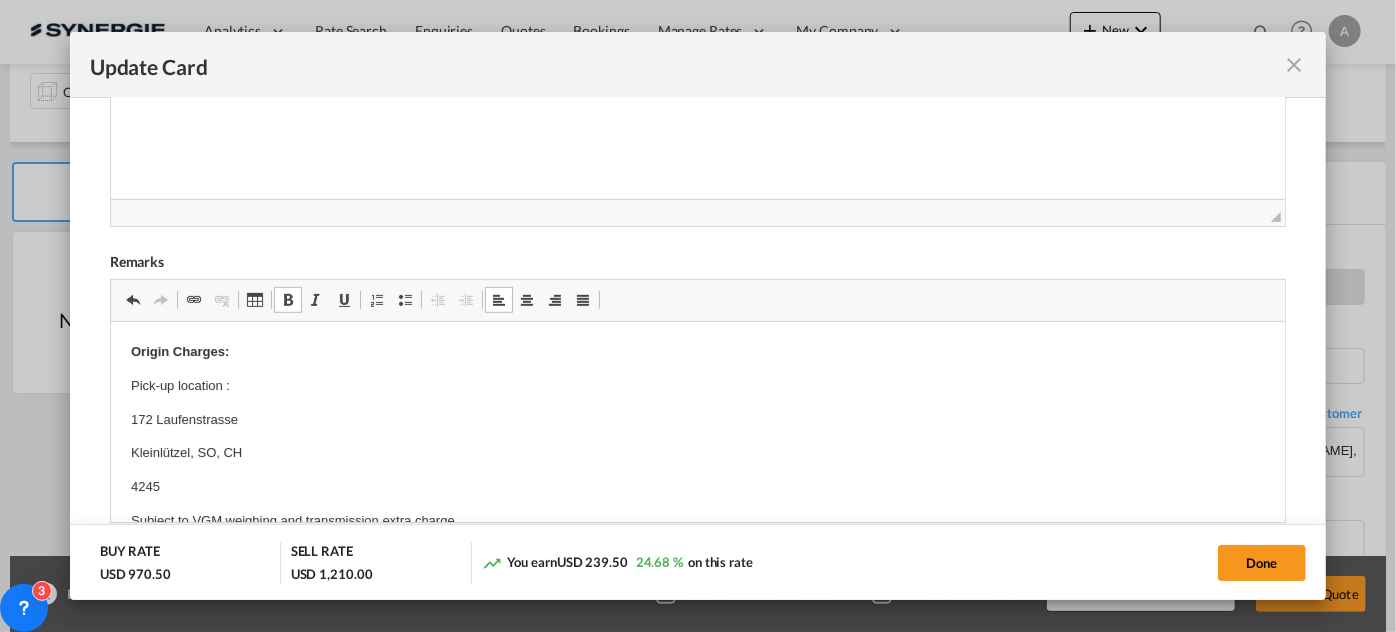 click on "◢" at bounding box center (698, 212) 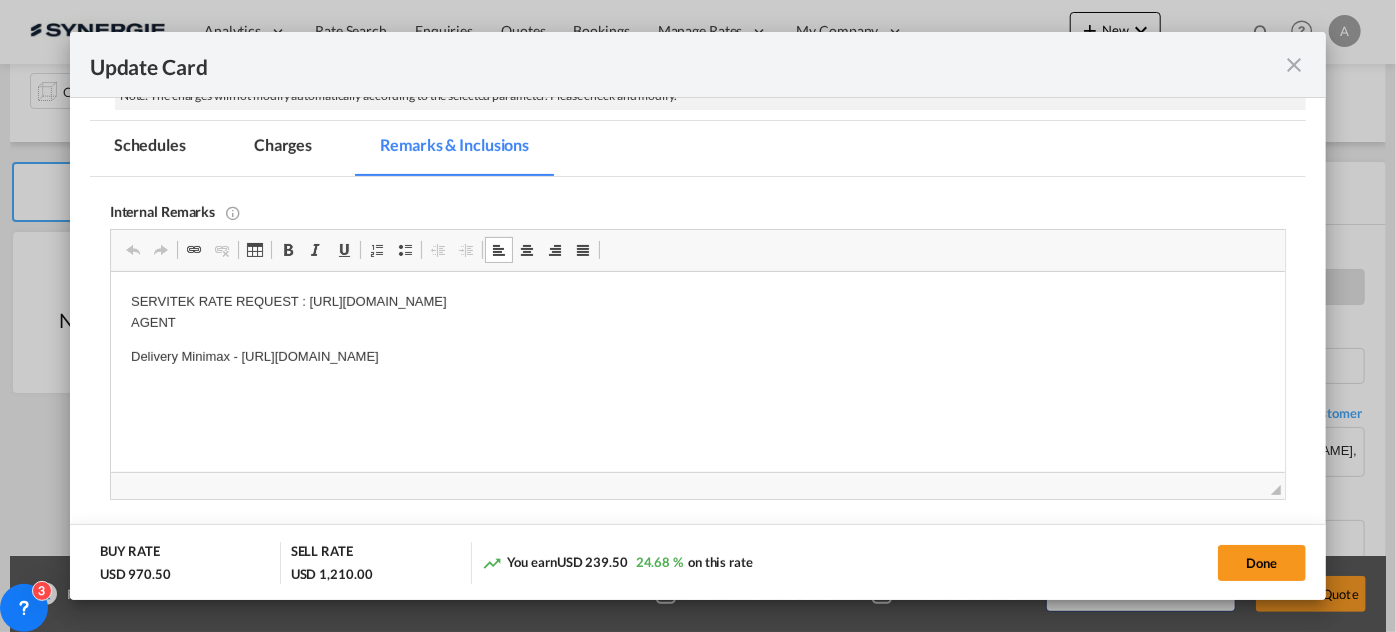 drag, startPoint x: 308, startPoint y: 306, endPoint x: 828, endPoint y: 314, distance: 520.0615 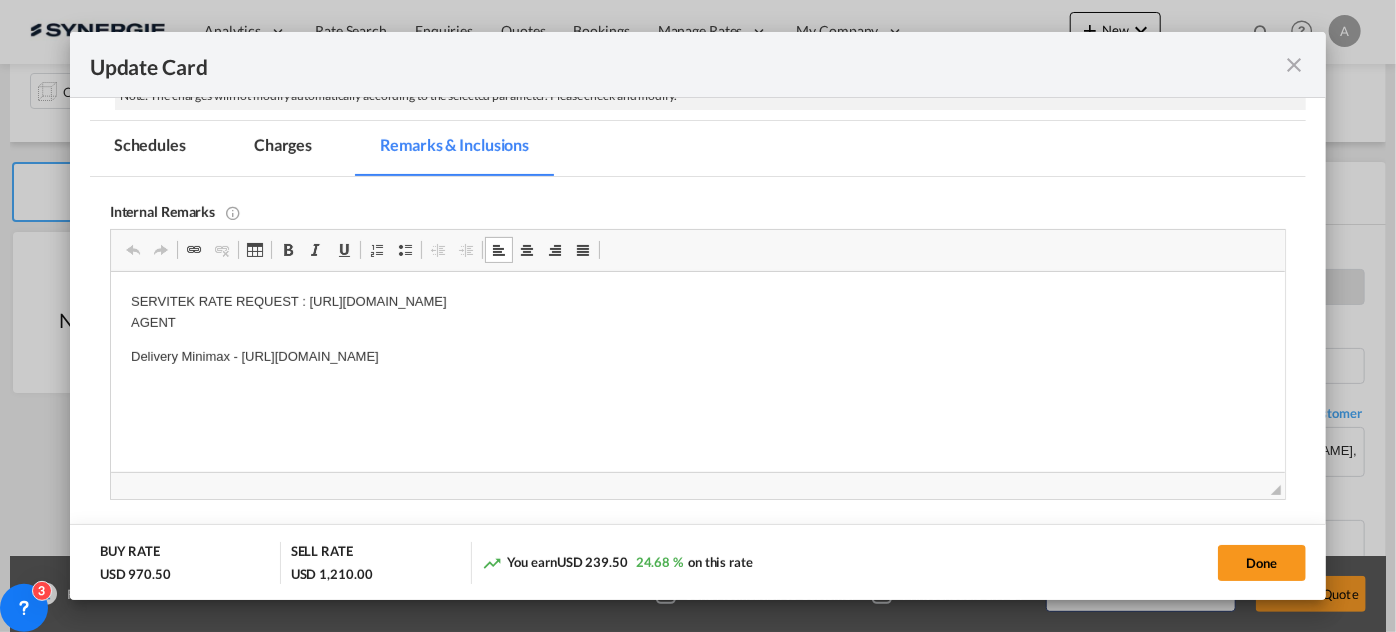drag, startPoint x: 858, startPoint y: 299, endPoint x: 310, endPoint y: 295, distance: 548.0146 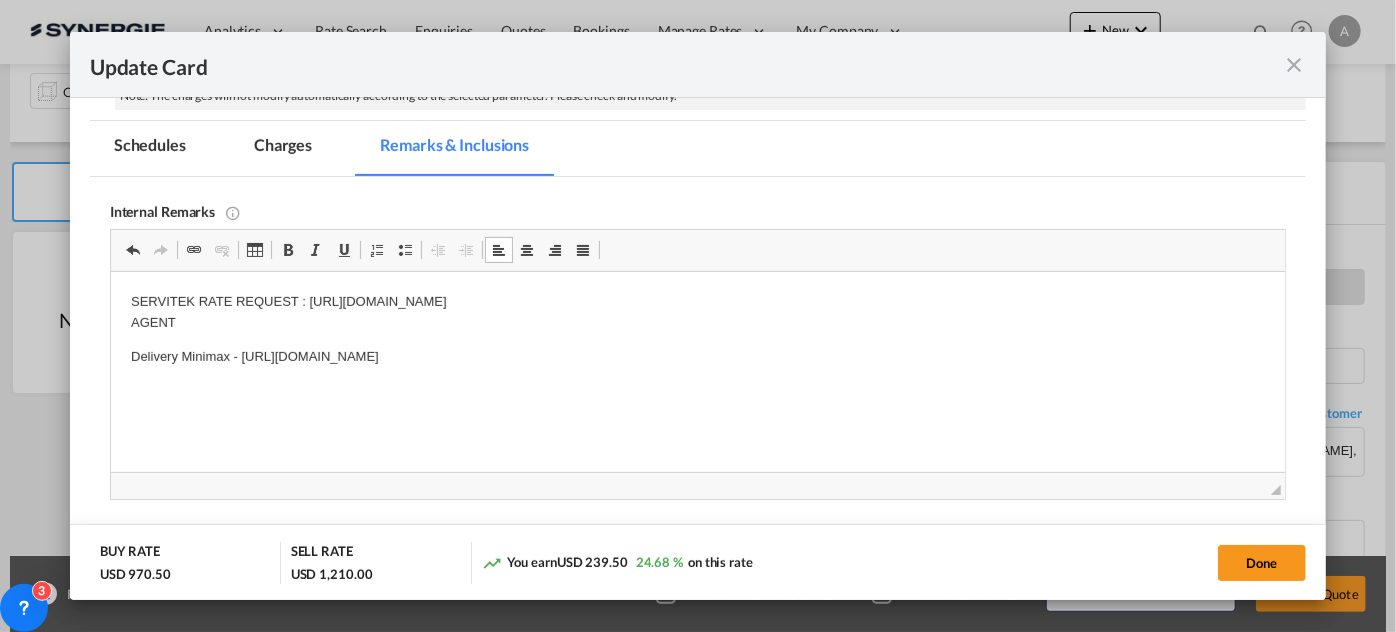 click on "SERVITEK RATE REQUEST : https://app.frontapp.com/open/cnv_pxiq4lr?key=TP4YKDbnppuIs4Y6QYr2OOYW_NxNapCU AGENT" at bounding box center [697, 313] 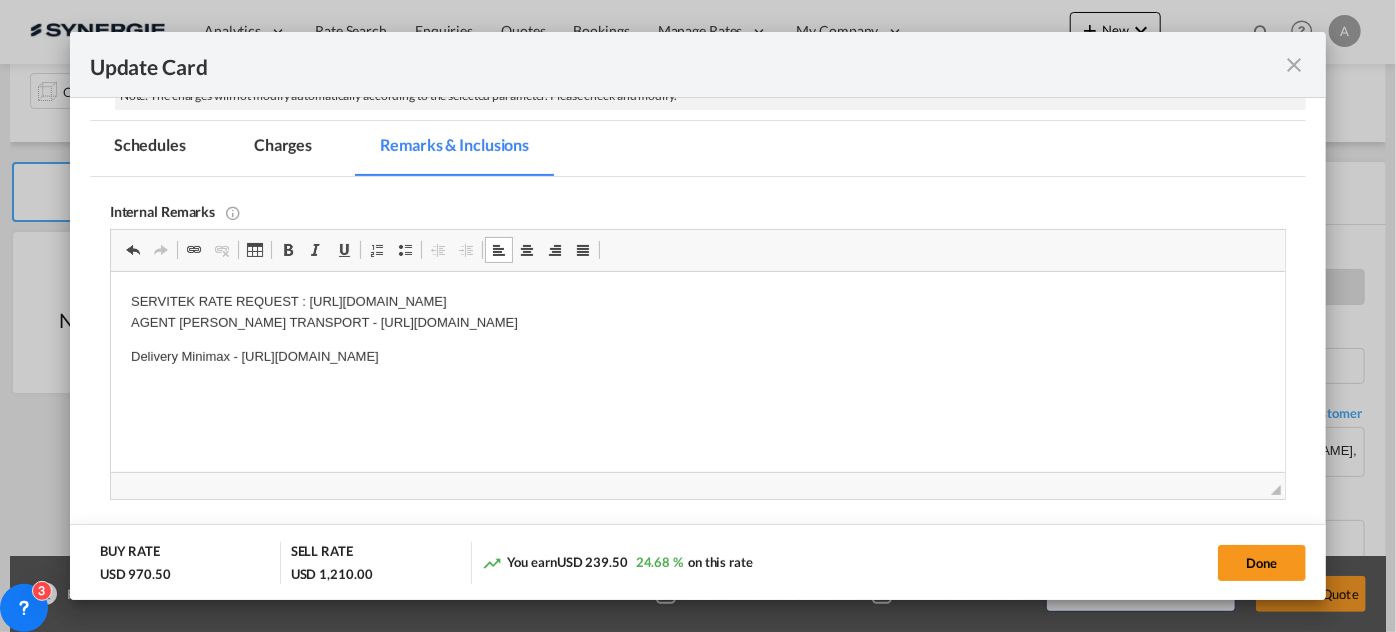 click on "SERVITEK RATE REQUEST : https://app.frontapp.com/open/cnv_pxiq4lr?key=TP4YKDbnppuIs4Y6QYr2OOYW_NxNapCU AGENT SCHEIDER TRANSPORT - https://app.frontapp.com/open/cnv_pxn95cf?key=xxxYukd1wNQcvUwuoMJR1FuwuhI2Uj0q Delivery Minimax - https://app.frontapp.com/open/cnv_pp32cpb?key=u17nkWnE0emIAfekMFKrIHco1j1BnOos" at bounding box center (697, 346) 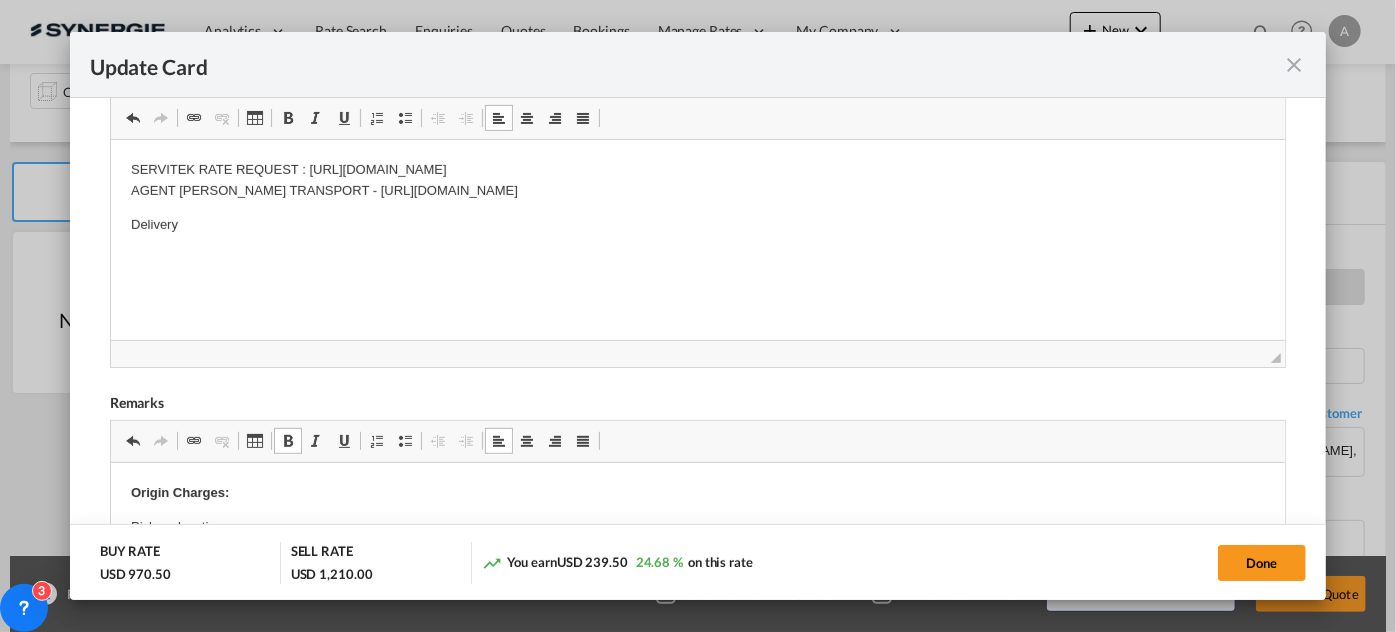 scroll, scrollTop: 628, scrollLeft: 0, axis: vertical 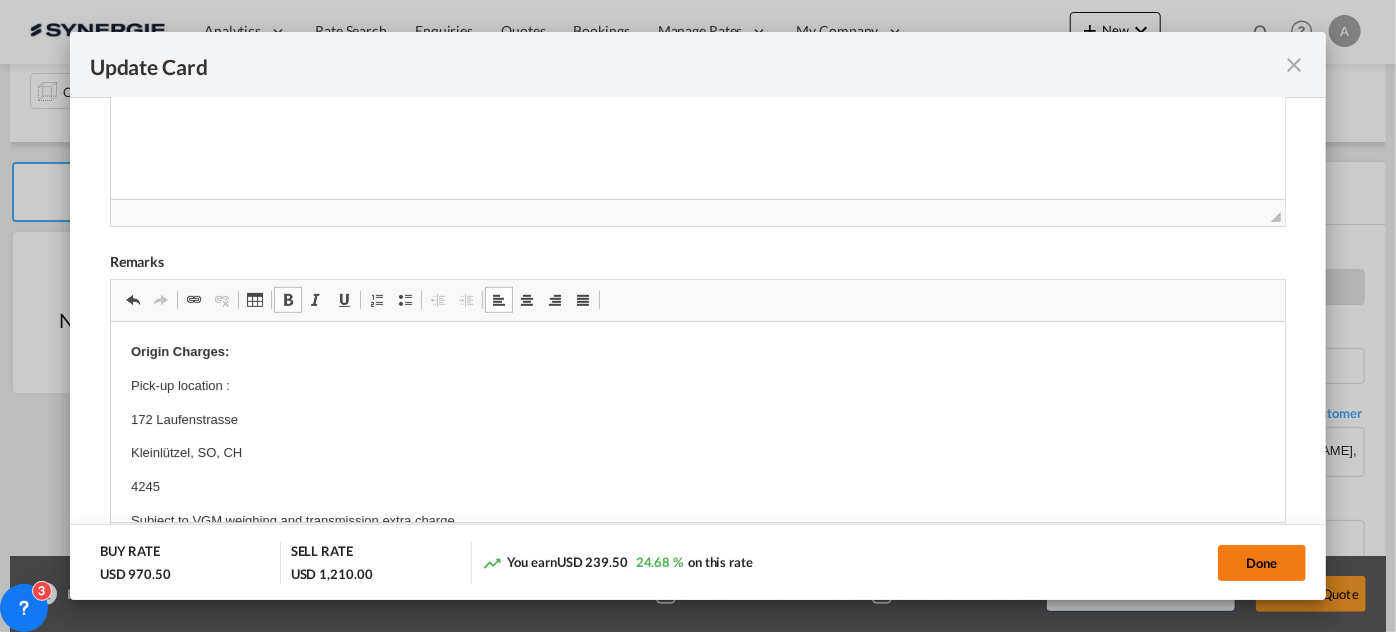 click on "Done" 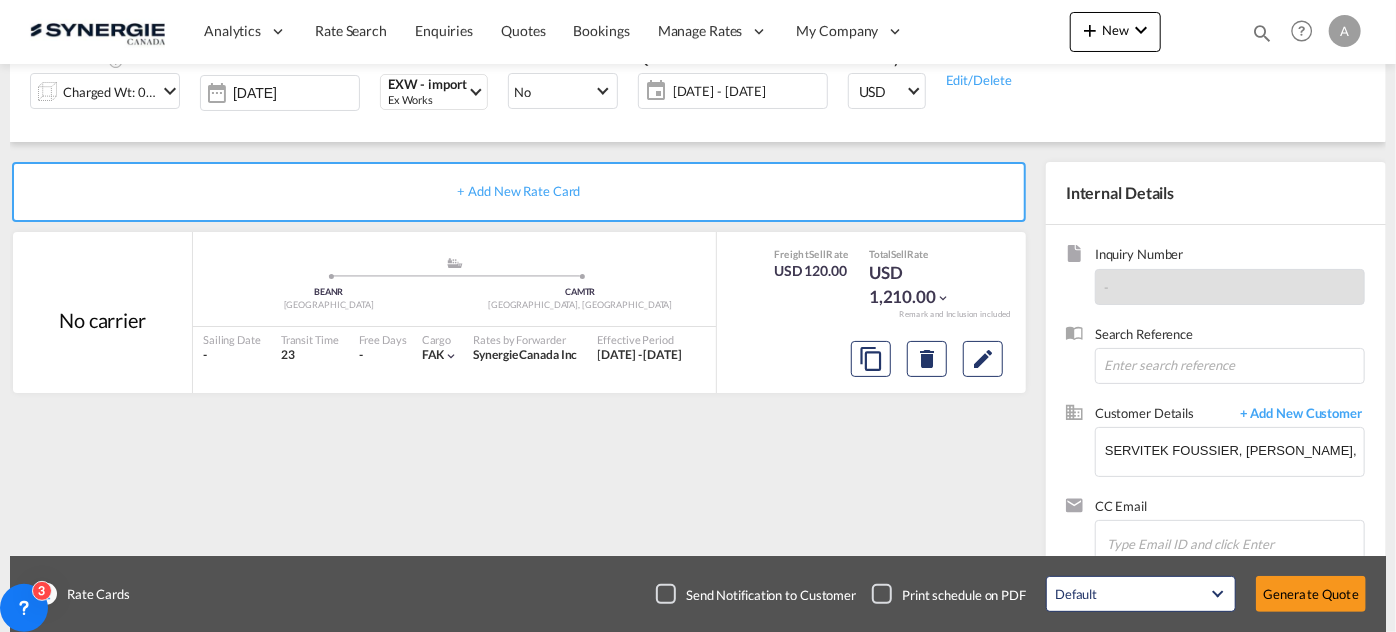 scroll, scrollTop: 397, scrollLeft: 0, axis: vertical 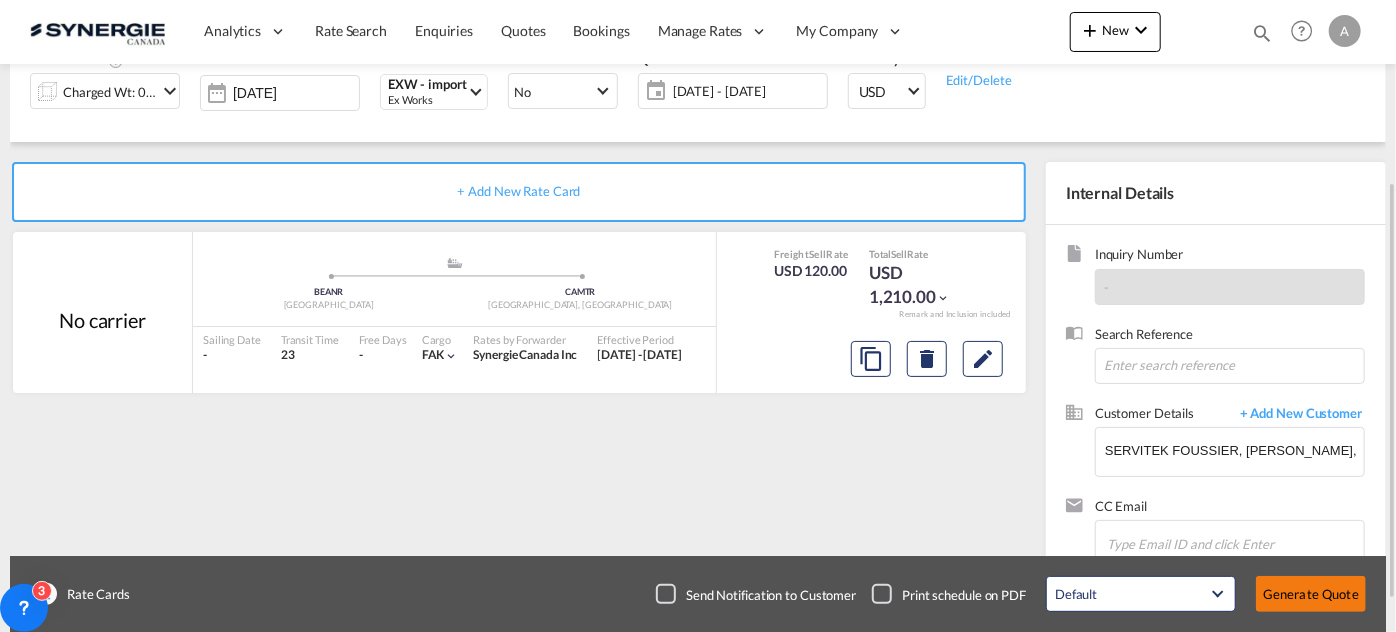 click on "Generate Quote" at bounding box center [1311, 594] 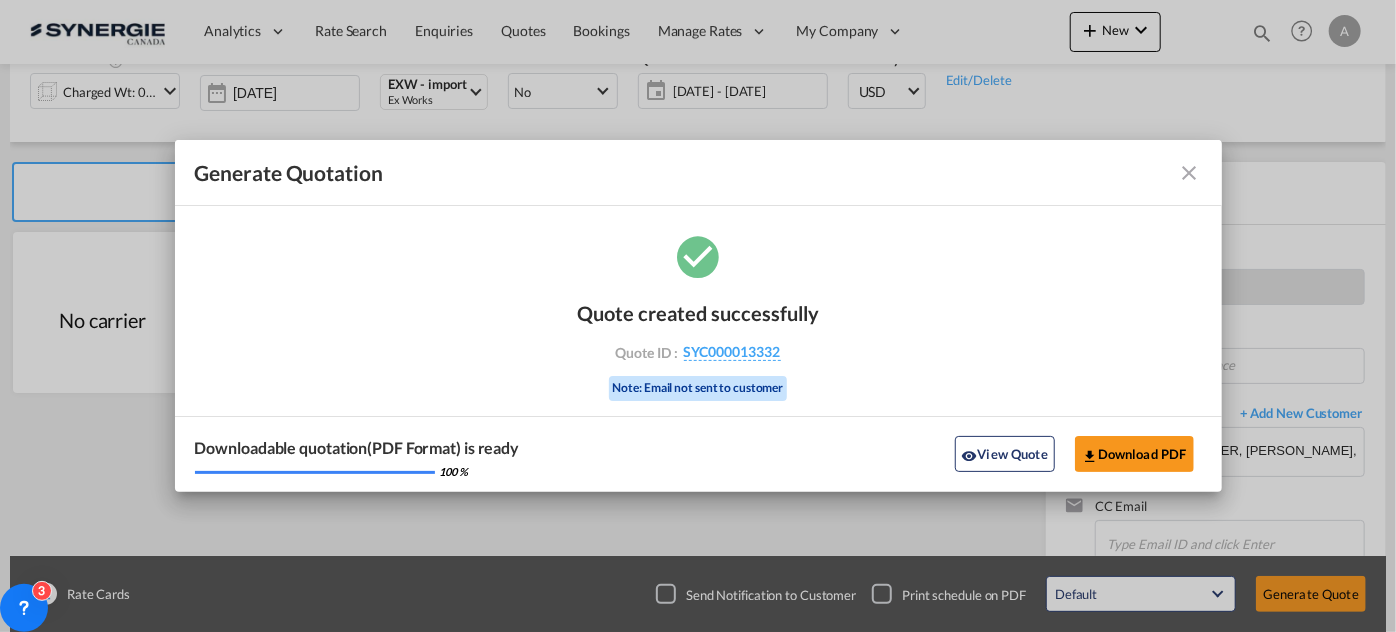 drag, startPoint x: 1024, startPoint y: 457, endPoint x: 865, endPoint y: 301, distance: 222.74873 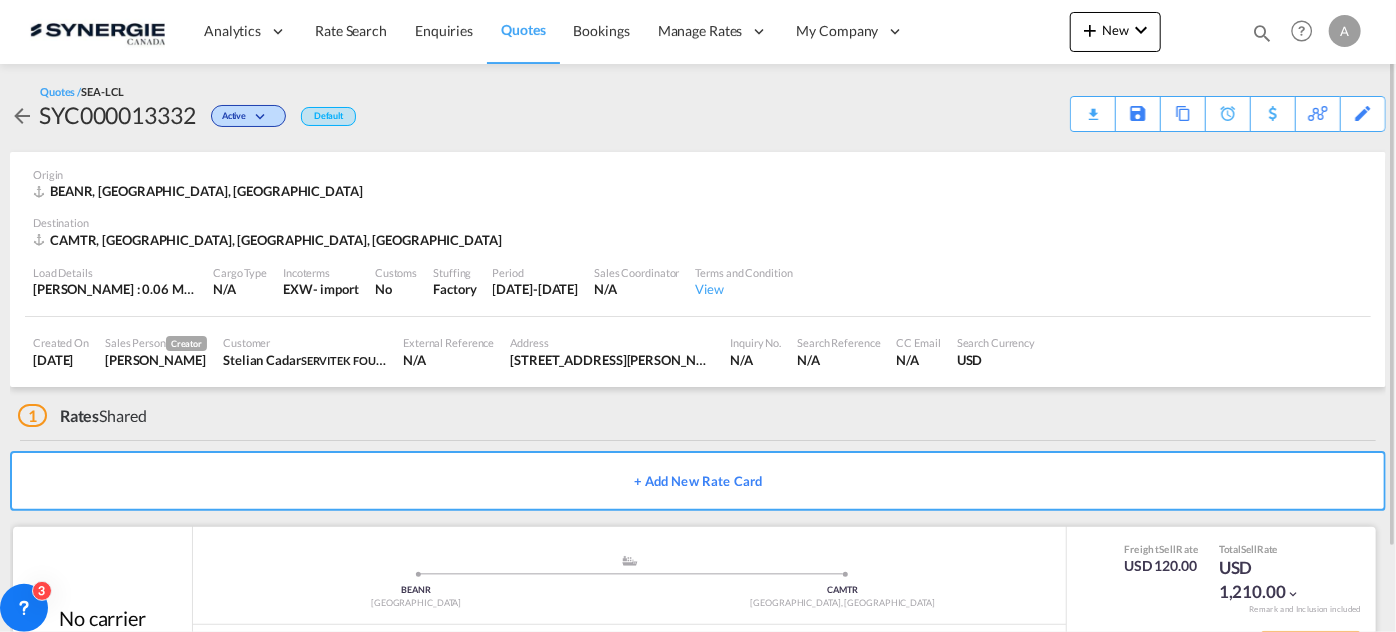 scroll, scrollTop: 90, scrollLeft: 0, axis: vertical 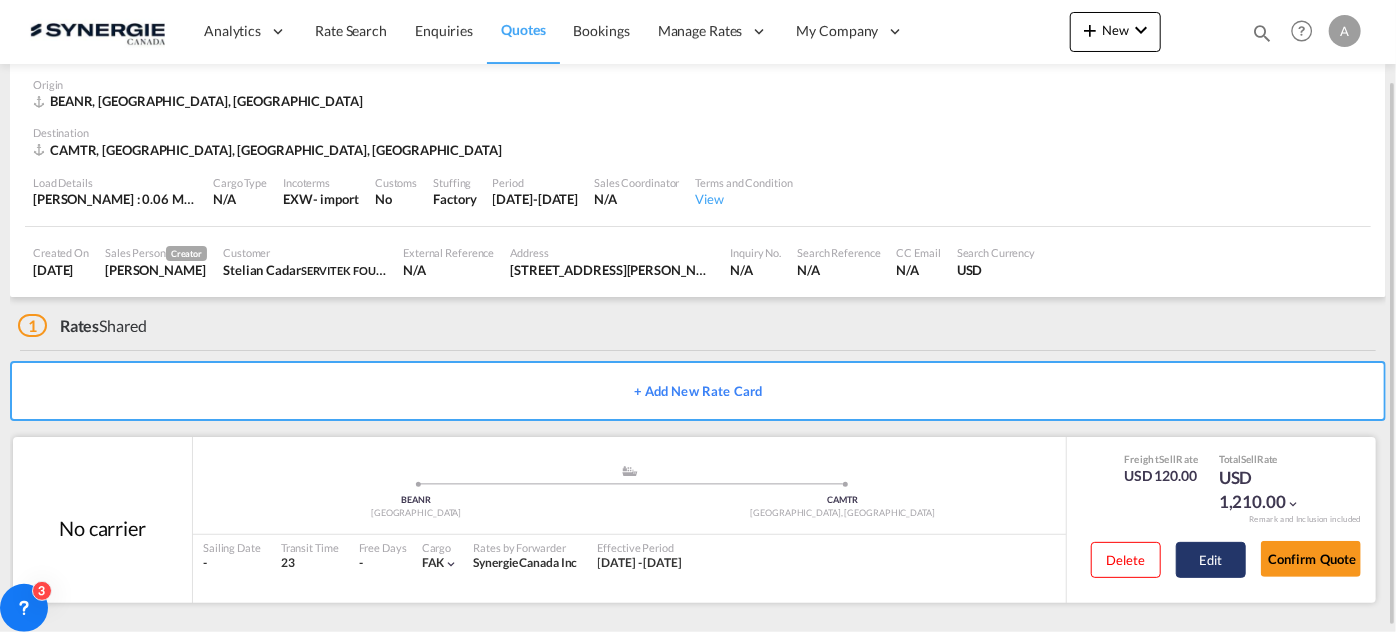 click on "Edit" at bounding box center (1211, 560) 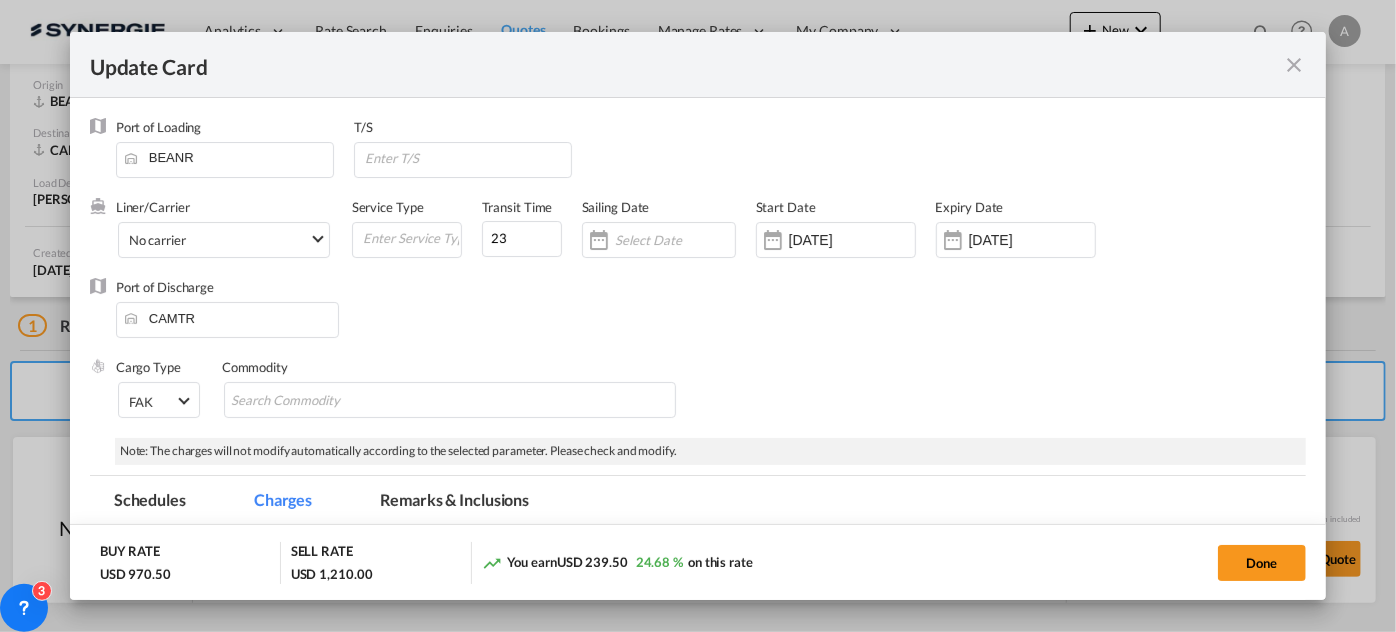 click on "Remarks & Inclusions" at bounding box center [454, 503] 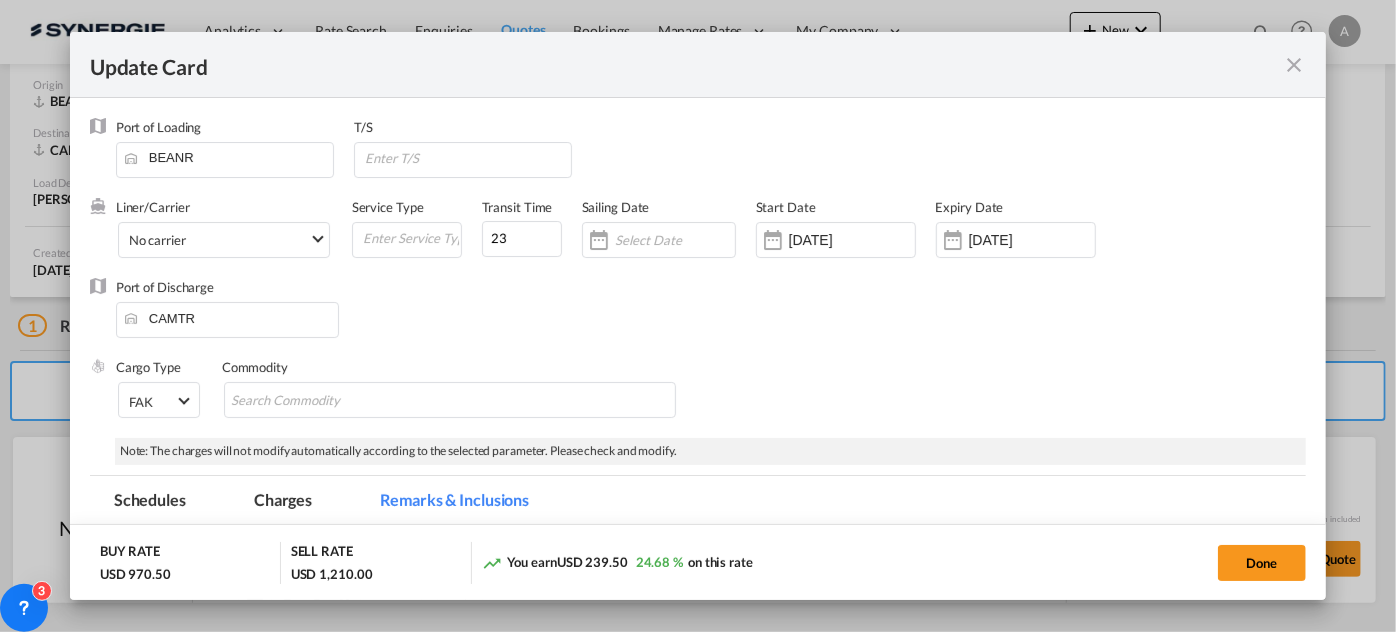 scroll, scrollTop: 0, scrollLeft: 0, axis: both 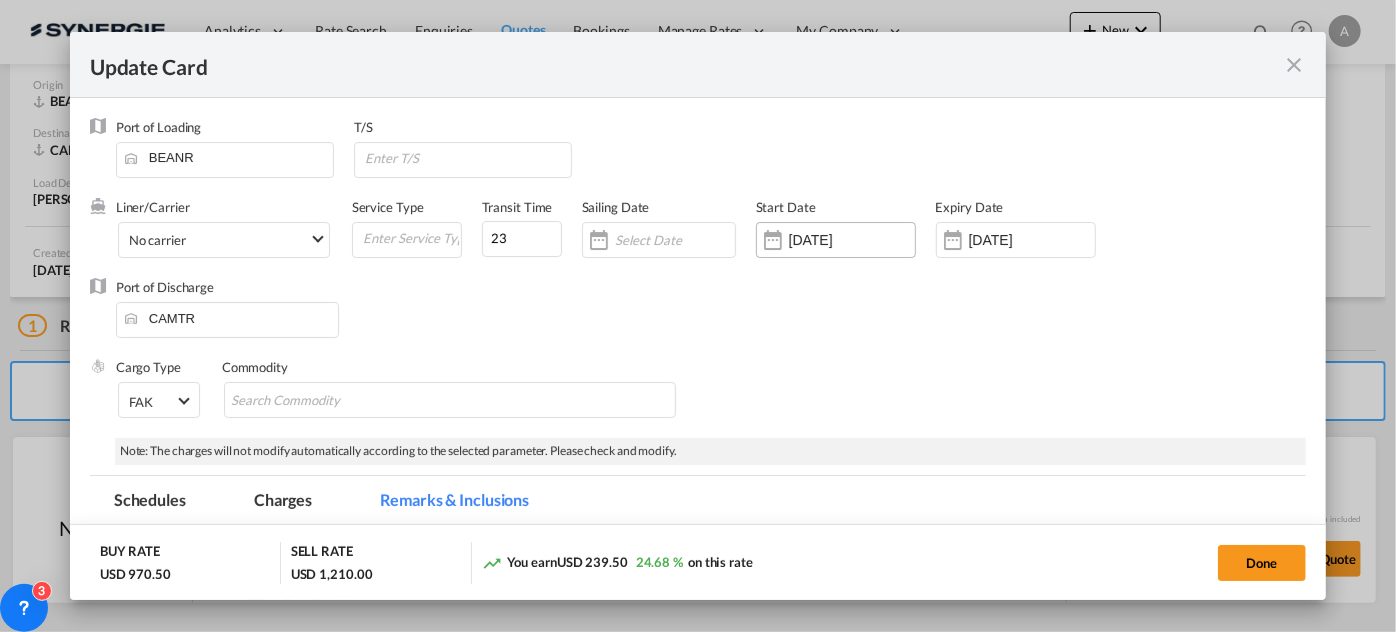 click on "31 May 2025" at bounding box center [852, 240] 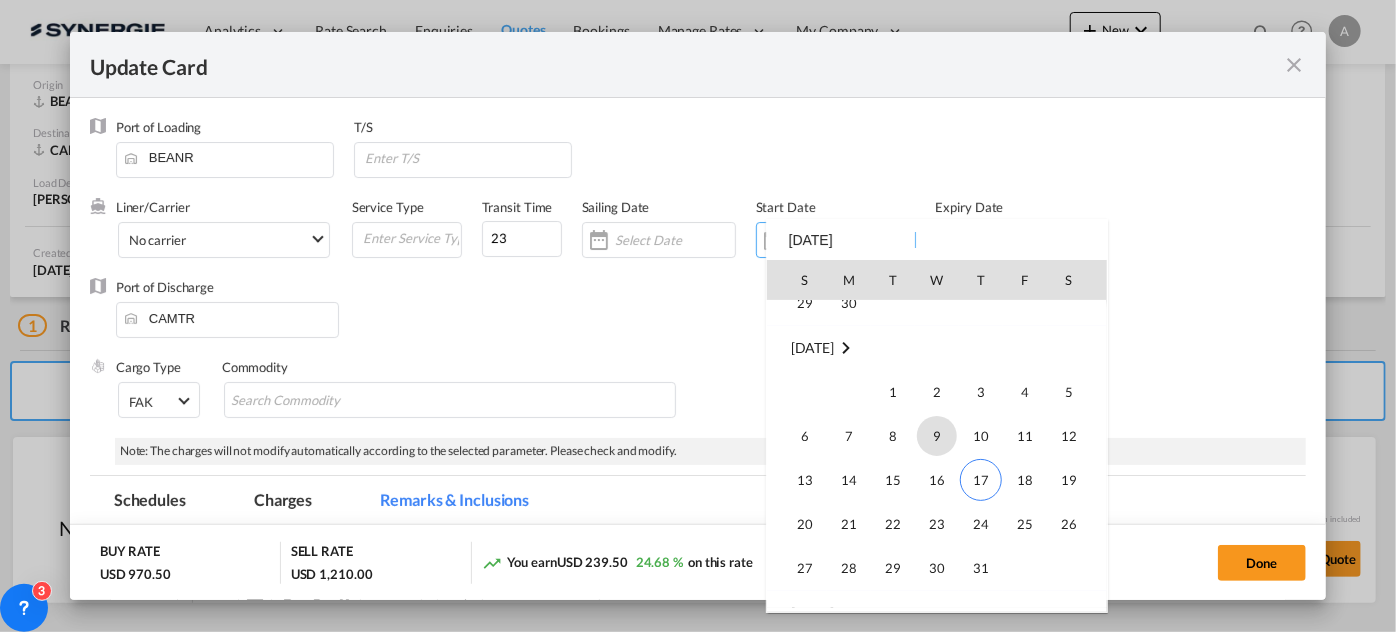 scroll, scrollTop: 462691, scrollLeft: 0, axis: vertical 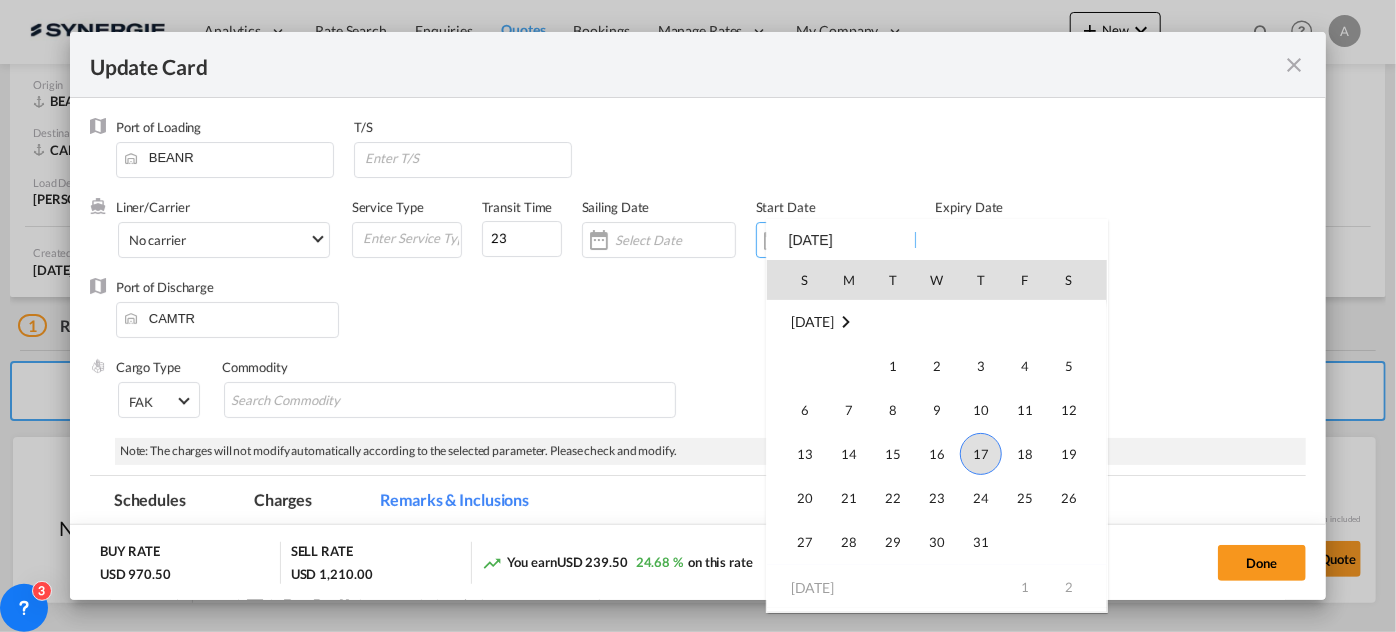 click on "17" at bounding box center [981, 454] 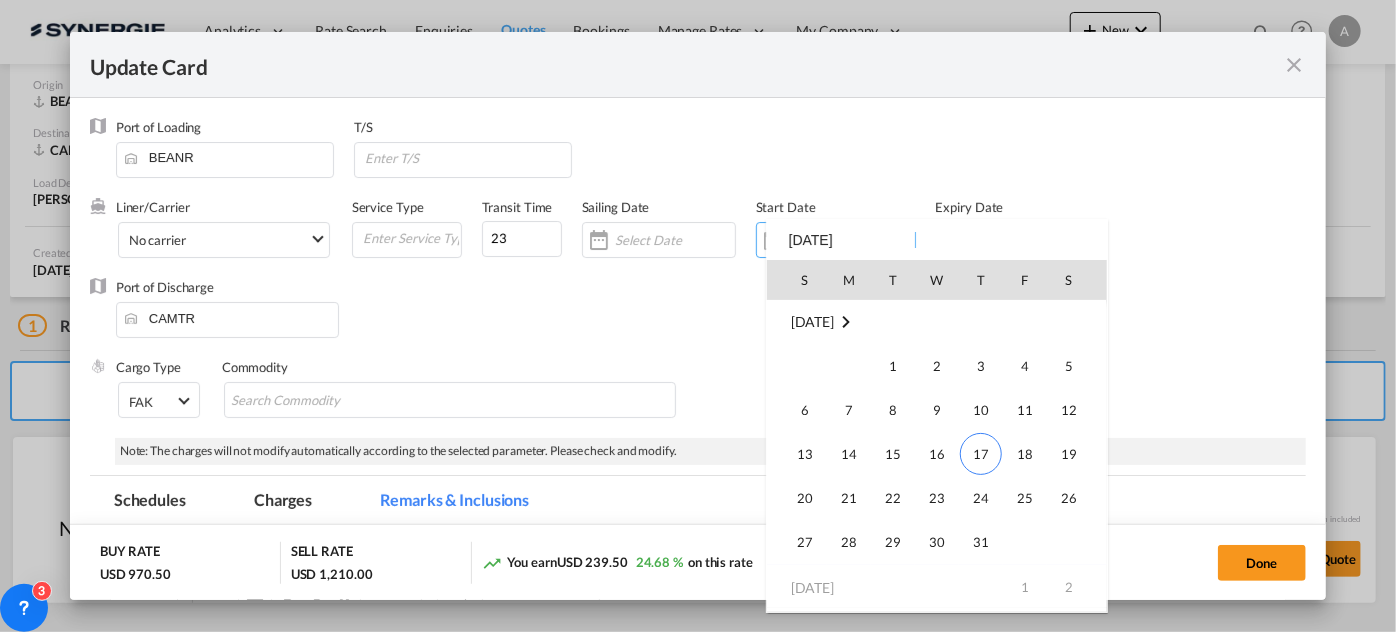 type on "17 Jul 2025" 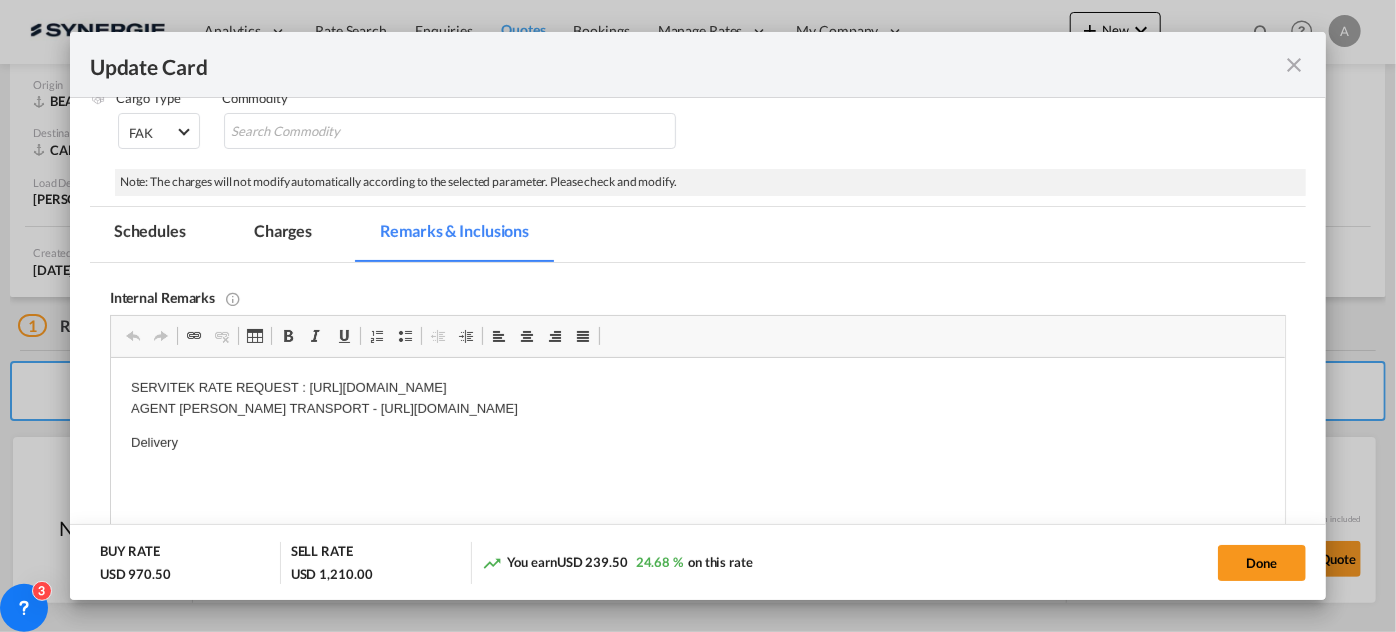 scroll, scrollTop: 272, scrollLeft: 0, axis: vertical 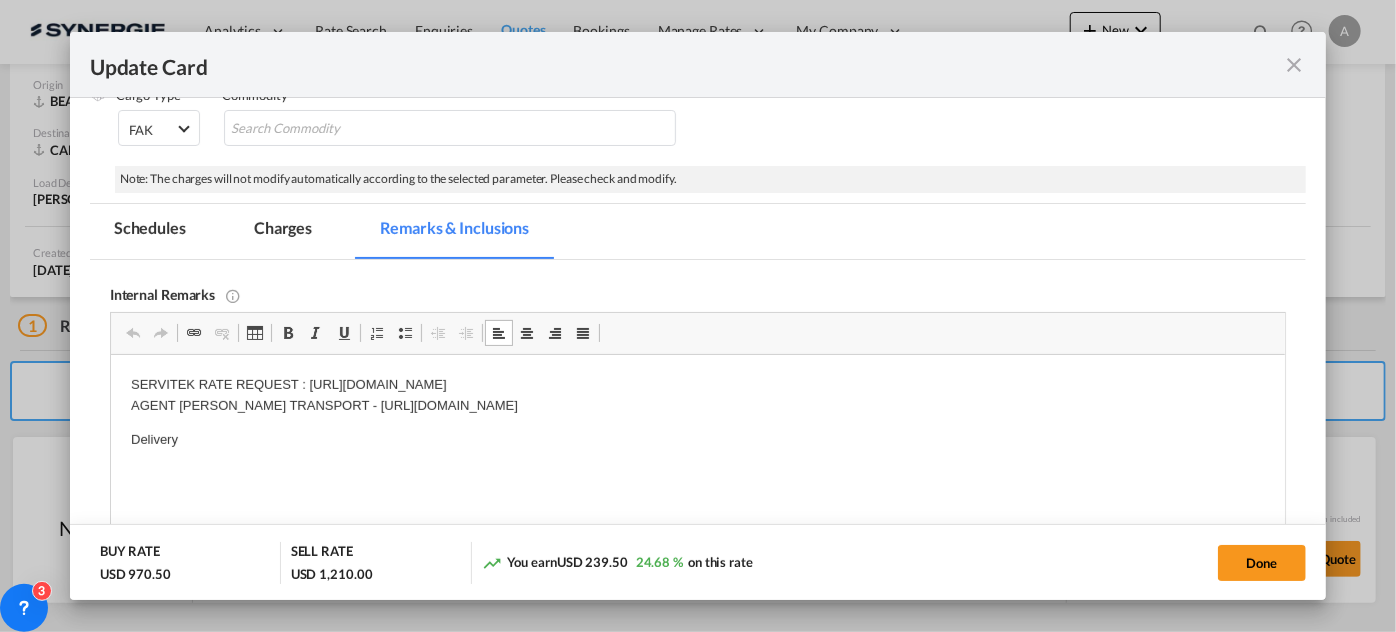 click on "Delivery" at bounding box center (697, 440) 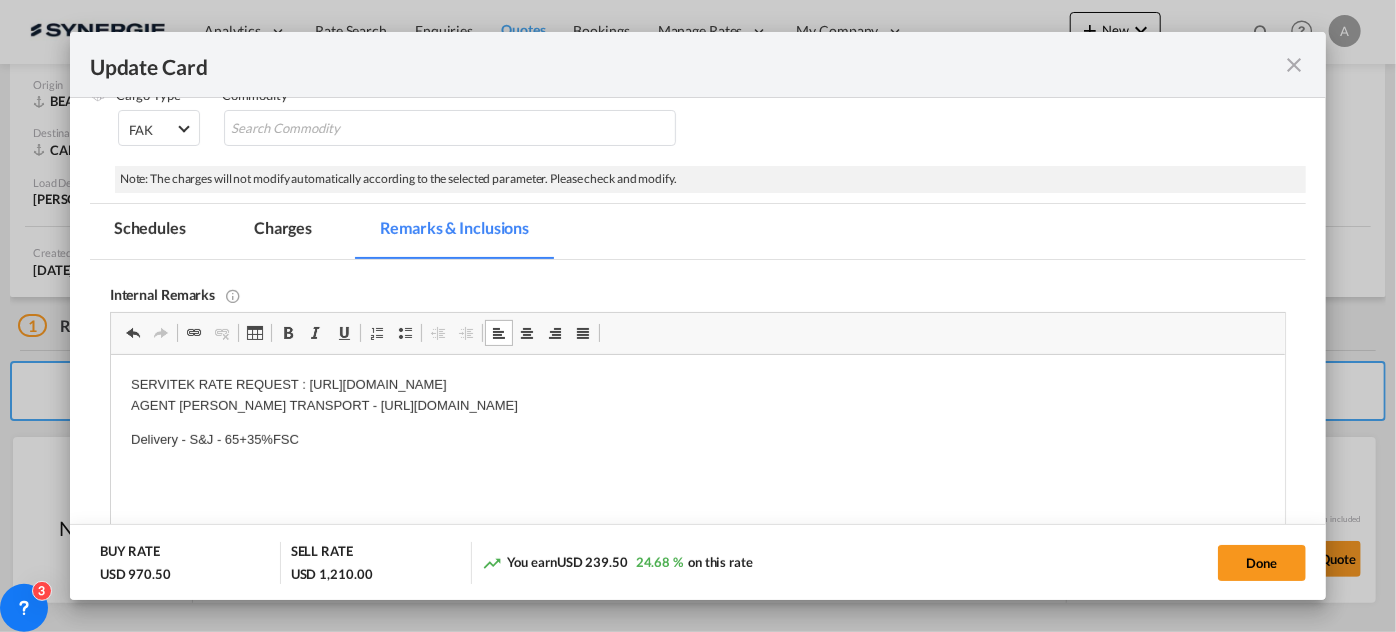 click on "Charges" at bounding box center (283, 231) 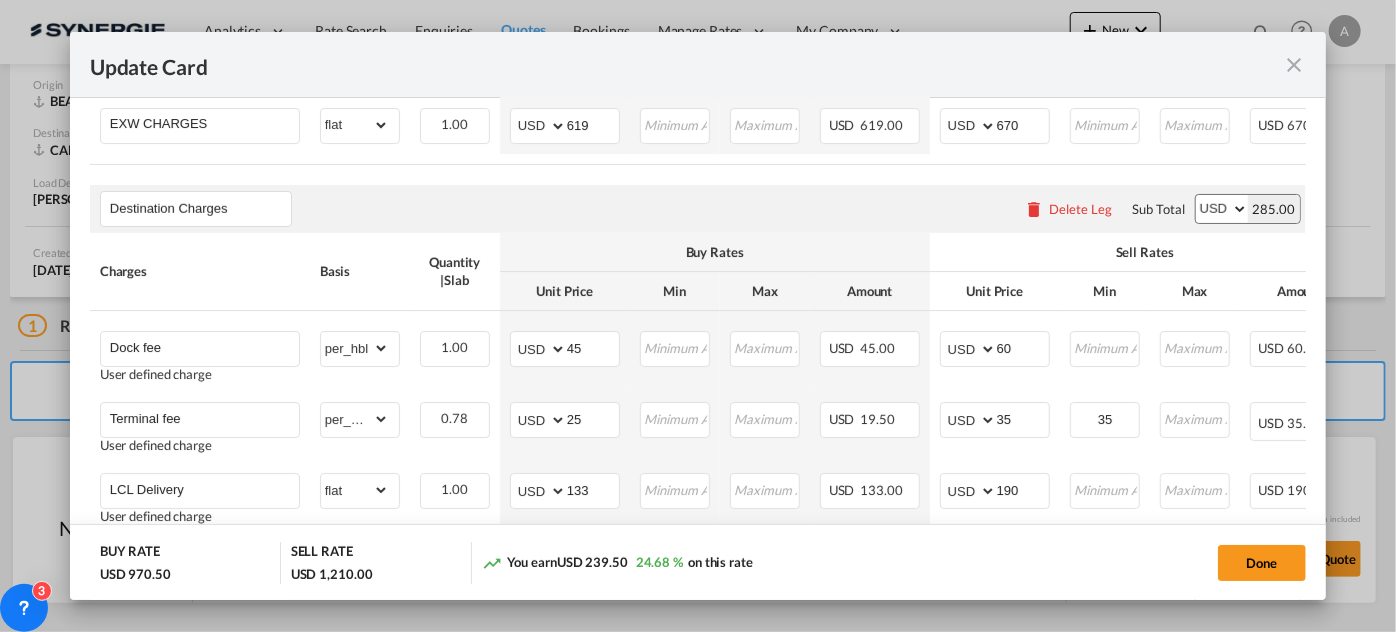 scroll, scrollTop: 909, scrollLeft: 0, axis: vertical 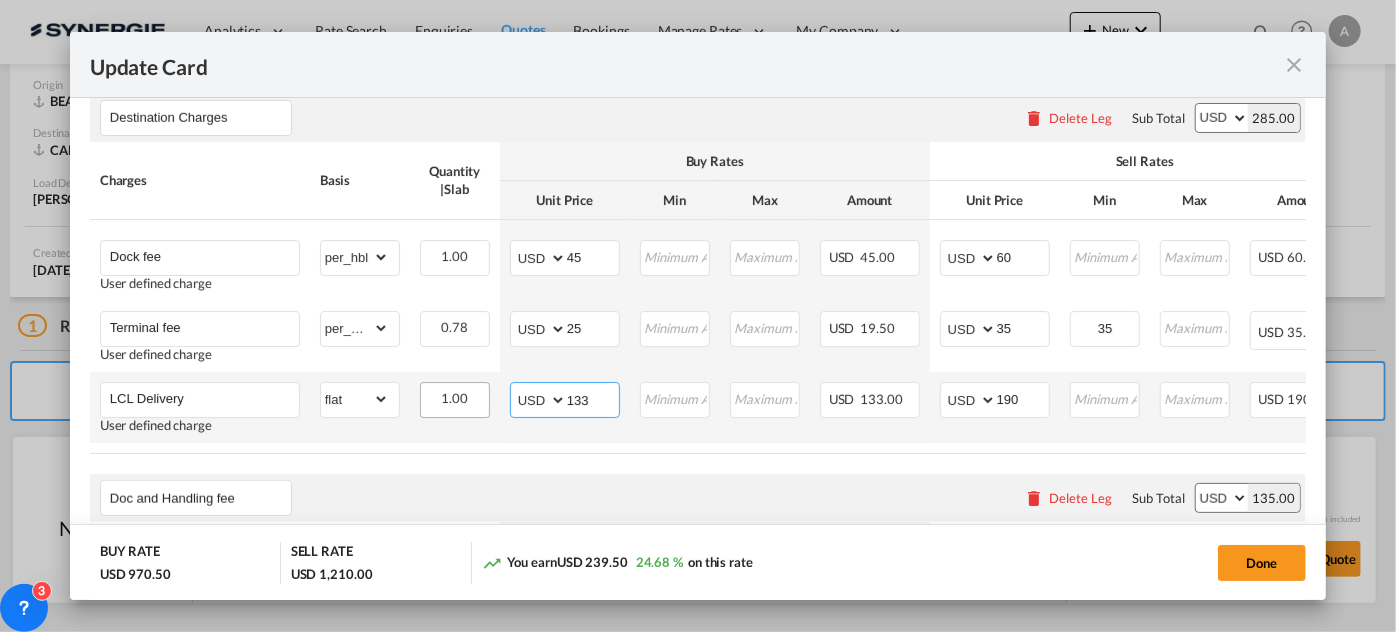 drag, startPoint x: 594, startPoint y: 416, endPoint x: 474, endPoint y: 409, distance: 120.203995 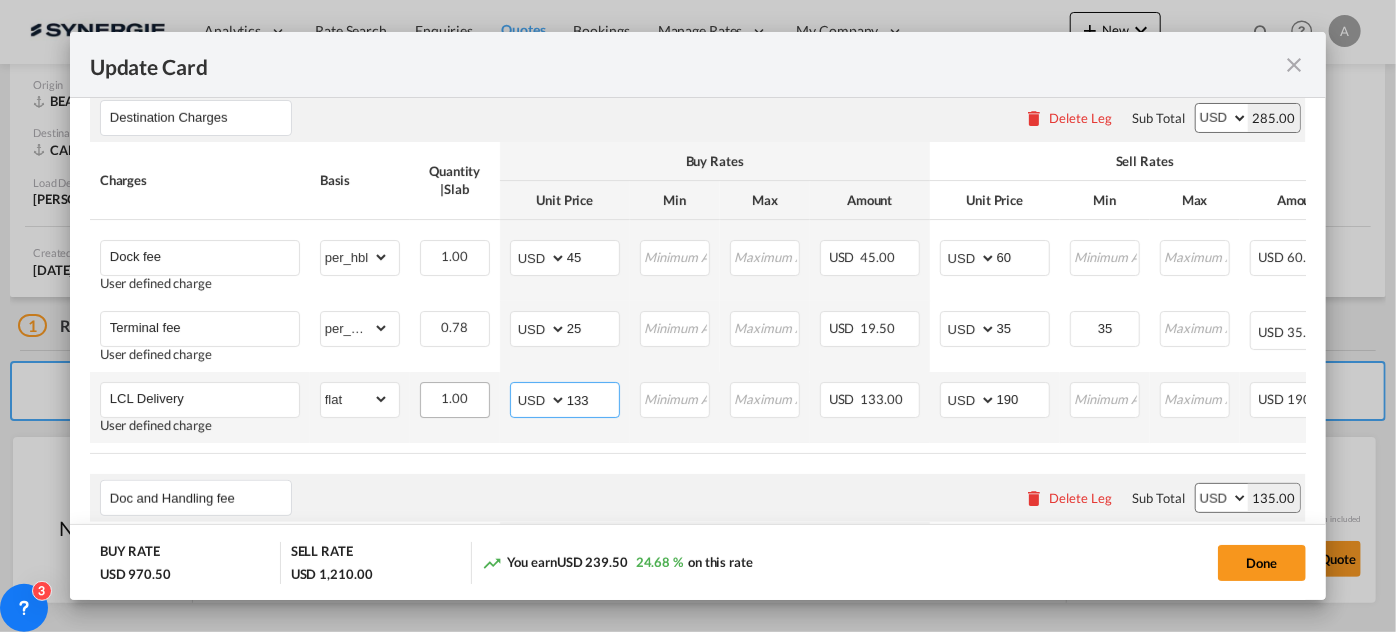 click on "LCL Delivery
User defined charge Please Enter
Already Exists
gross_weight
volumetric_weight
per_shipment
per_bl
per_km
per_hawb
per_kg
flat
per_ton
per_cbm
per_hbl
per_w/m
per_awb
per_sbl
per_quintal
per_doc
N/A
per shipping bill
per_lbs
per_pallet
per_carton
per_vehicle
per_shift
per_invoice
per_package
per_cft
per_day
per_revalidation
per_declaration
per_document
per clearance
MRN flat can not applied for this charge.   Please Select 1.00 Please Enter
Invalid Input
AED AFN ALL AMD ANG AOA ARS AUD AWG AZN BAM BBD BDT BGN BHD BIF BMD BND BOB BRL BSD BTN BWP BYN BZD CAD CDF CHF CLP CNY COP CRC CUC CUP CVE CZK DJF DKK DOP DZD EGP ERN ETB EUR FJD FKP FOK GBP GEL GGP GHS GIP GMD GNF GTQ GYD HKD HNL HRK HTG HUF IDR ILS IMP INR IQD IRR ISK JMD JOD JPY KES KGS KHR KID KMF KRW KWD KYD KZT LAK LBP LKR LRD LSL LYD MAD MDL MGA MKD MMK MNT MOP MRU MUR MVR MWK MXN MYR MZN NAD NGN NIO NOK NPR" at bounding box center [798, 407] 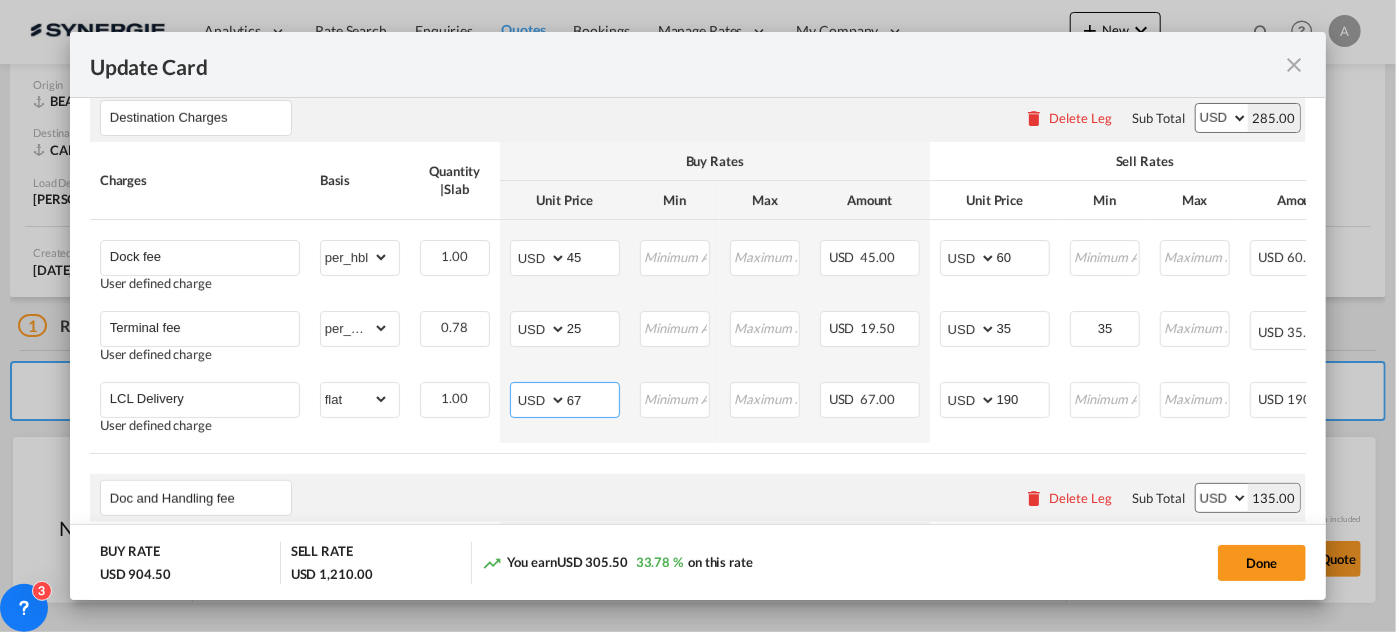type on "67" 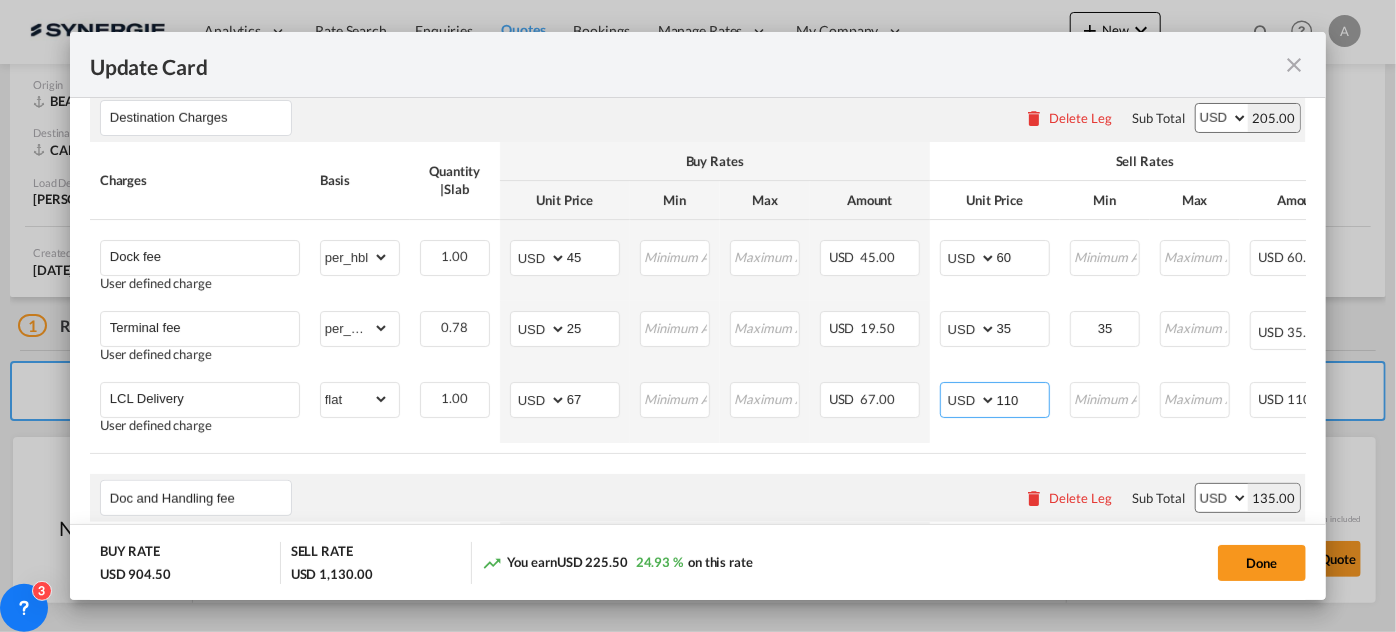 type on "110" 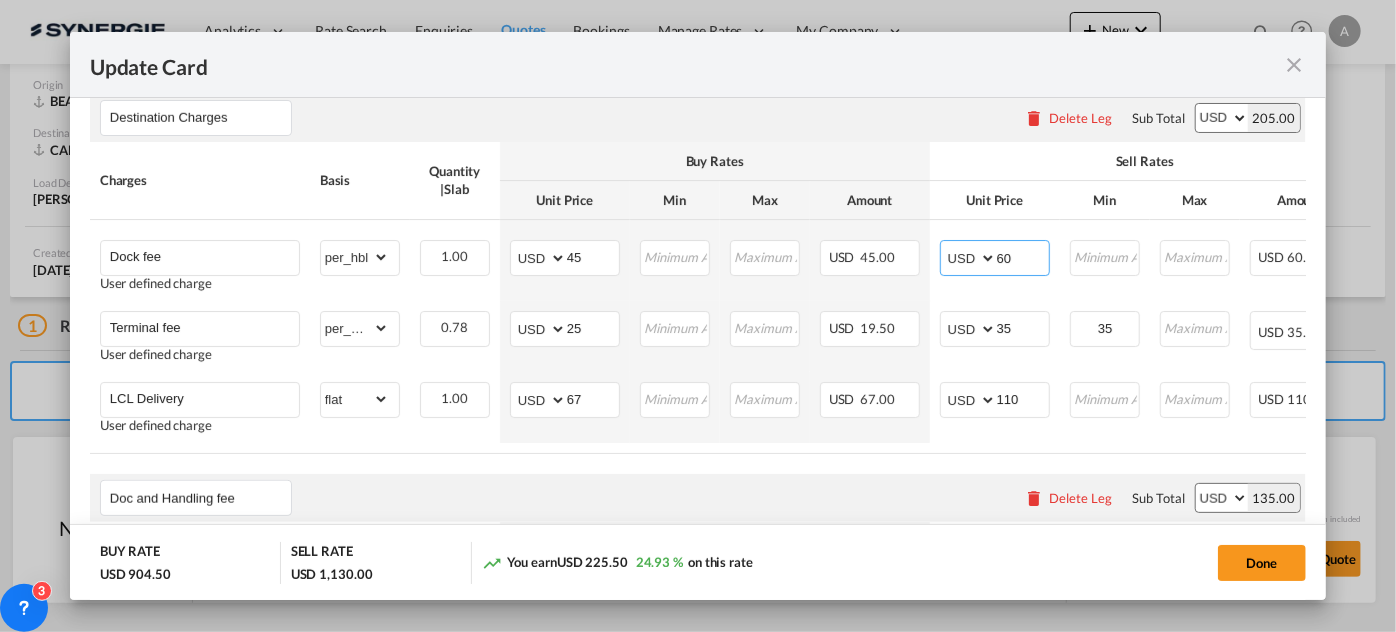 drag, startPoint x: 1016, startPoint y: 268, endPoint x: 815, endPoint y: 597, distance: 385.54117 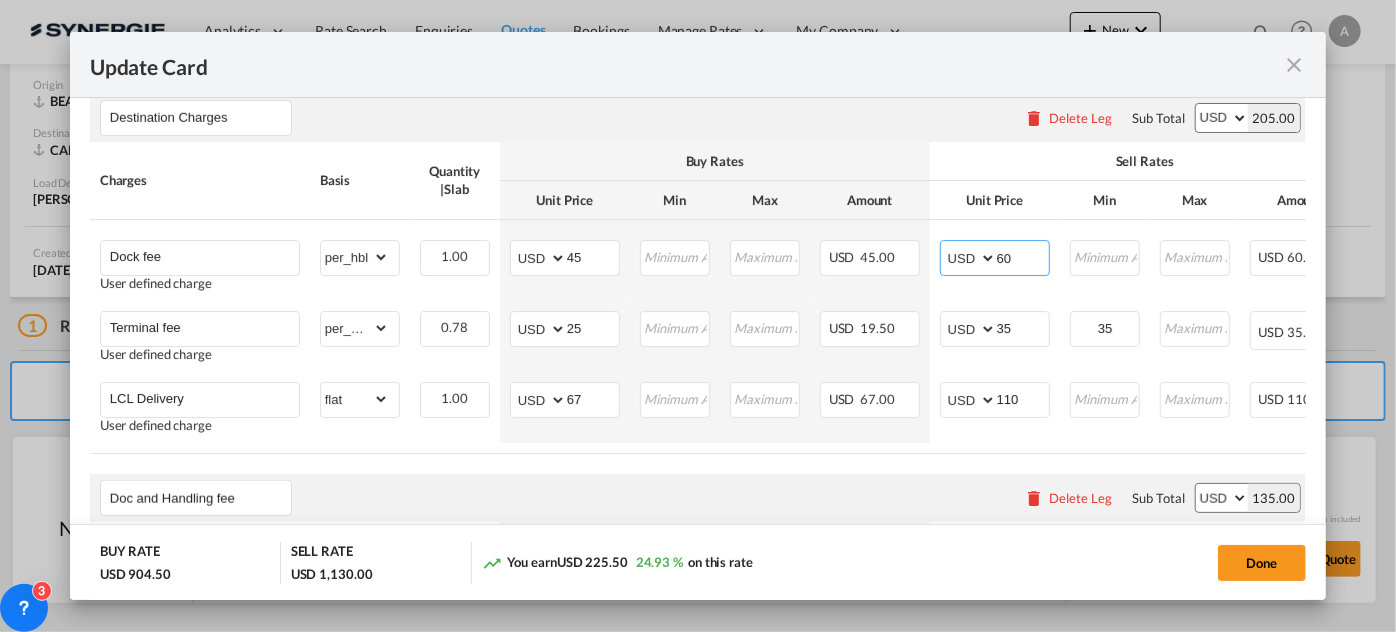 click on "Dock fee
User defined charge Please Enter
Already Exists
gross_weight
volumetric_weight
per_shipment
per_bl
per_km
per_hawb
per_kg
flat
per_ton
per_cbm
per_hbl
per_w/m
per_awb
per_sbl
per_quintal
per_doc
N/A
per shipping bill
per_lbs
per_pallet
per_carton
per_vehicle
per_shift
per_invoice
per_package
per_cft
per_day
per_revalidation
per_declaration
per_document
per clearance
MRN per_hbl can not applied for this charge.   Please Select 1.00 Please Enter
Invalid Input
AED AFN ALL AMD ANG AOA ARS AUD AWG AZN BAM BBD BDT BGN BHD BIF BMD BND BOB BRL BSD BTN BWP BYN BZD CAD CDF CHF CLP CNY COP CRC CUC CUP CVE CZK DJF DKK DOP DZD EGP ERN ETB EUR FJD FKP FOK GBP GEL GGP GHS GIP GMD GNF GTQ GYD HKD HNL HRK HTG HUF IDR ILS IMP INR IQD IRR ISK JMD JOD JPY KES KGS KHR KID KMF KRW KWD KYD KZT LAK LBP LKR LRD LSL LYD MAD MDL MGA MKD MMK MNT MOP MRU MUR MVR MWK MXN MYR MZN NAD NGN NIO NOK NPR" at bounding box center [798, 260] 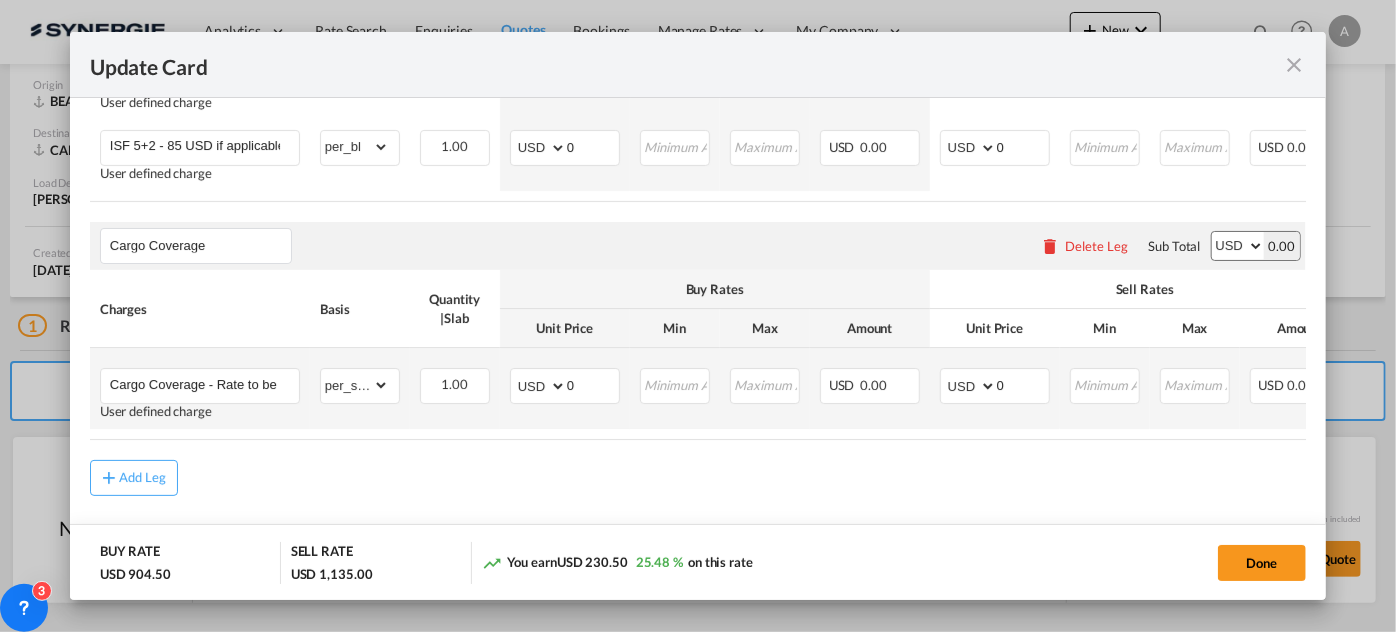 scroll, scrollTop: 1666, scrollLeft: 0, axis: vertical 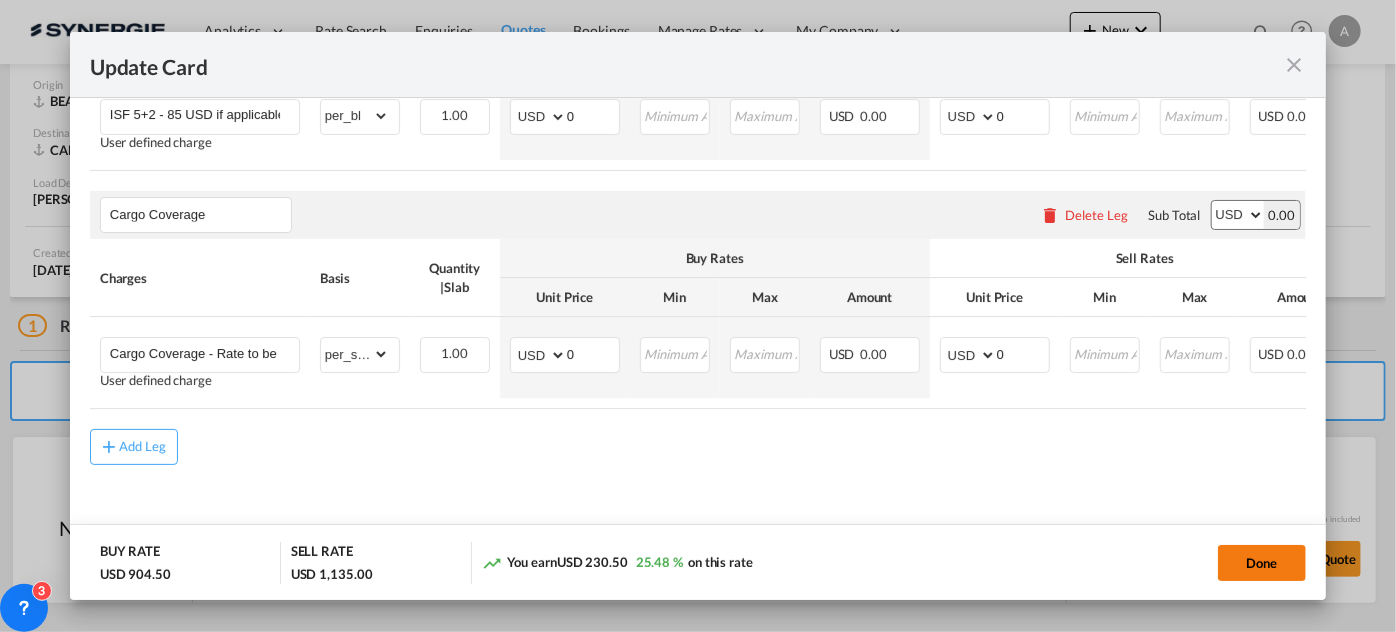 type on "65" 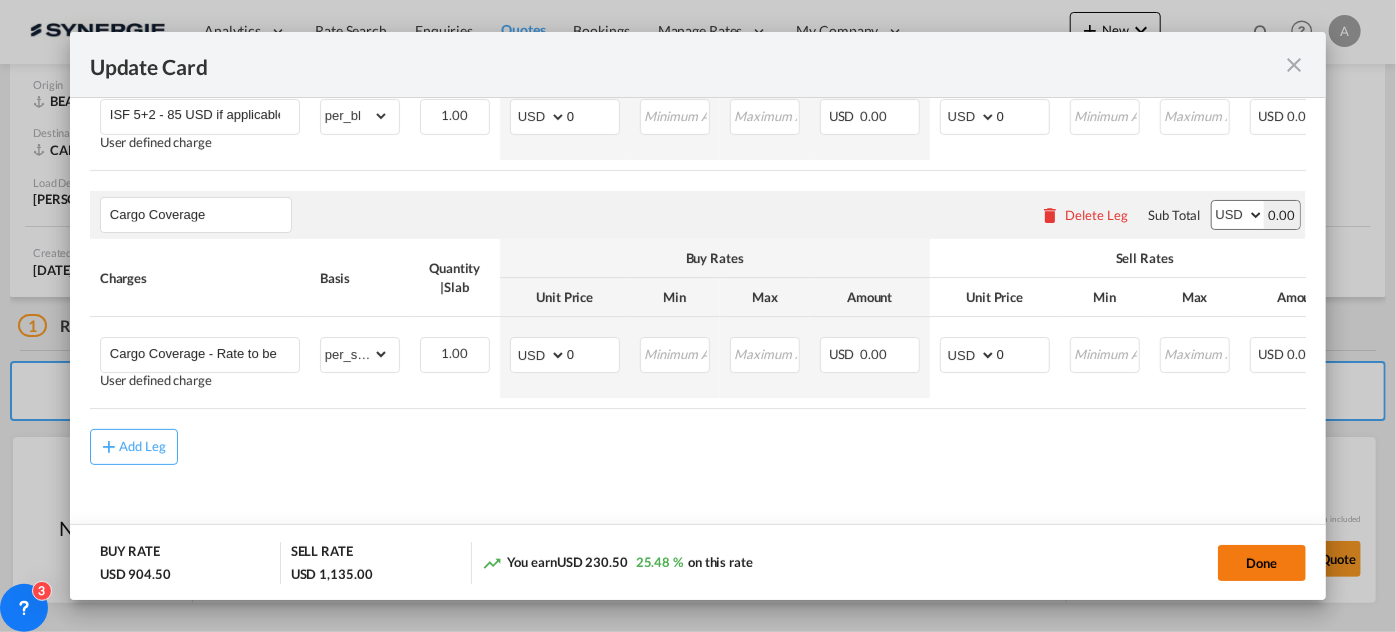 click on "Done" 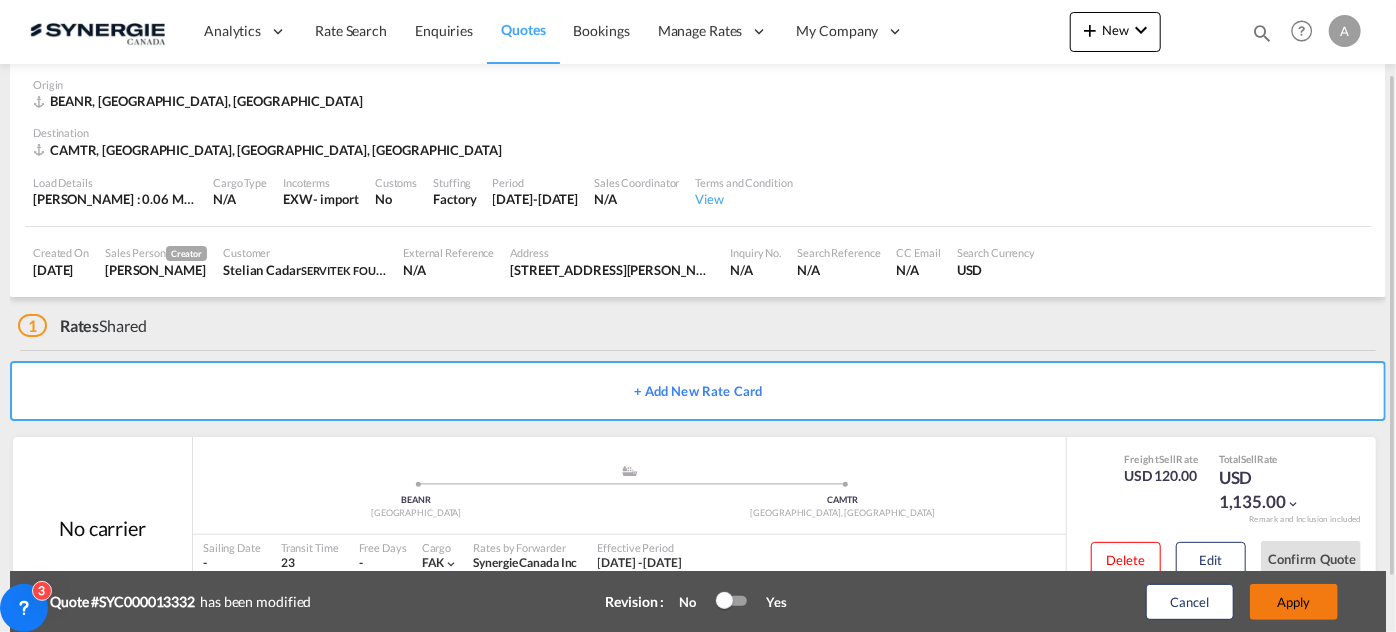 click on "Apply" at bounding box center [1294, 602] 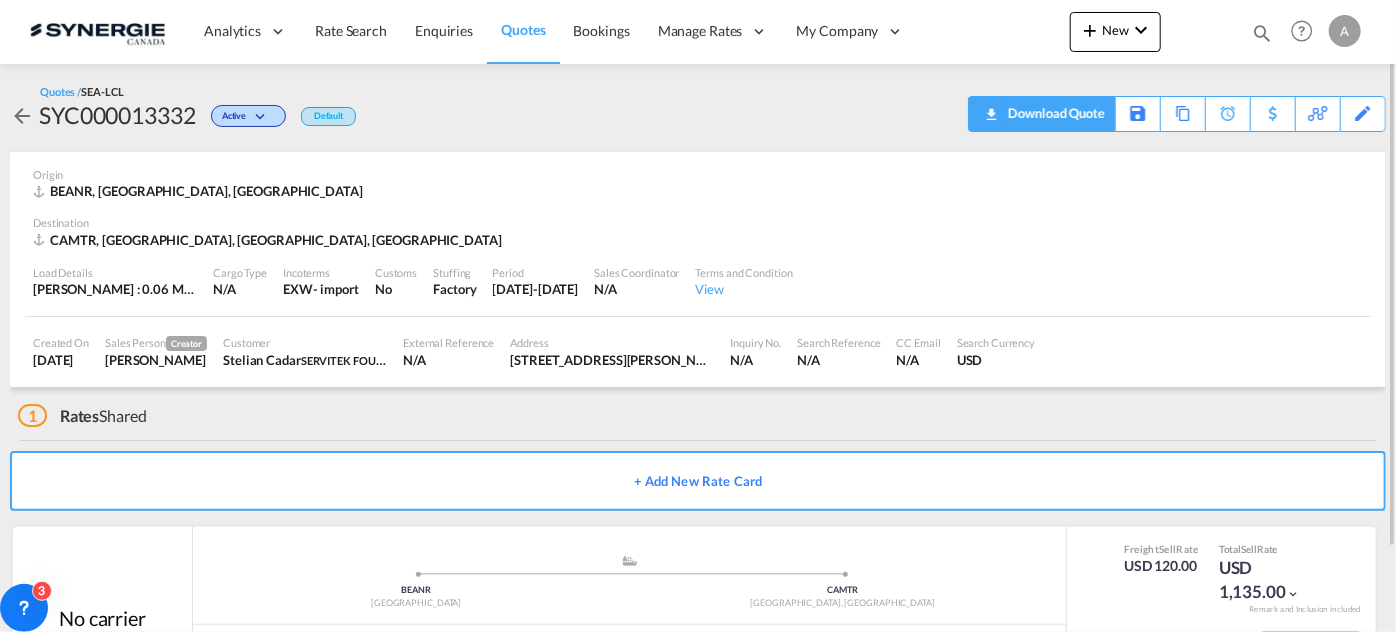 click on "Download Quote" at bounding box center [1054, 113] 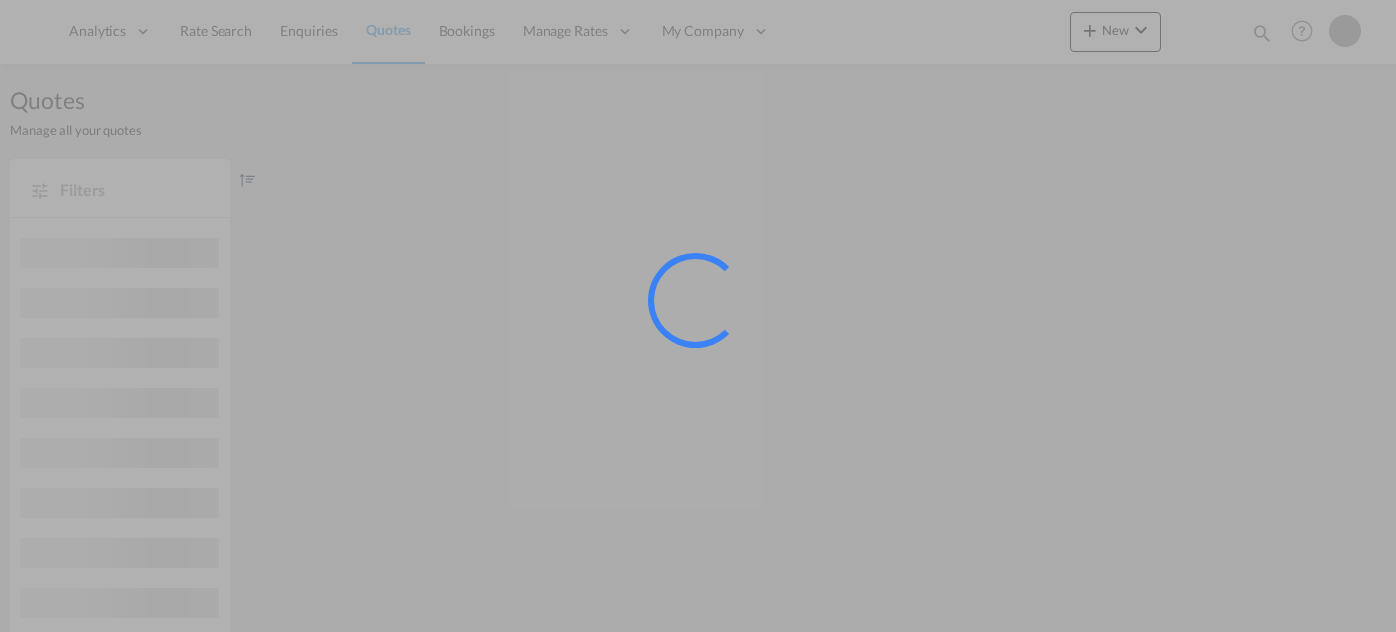 scroll, scrollTop: 0, scrollLeft: 0, axis: both 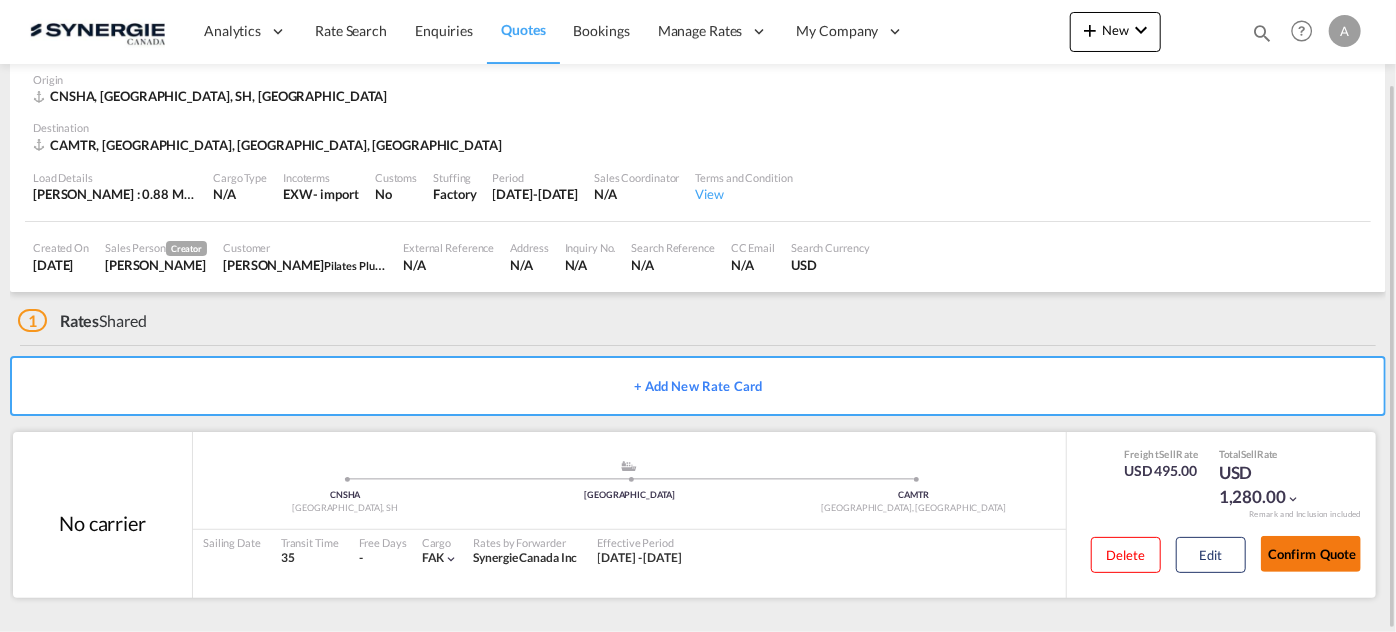 click on "Confirm Quote" at bounding box center (1311, 554) 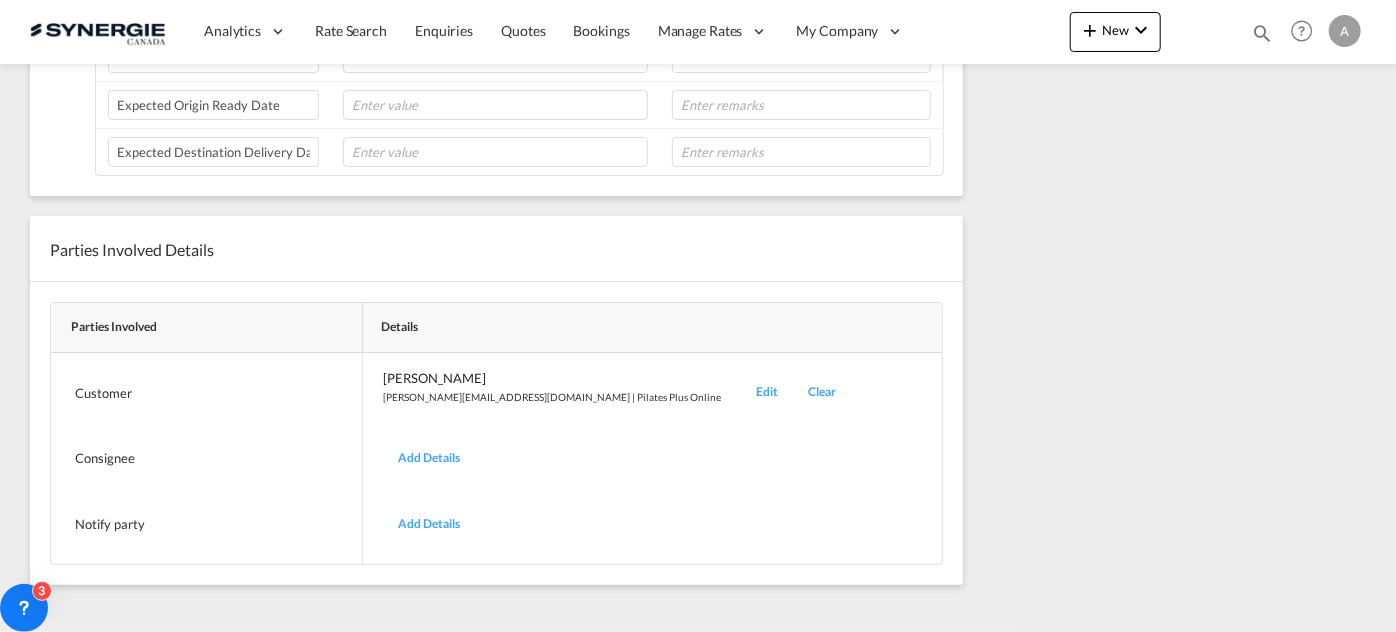 scroll, scrollTop: 134, scrollLeft: 0, axis: vertical 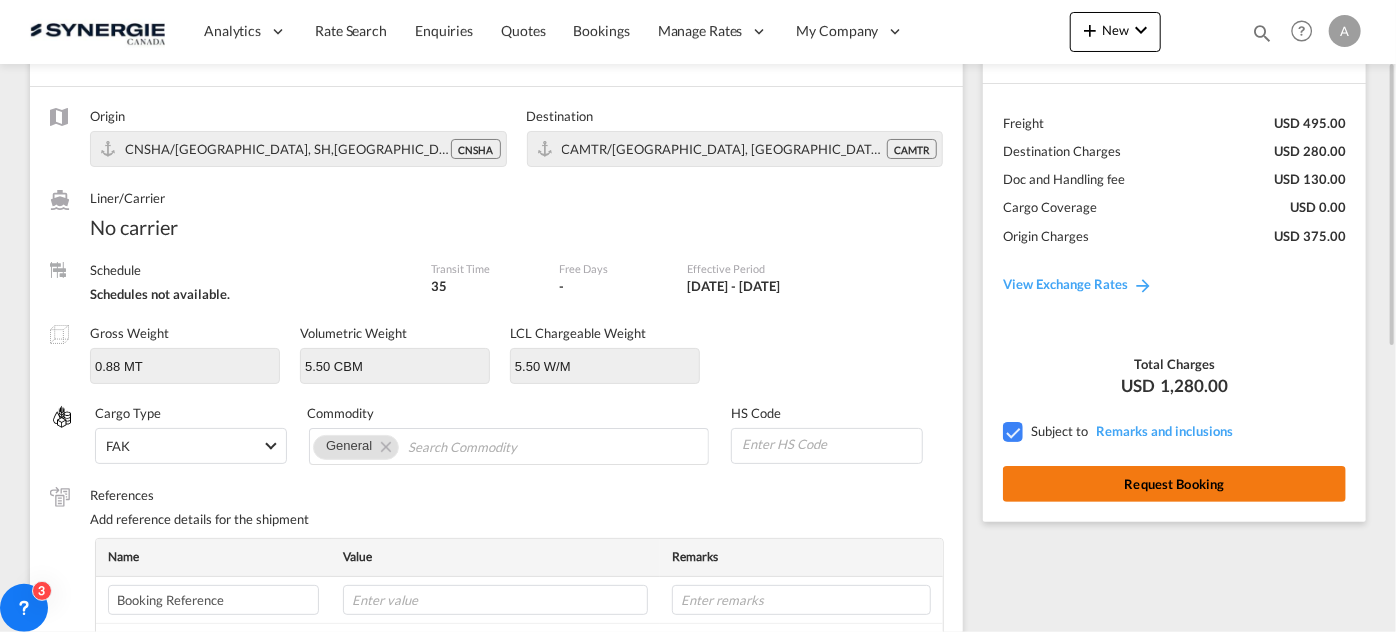 click on "Request Booking" at bounding box center [1174, 484] 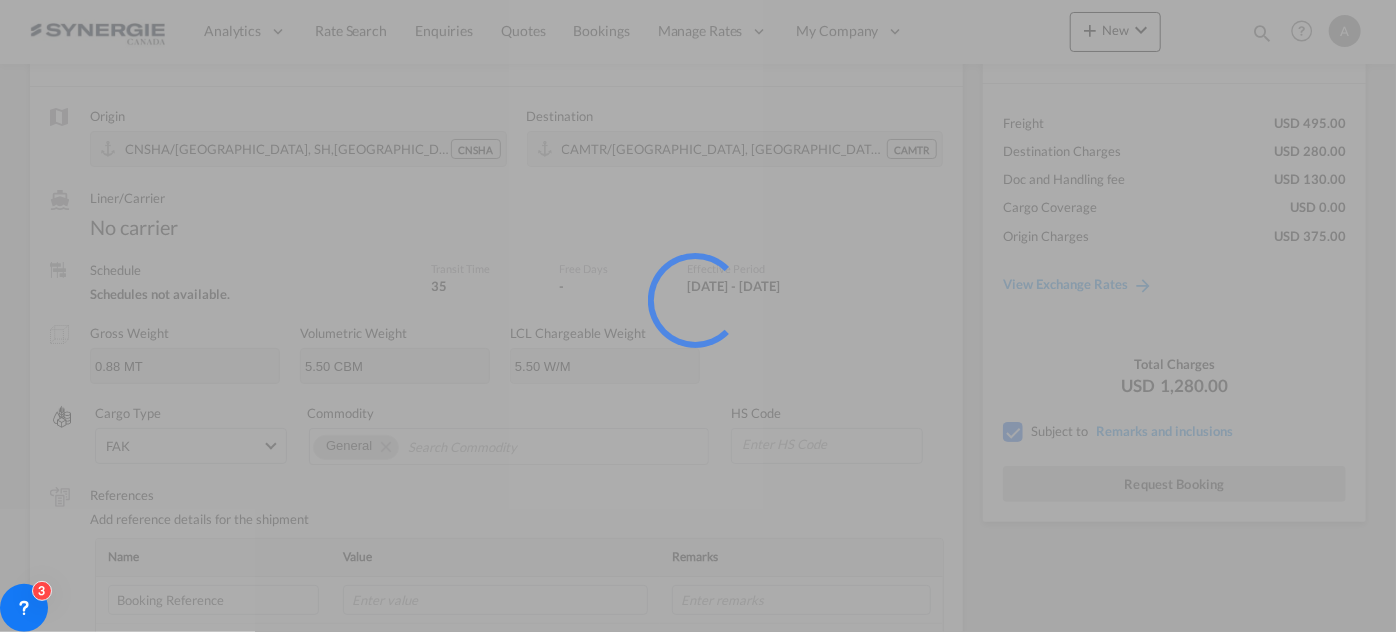 scroll, scrollTop: 0, scrollLeft: 0, axis: both 